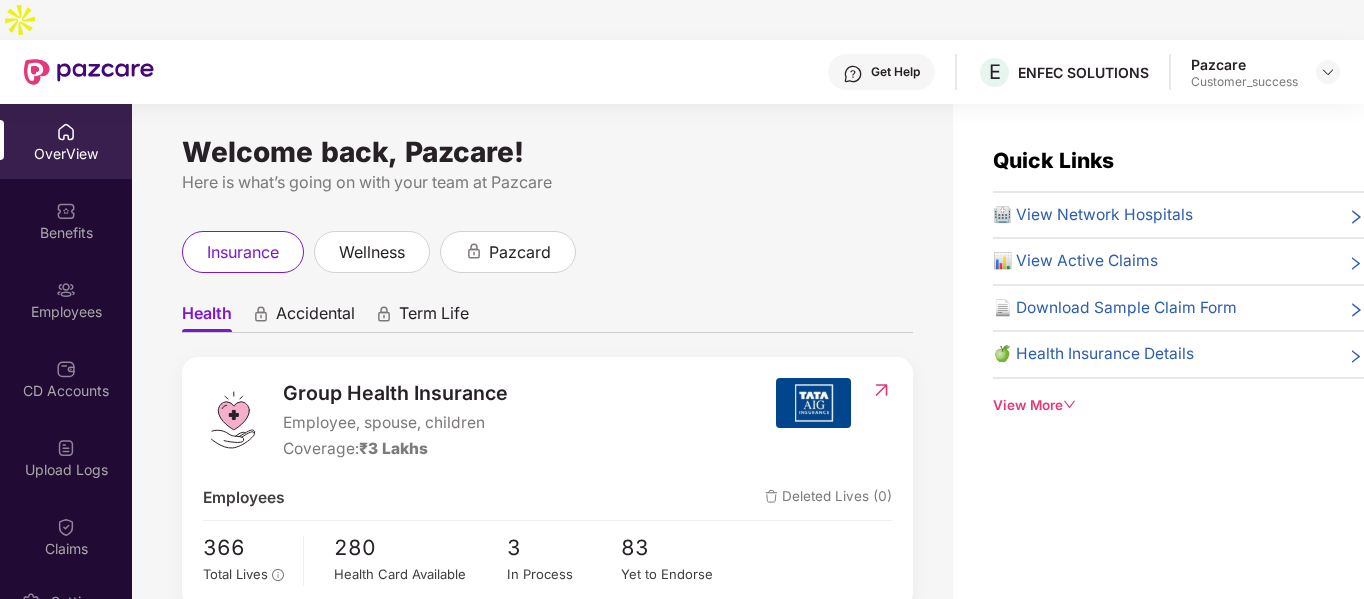 scroll, scrollTop: 0, scrollLeft: 0, axis: both 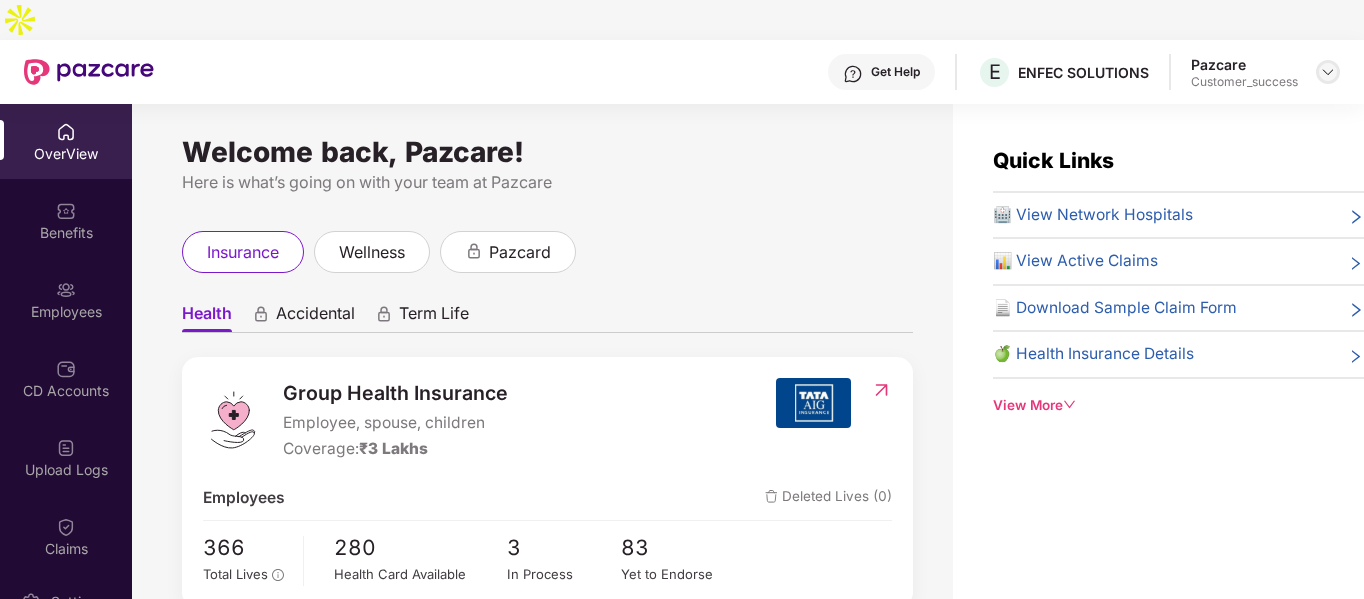 click at bounding box center (1328, 72) 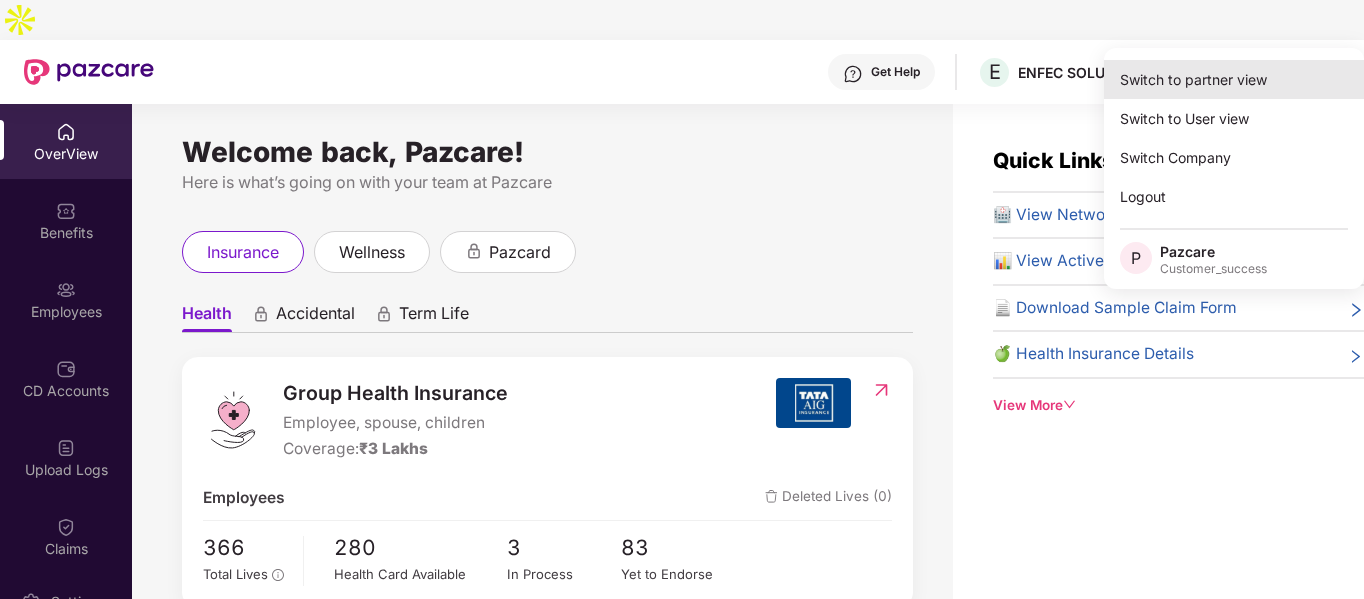 click on "Switch to partner view" at bounding box center (1234, 79) 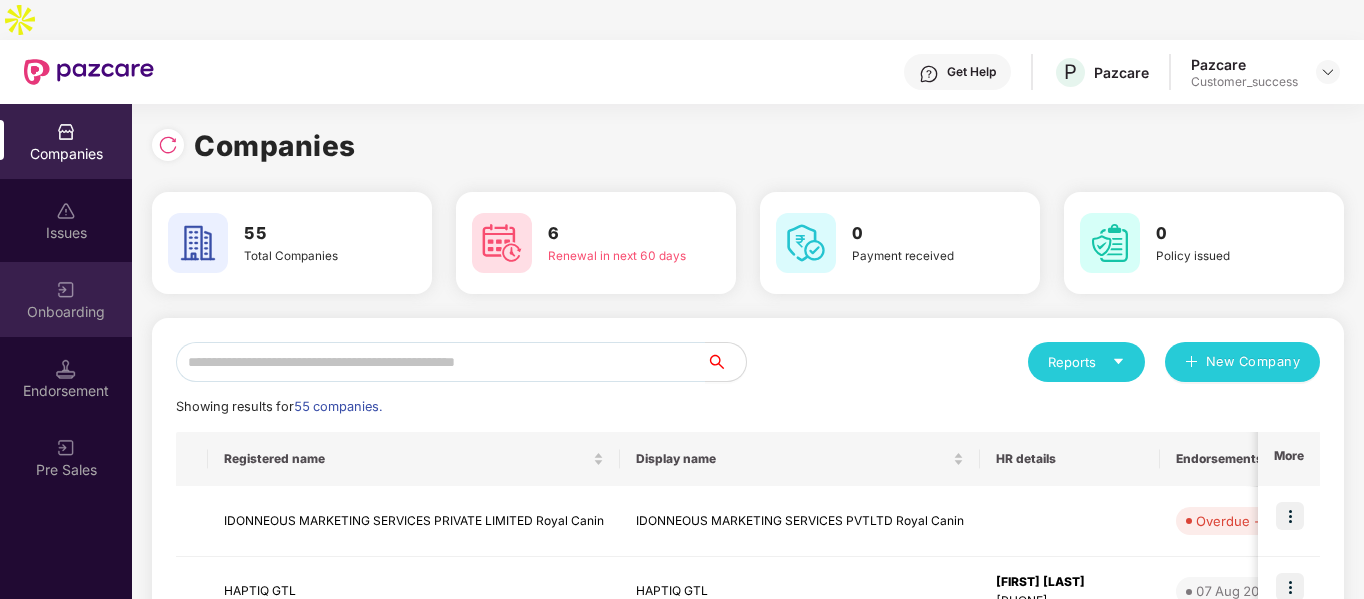 click on "Onboarding" at bounding box center (66, 299) 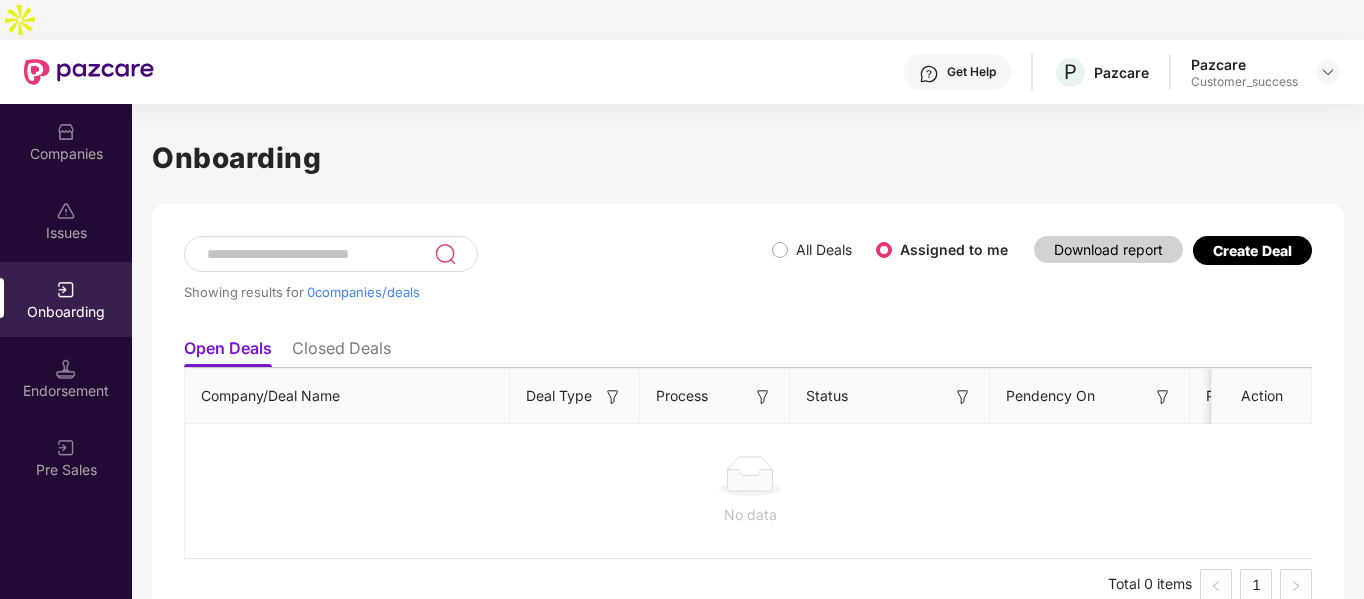 click on "Create Deal" at bounding box center [1252, 250] 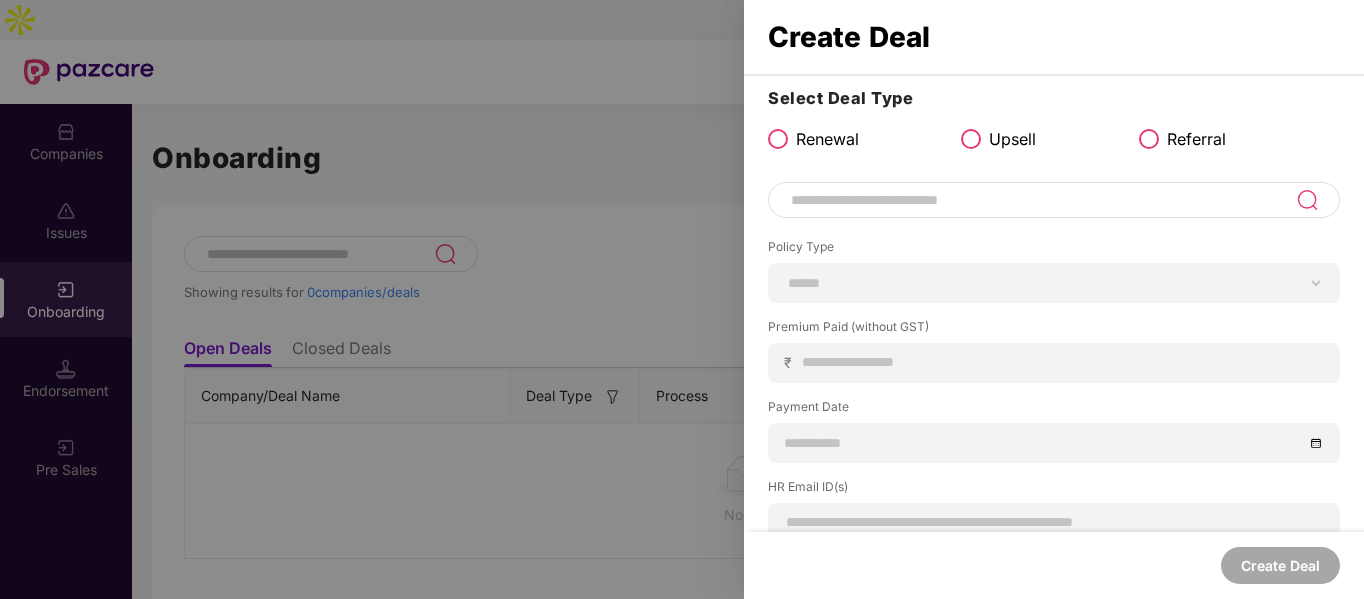 click at bounding box center [971, 139] 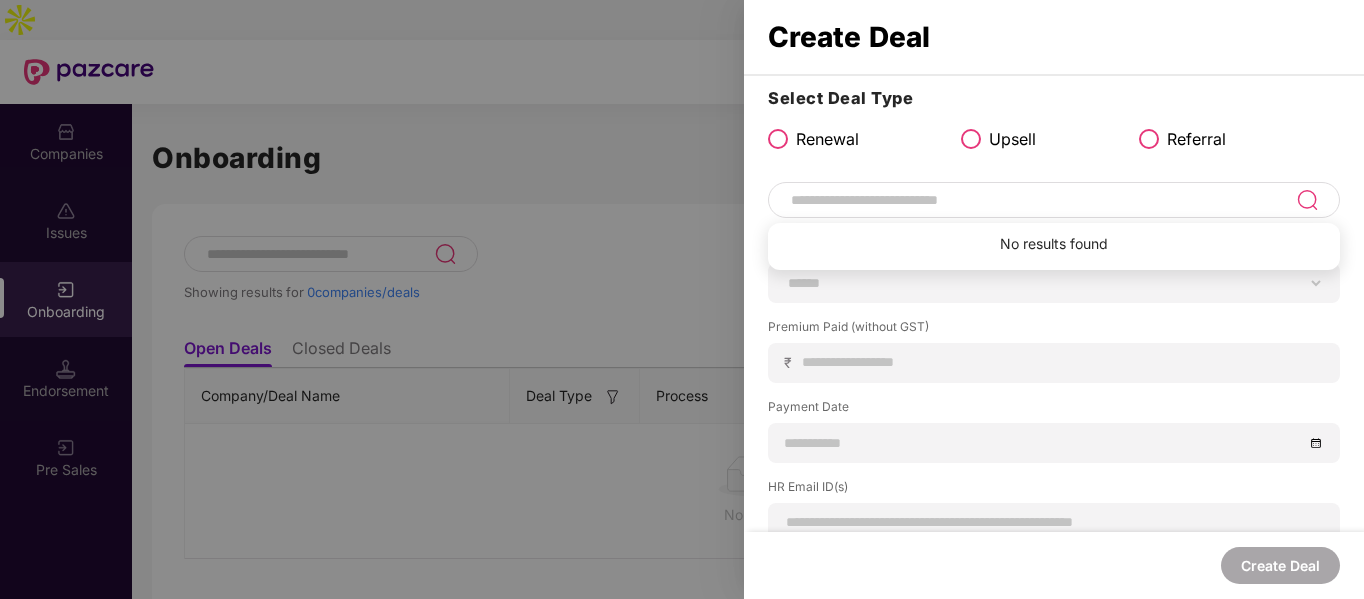 click at bounding box center (1042, 200) 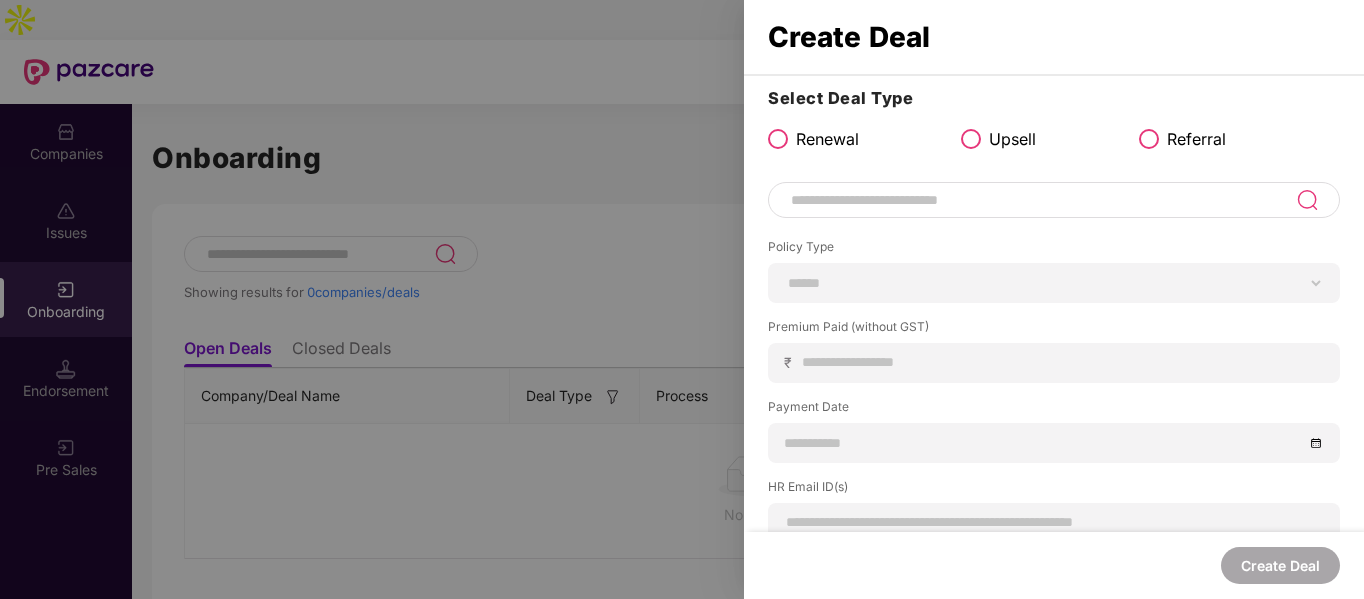 click at bounding box center (682, 299) 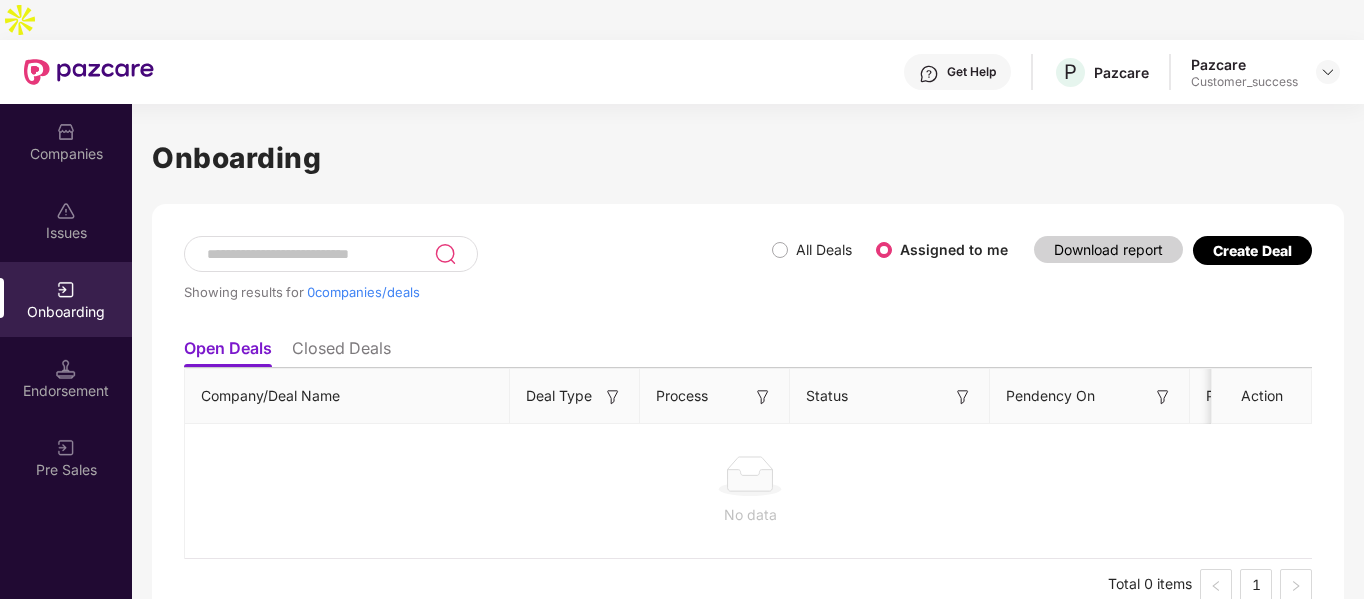 click on "Create Deal" at bounding box center [1252, 250] 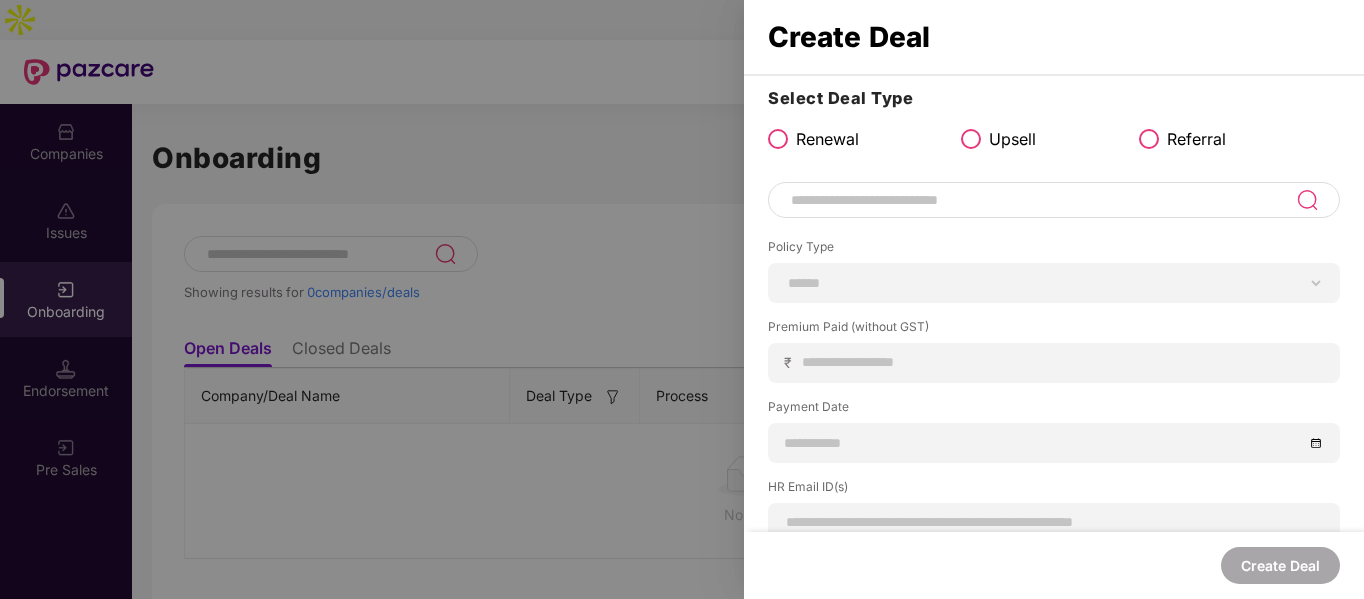 click at bounding box center (971, 139) 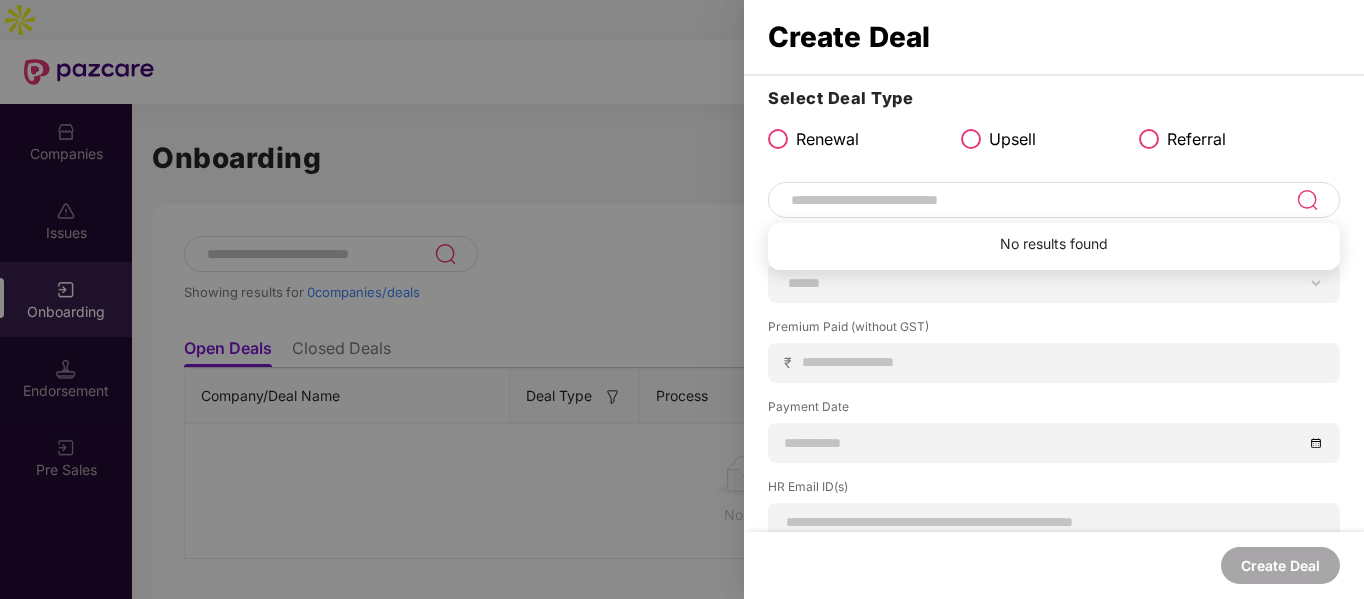 click at bounding box center (1042, 200) 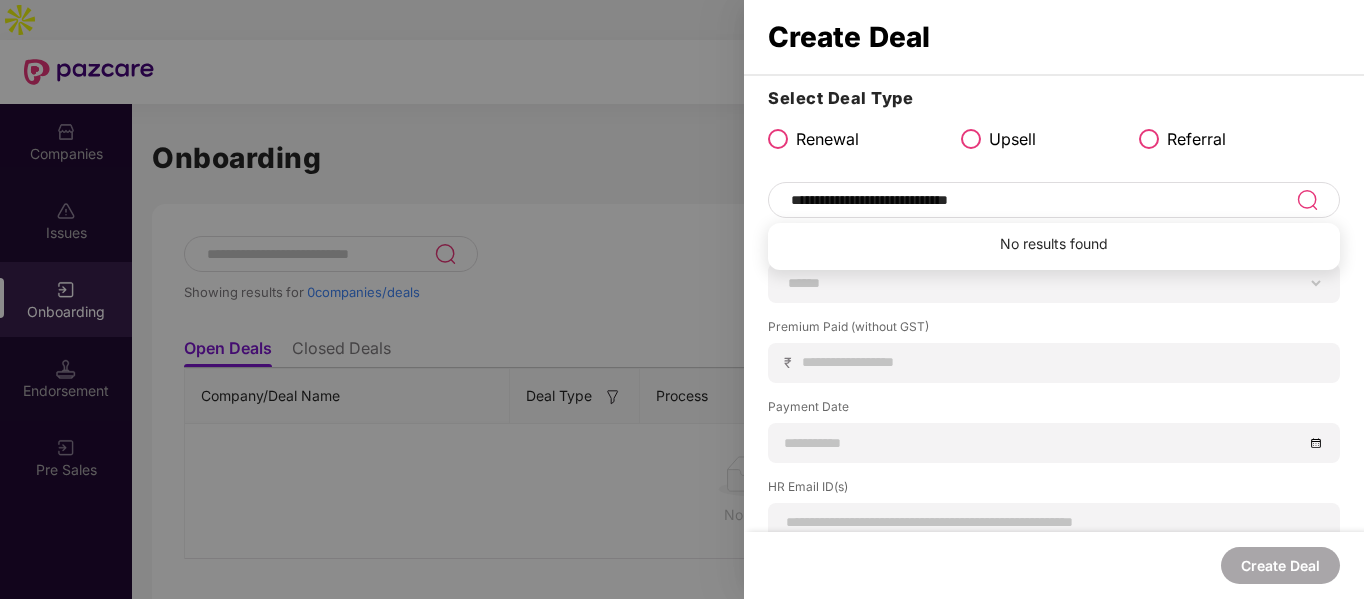 type on "**********" 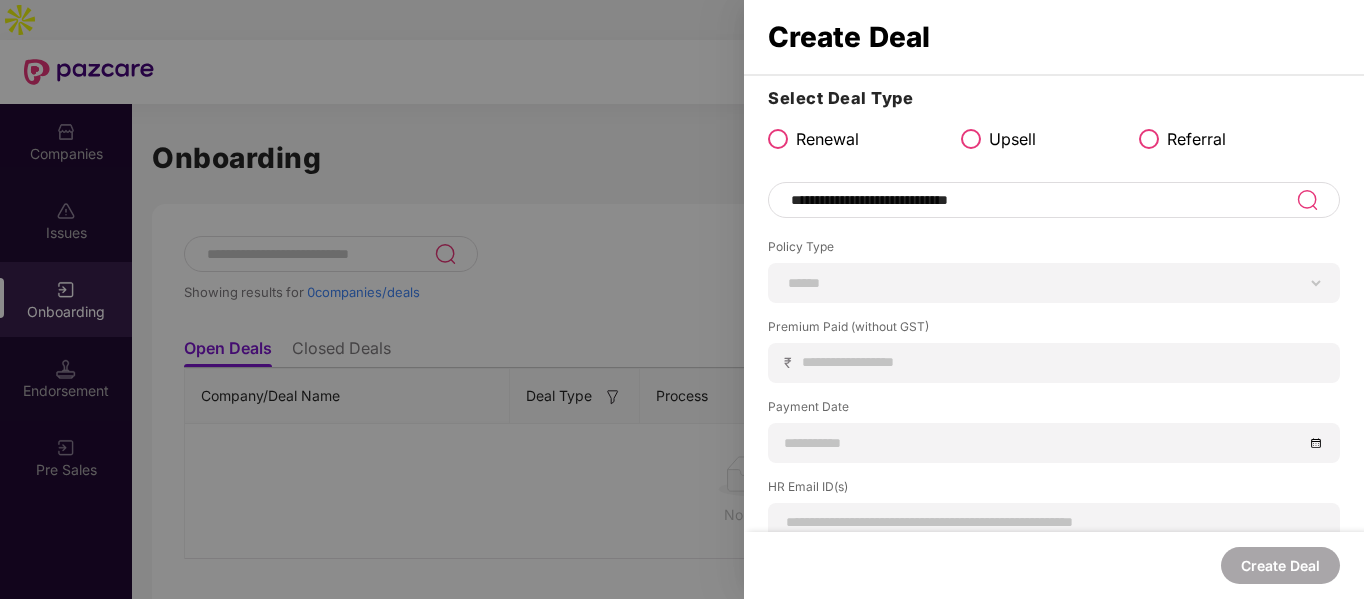click at bounding box center (682, 299) 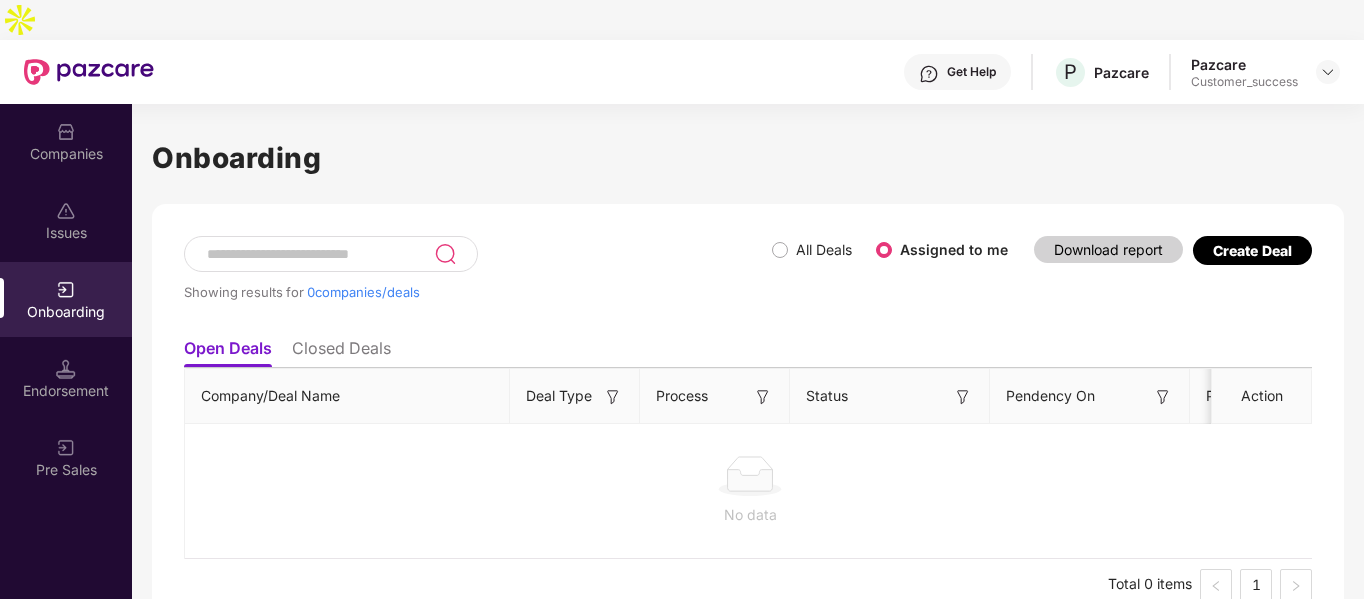 click on "Companies" at bounding box center [66, 154] 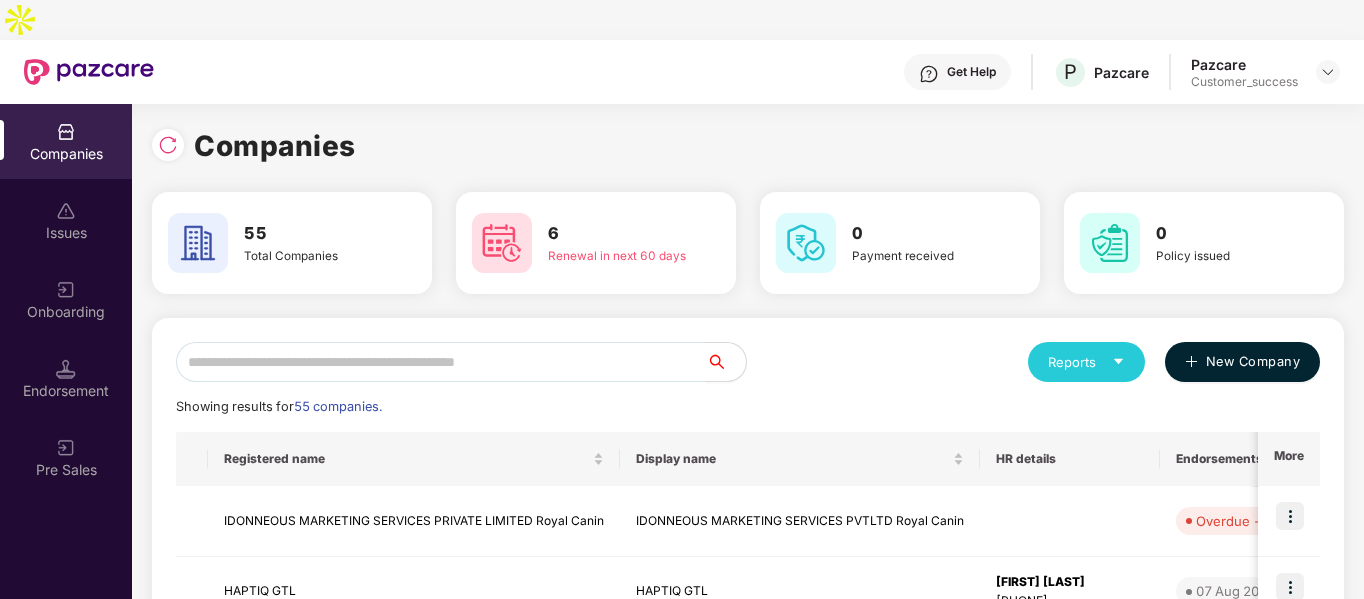 click on "New Company" at bounding box center (1253, 362) 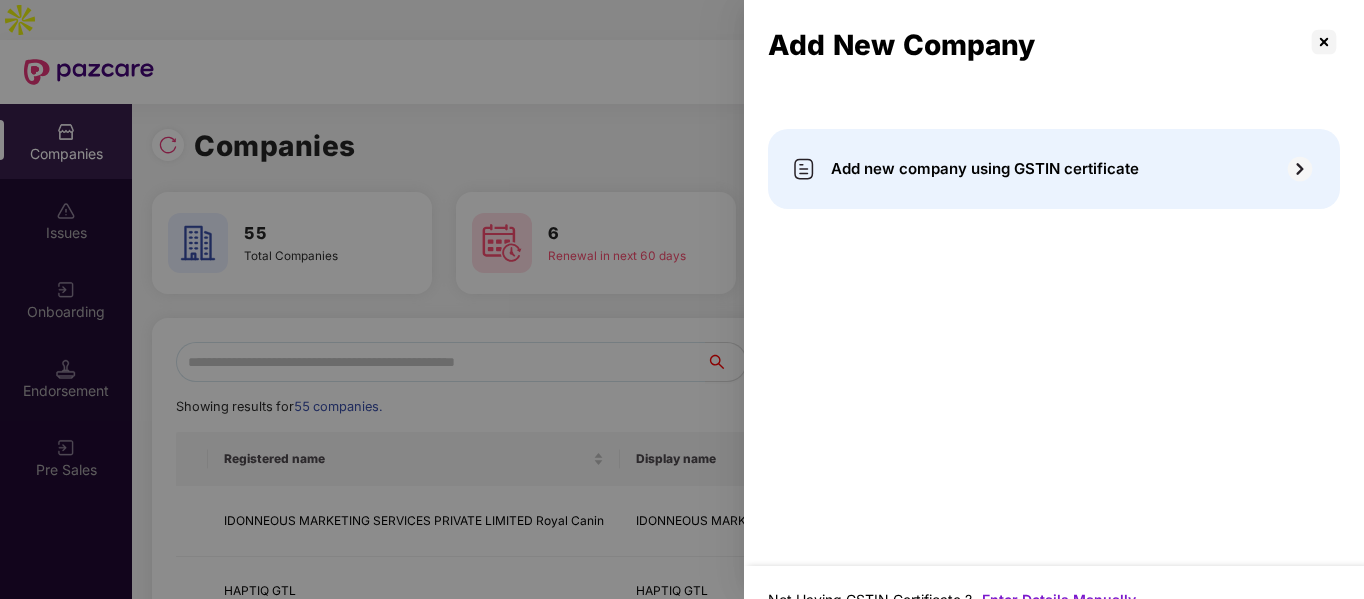 click on "Add new company using GSTIN certificate" at bounding box center [985, 169] 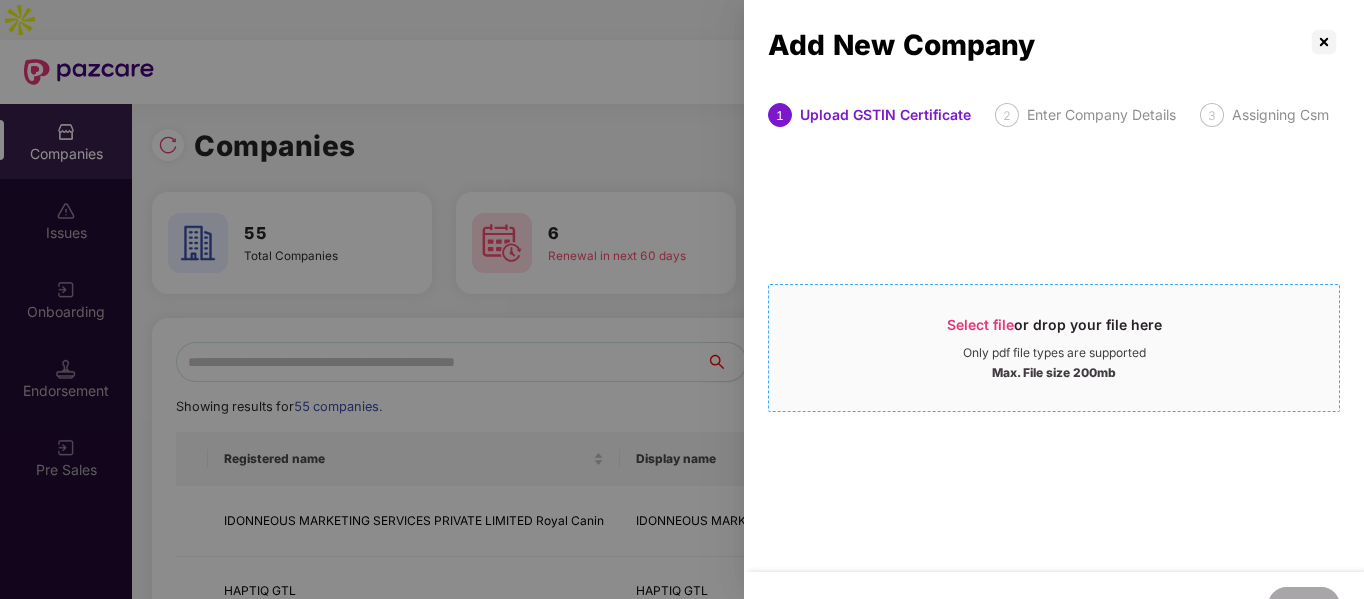 click on "Select file  or drop your file here" at bounding box center [1054, 330] 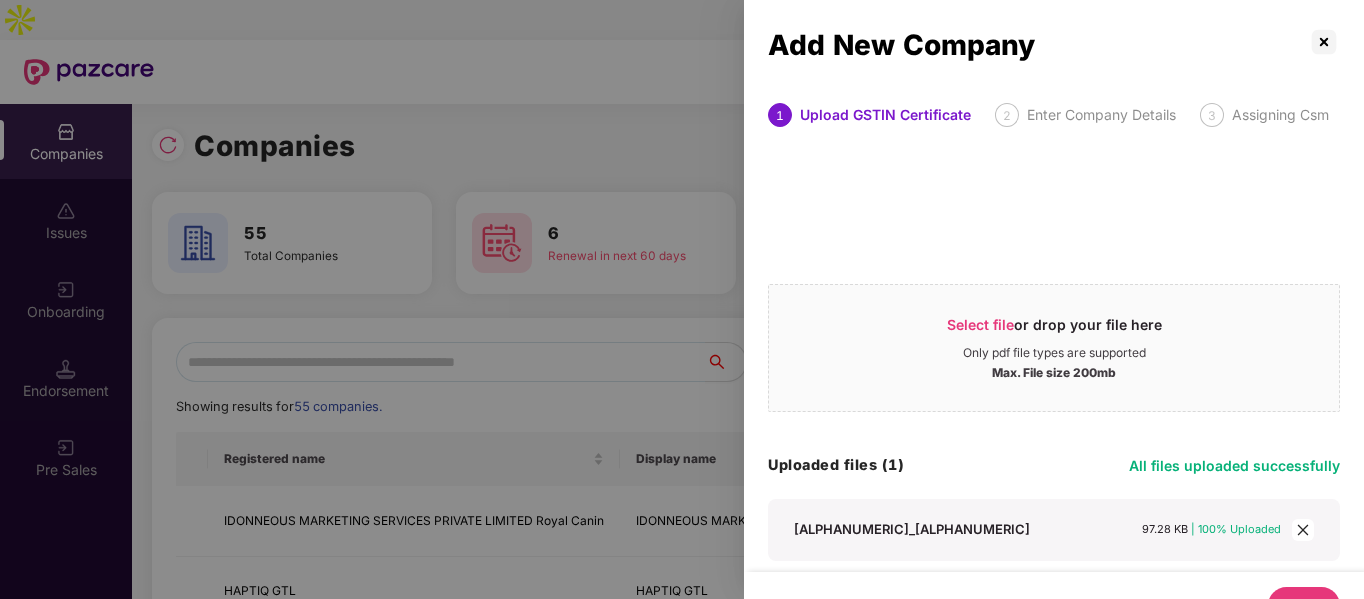 click on "Next" at bounding box center (1304, 605) 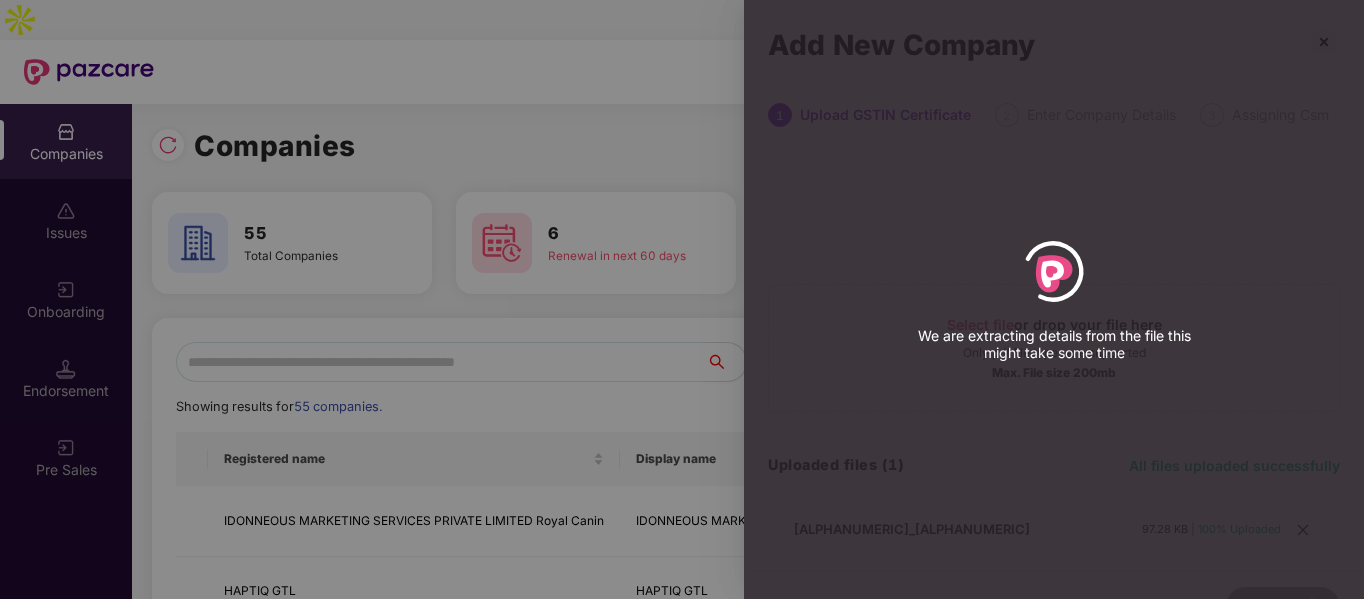 select on "****" 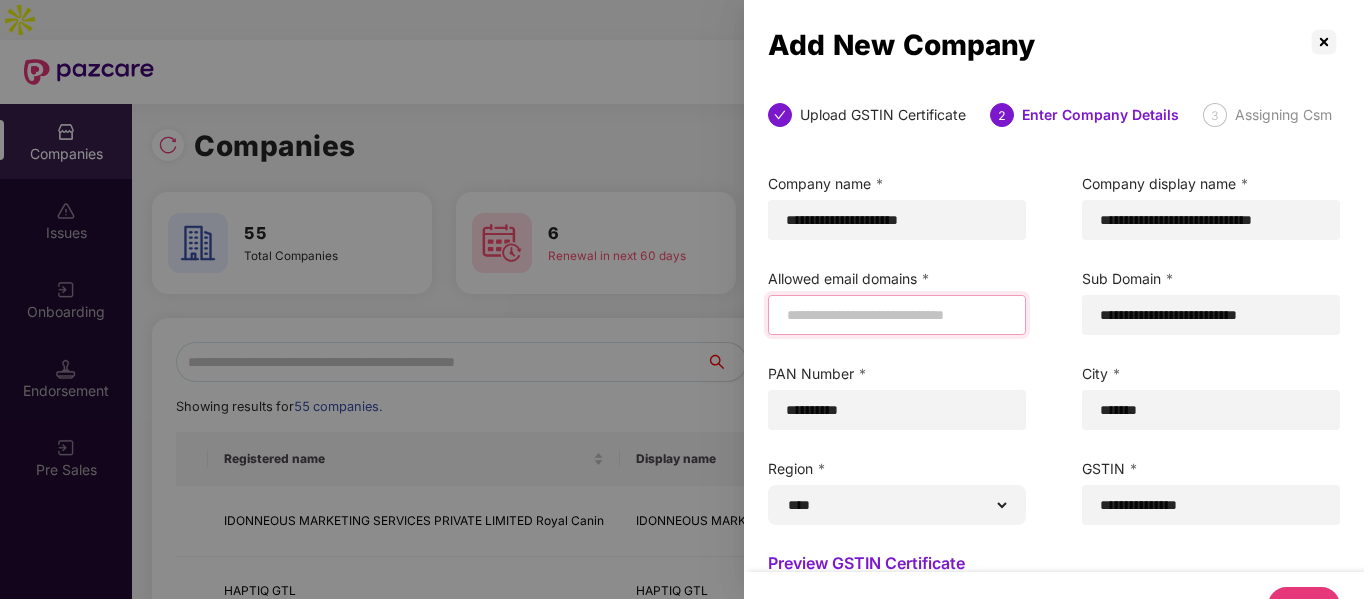 click at bounding box center (897, 315) 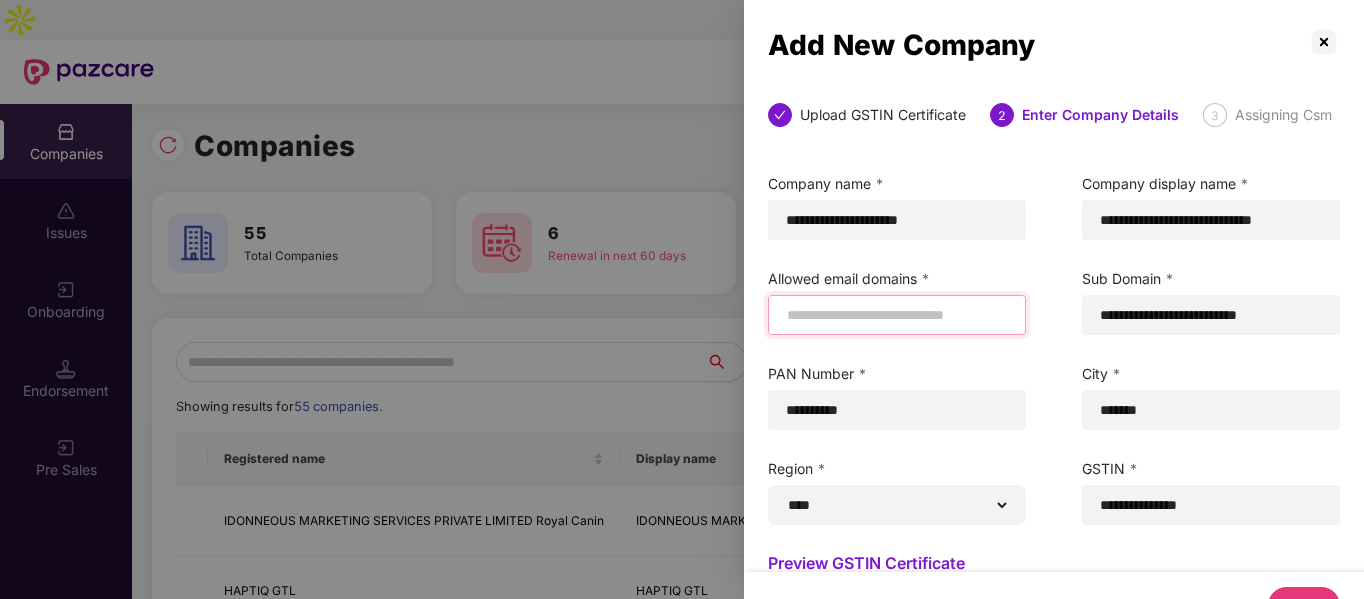 paste on "**********" 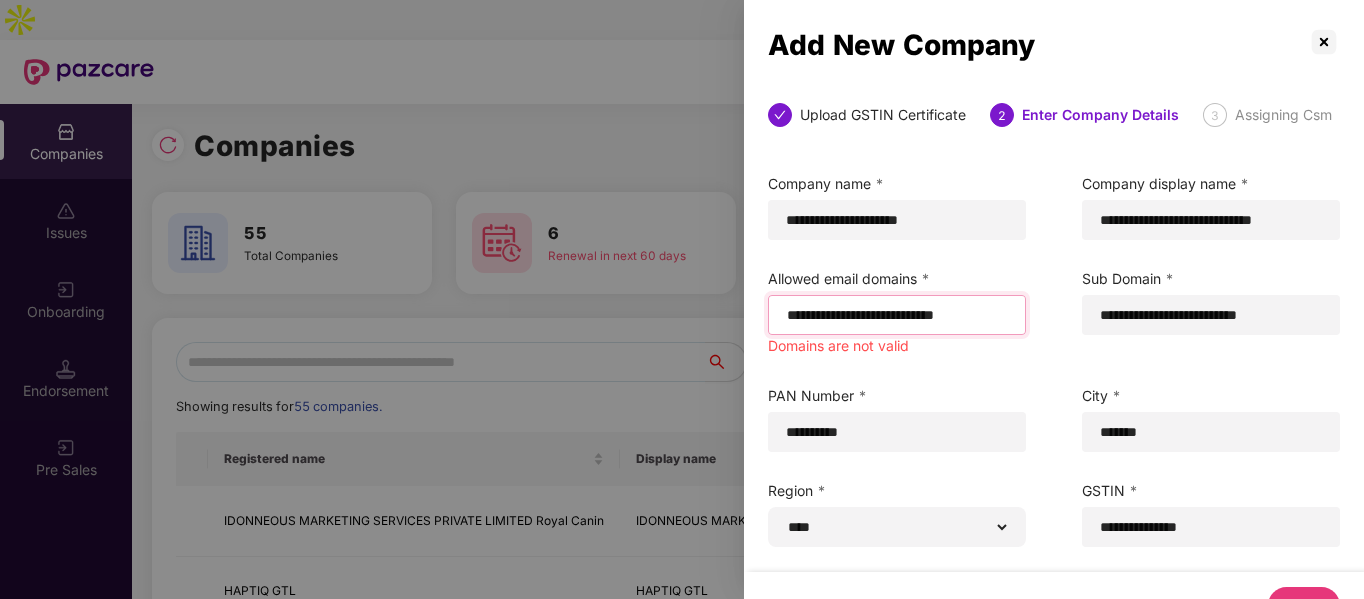 click on "**********" at bounding box center (897, 315) 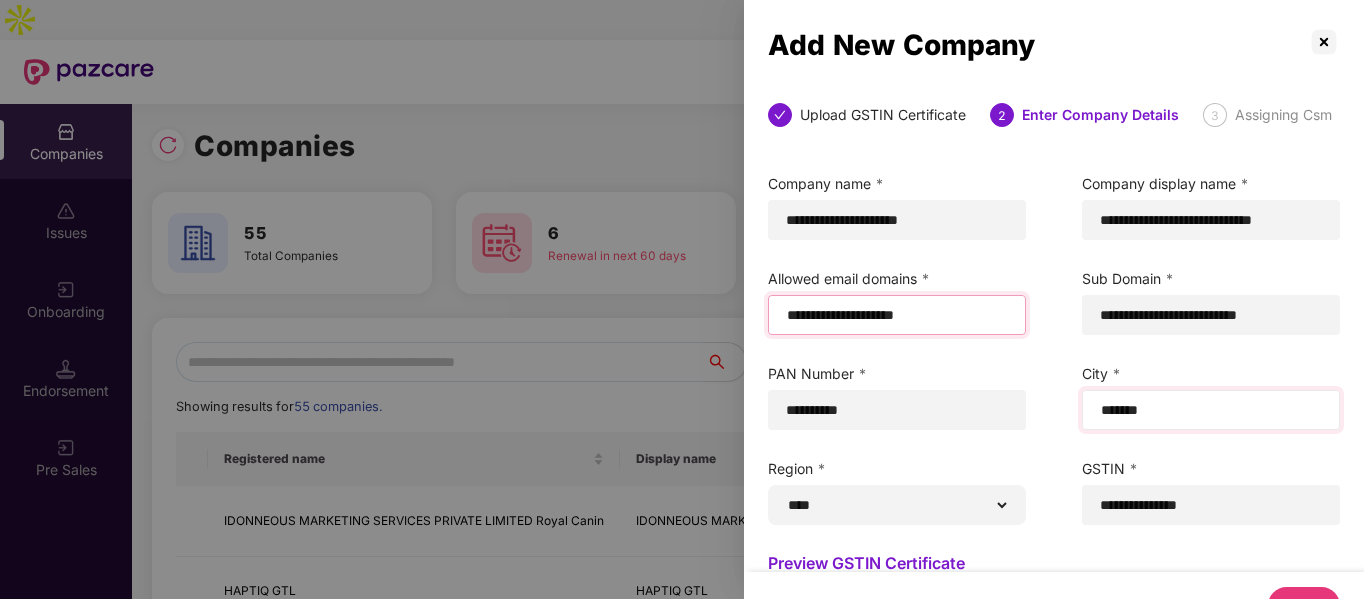 type on "**********" 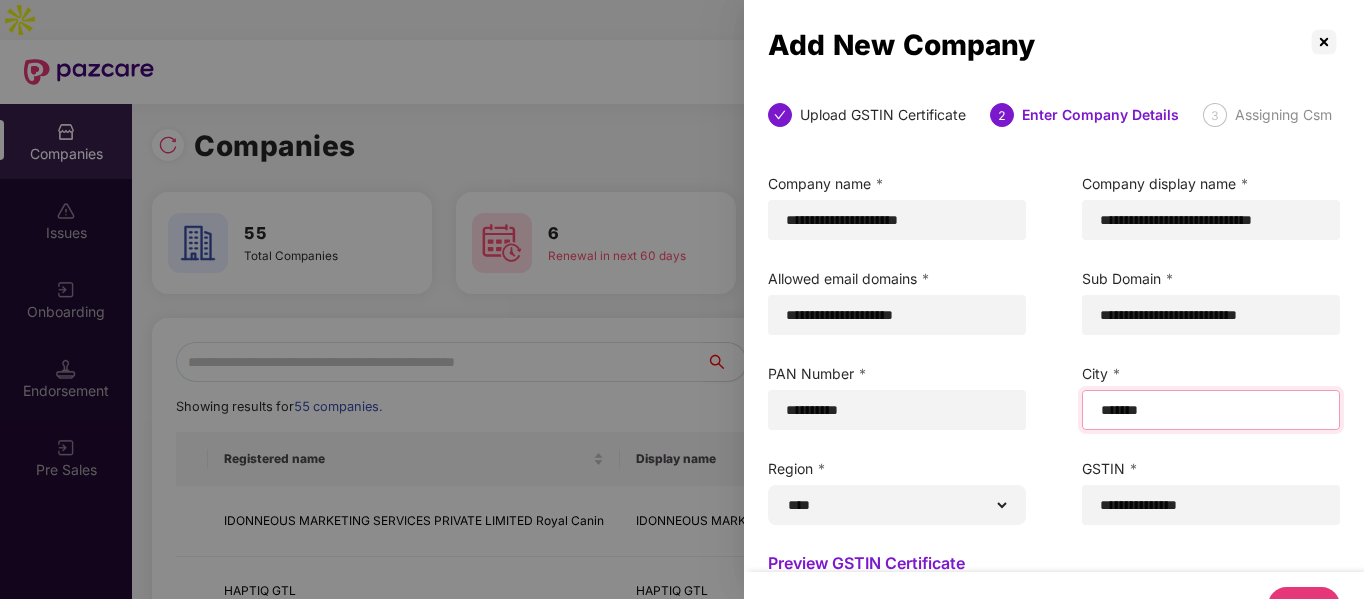 click on "*******" at bounding box center (1211, 410) 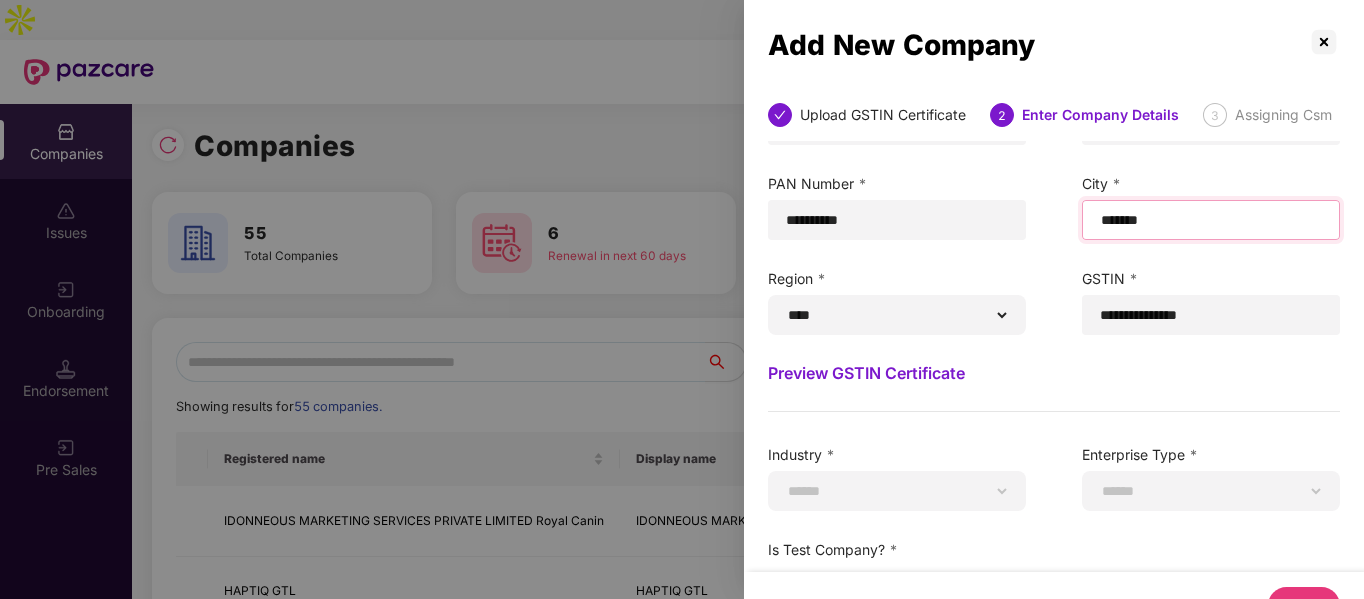scroll, scrollTop: 244, scrollLeft: 0, axis: vertical 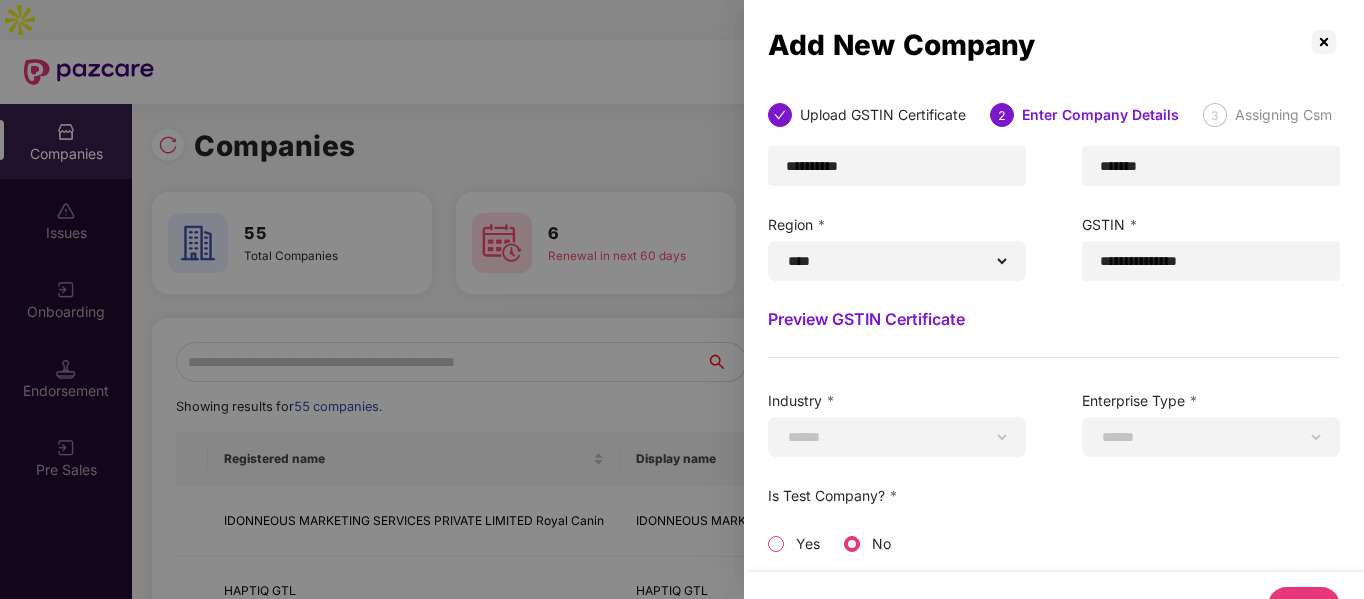 click on "Next" at bounding box center [1304, 605] 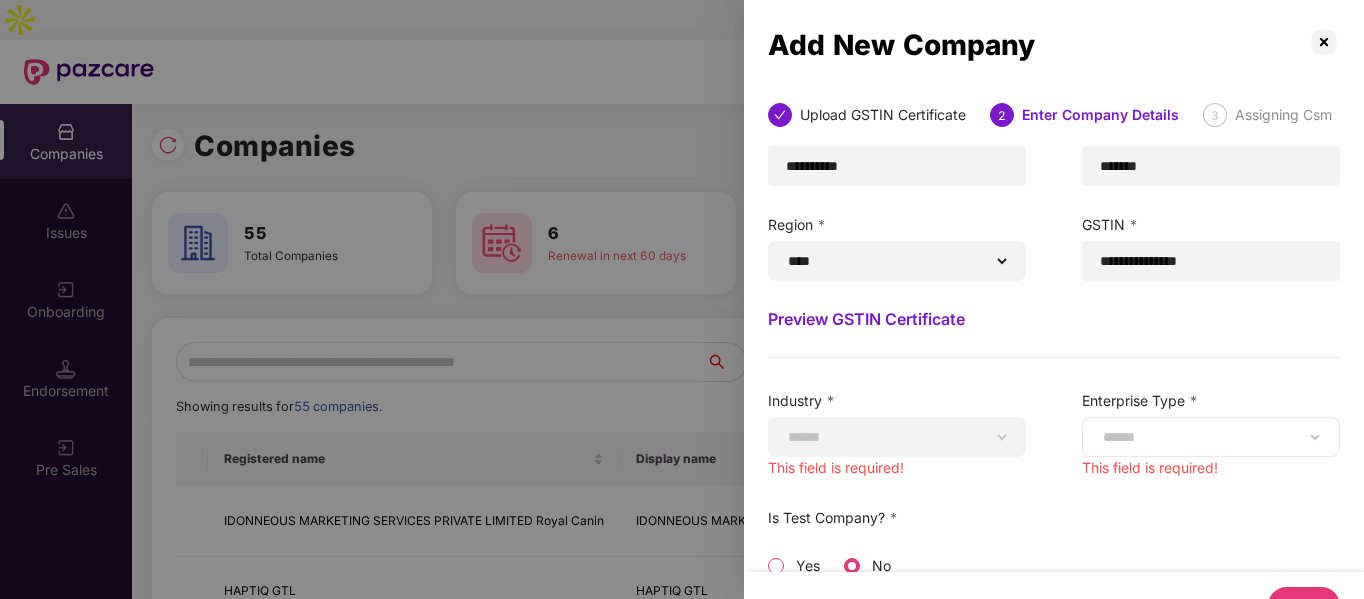 click on "**********" at bounding box center (1211, 437) 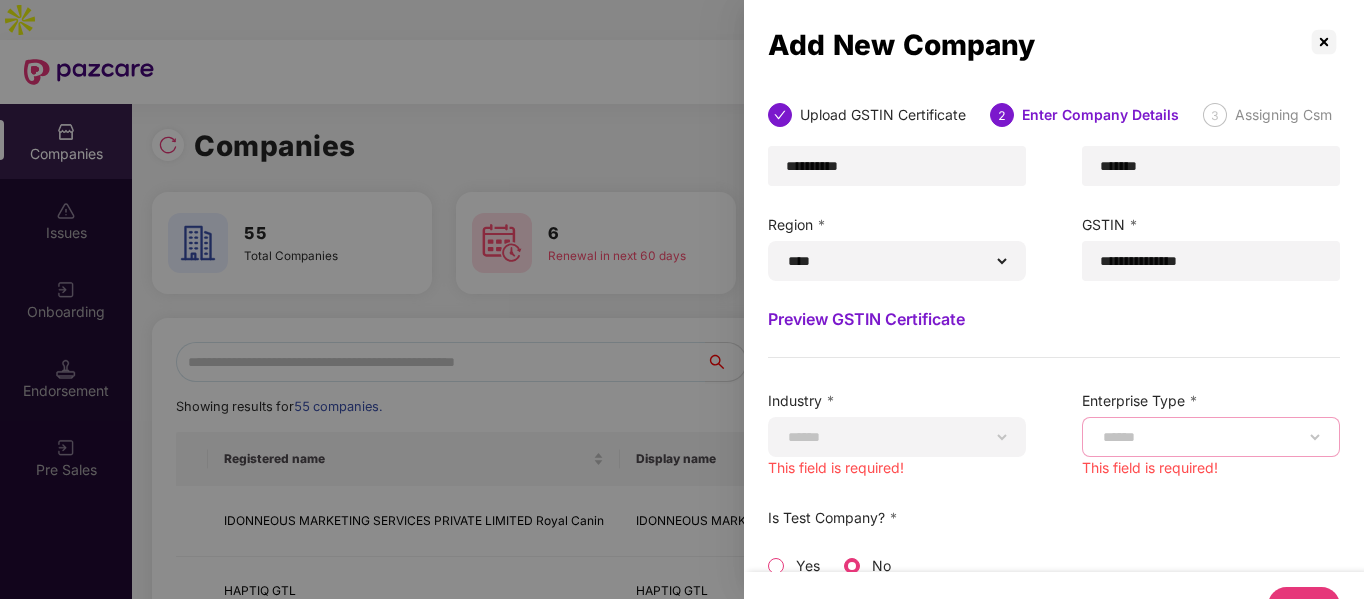 click on "**********" at bounding box center [1211, 437] 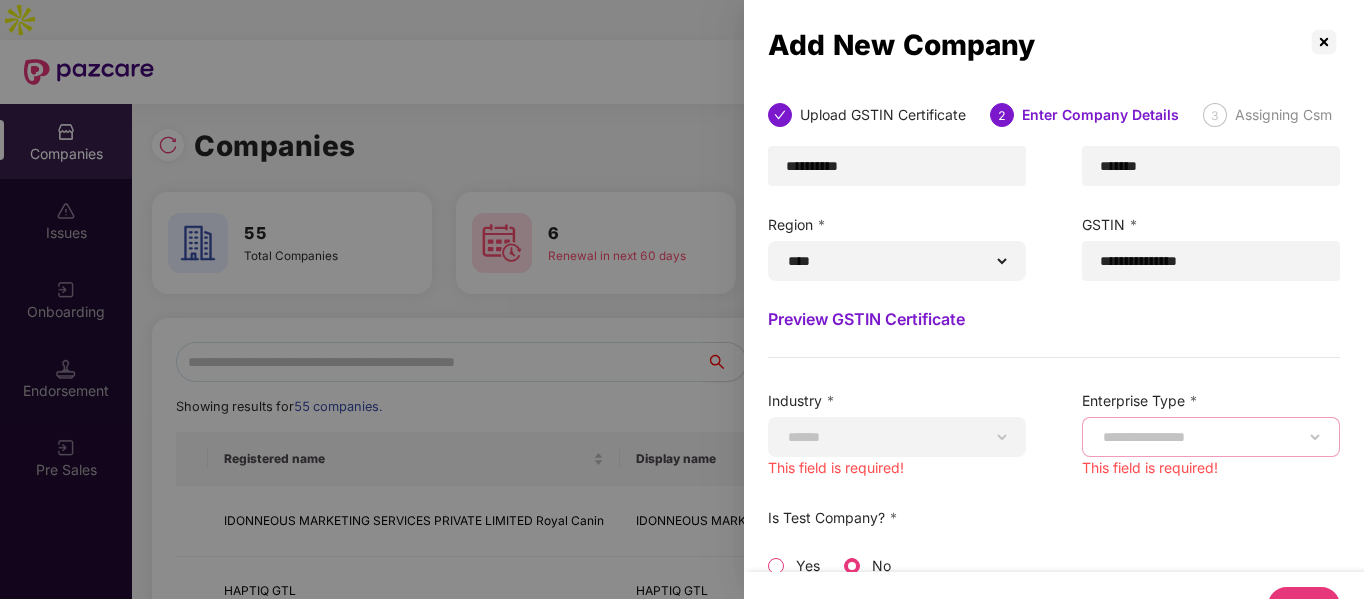 click on "**********" at bounding box center [1211, 437] 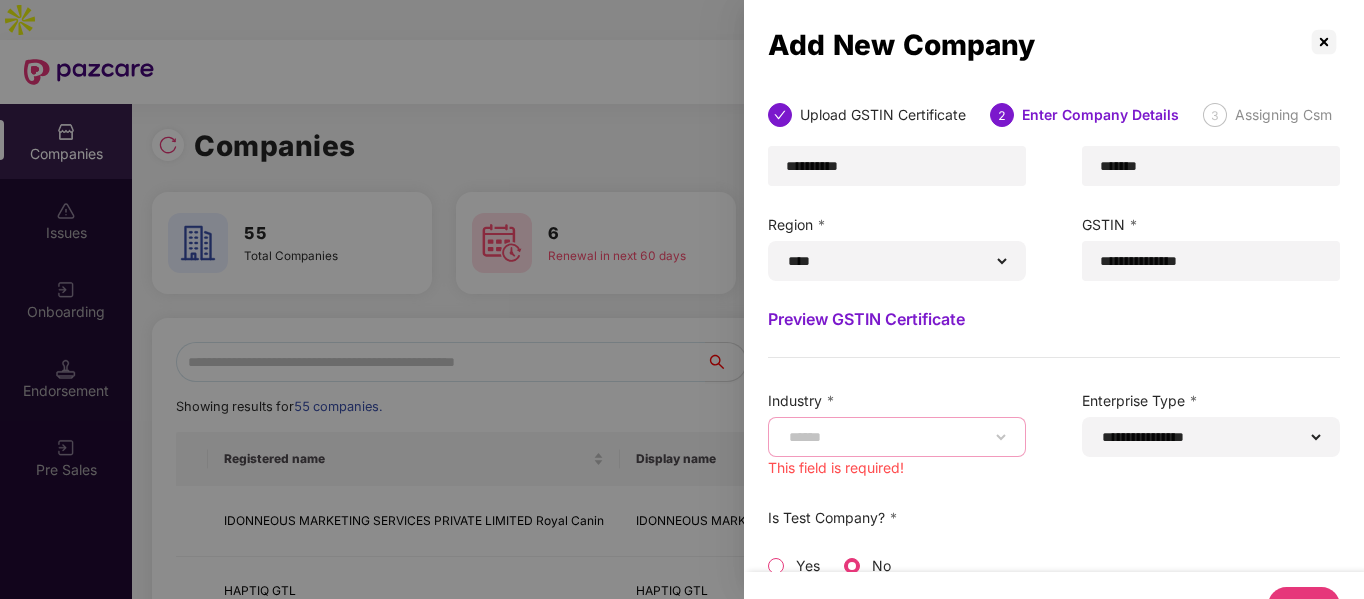 click on "**********" at bounding box center (897, 437) 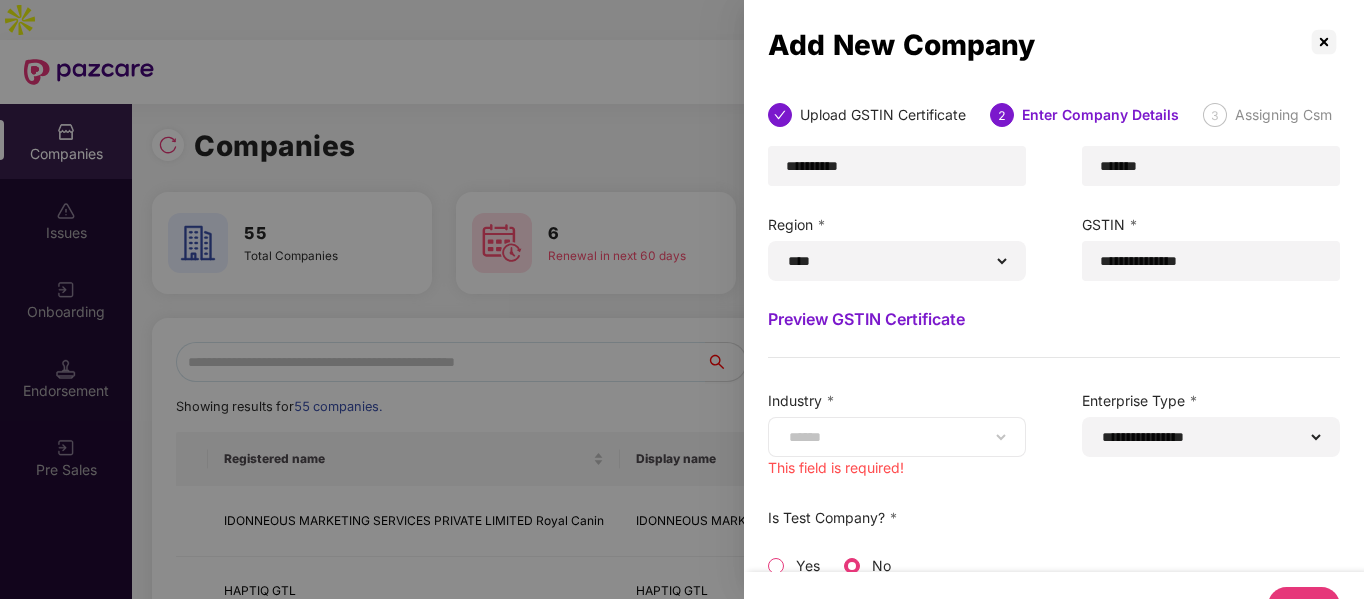 click on "**********" at bounding box center (897, 437) 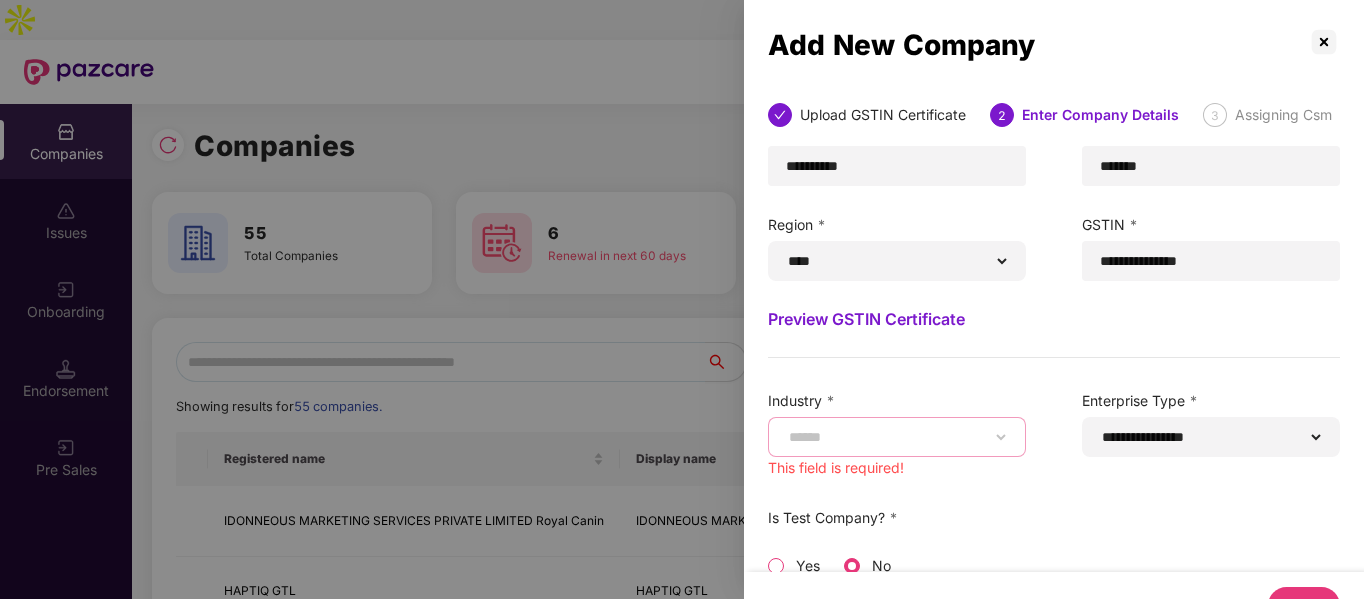 click on "**********" at bounding box center [897, 437] 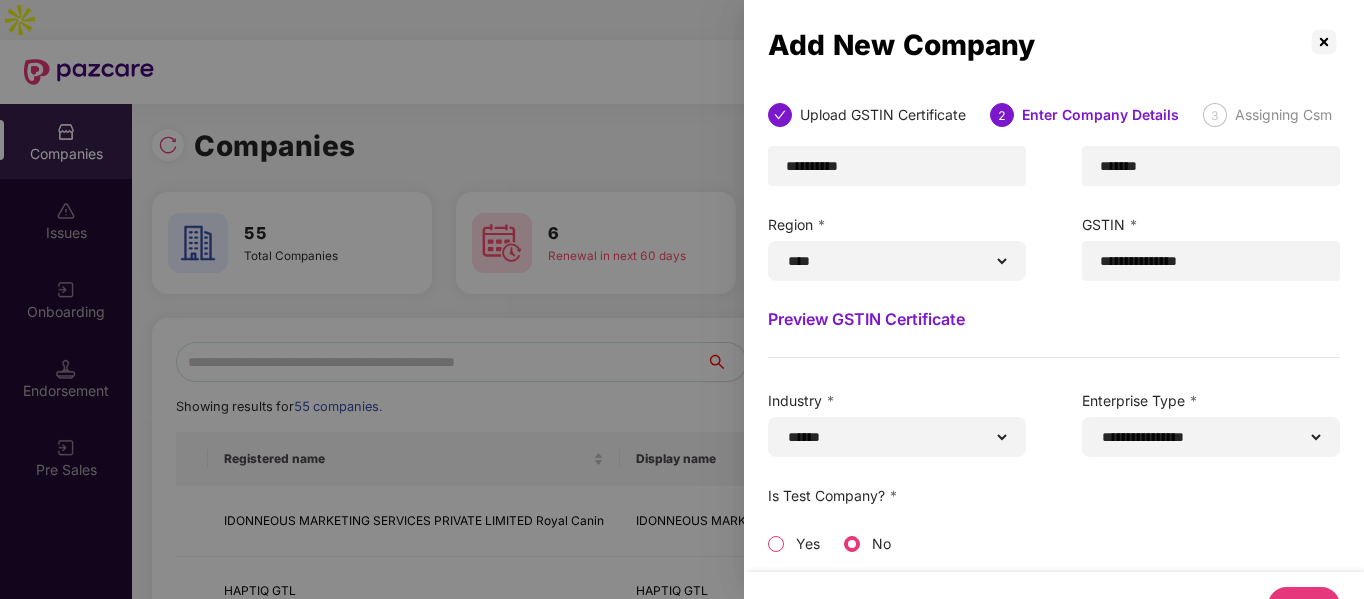 click on "Next" at bounding box center [1304, 605] 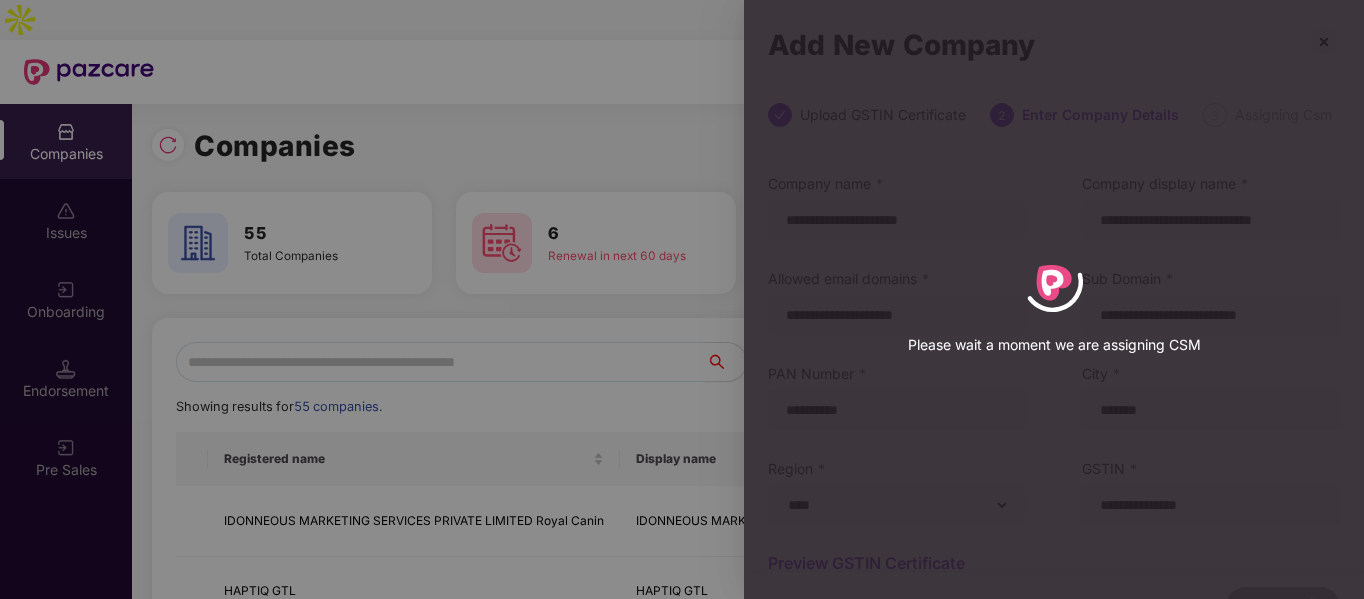 select on "**********" 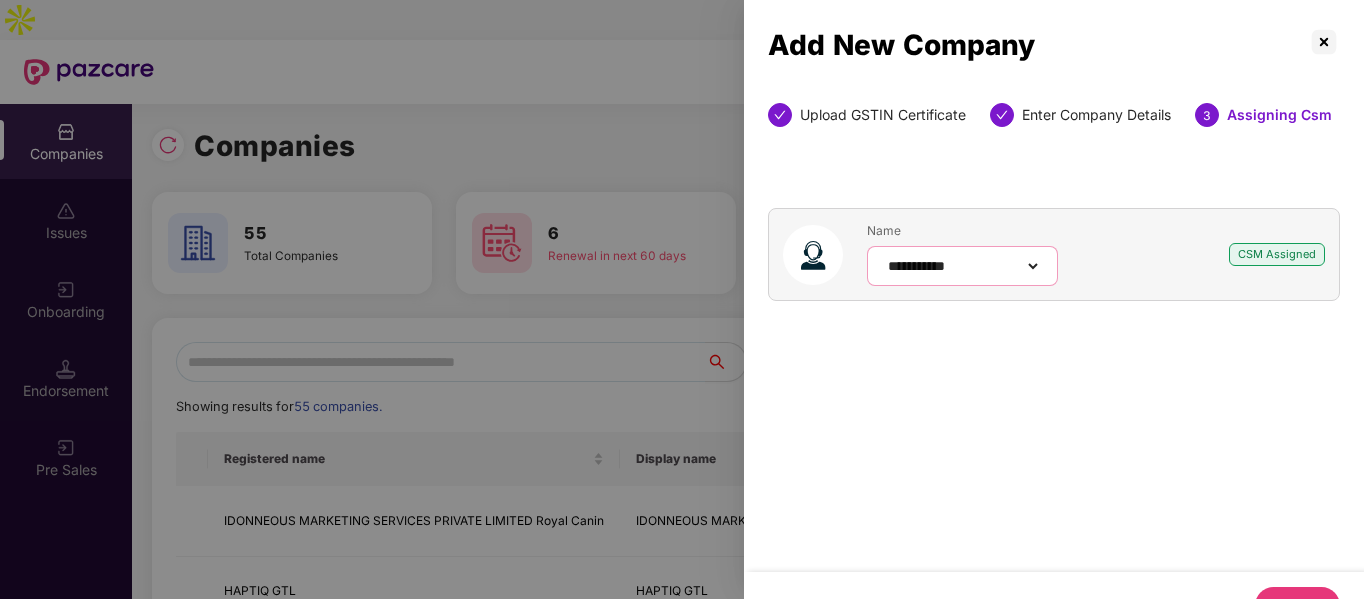 click on "**********" at bounding box center (962, 266) 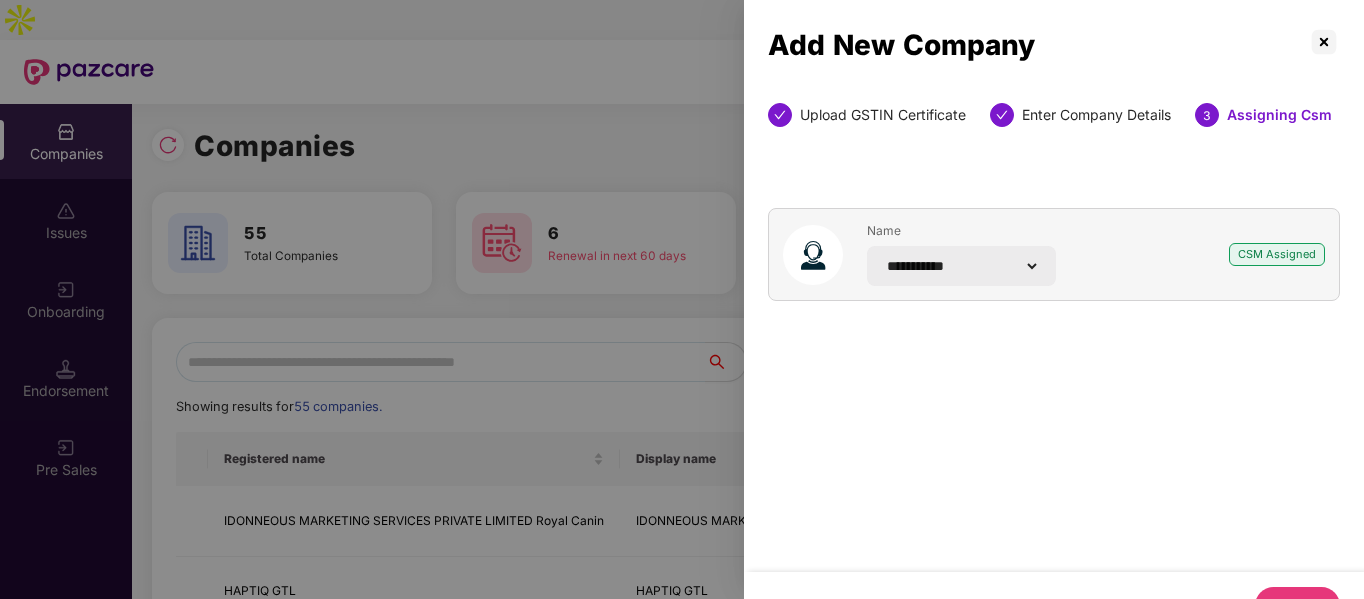 click on "[FIRST] [MIDDLE] [LAST]" at bounding box center (1054, 356) 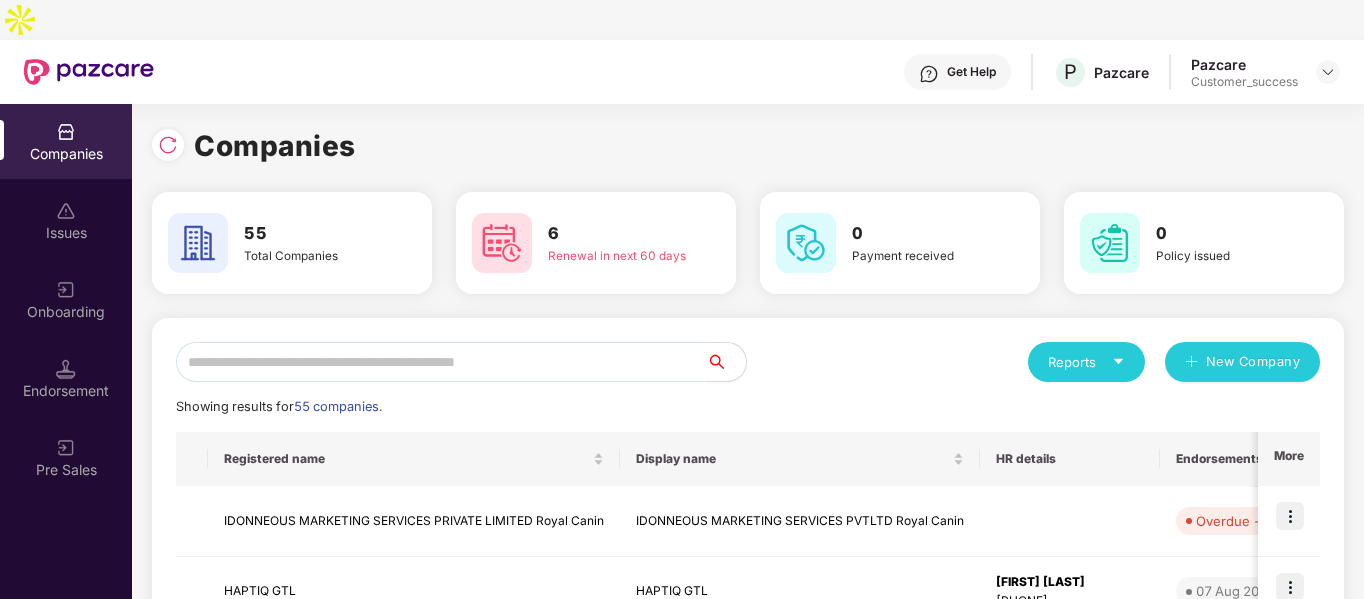 click at bounding box center [441, 362] 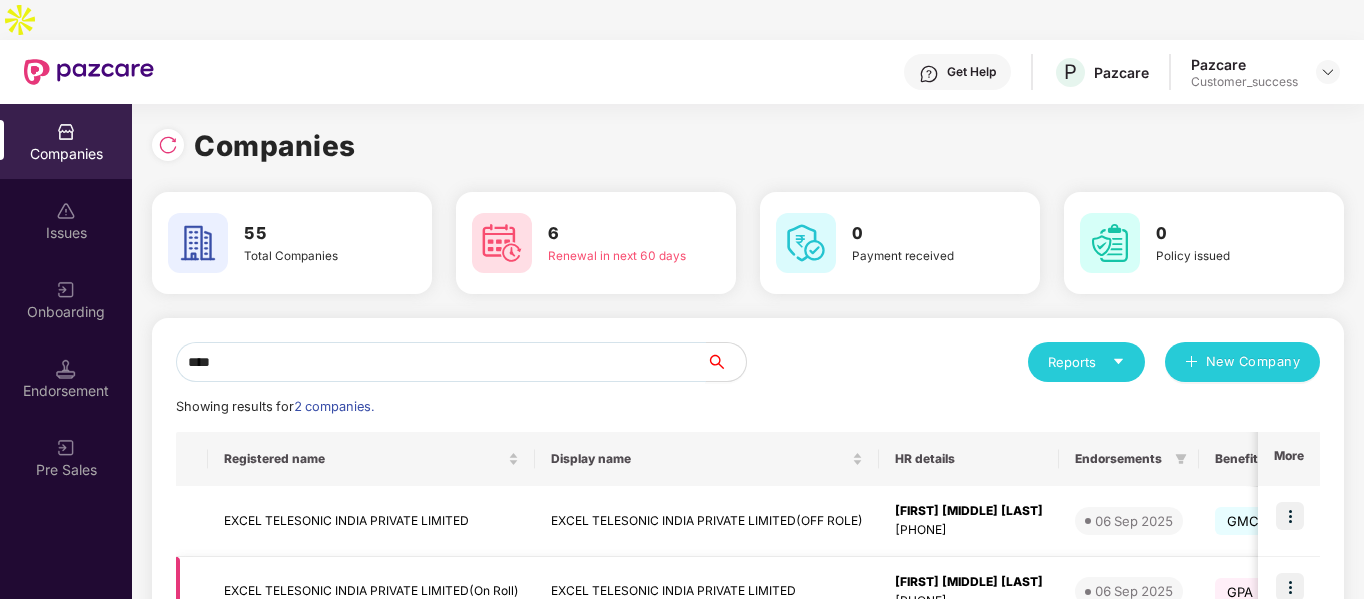 type on "****" 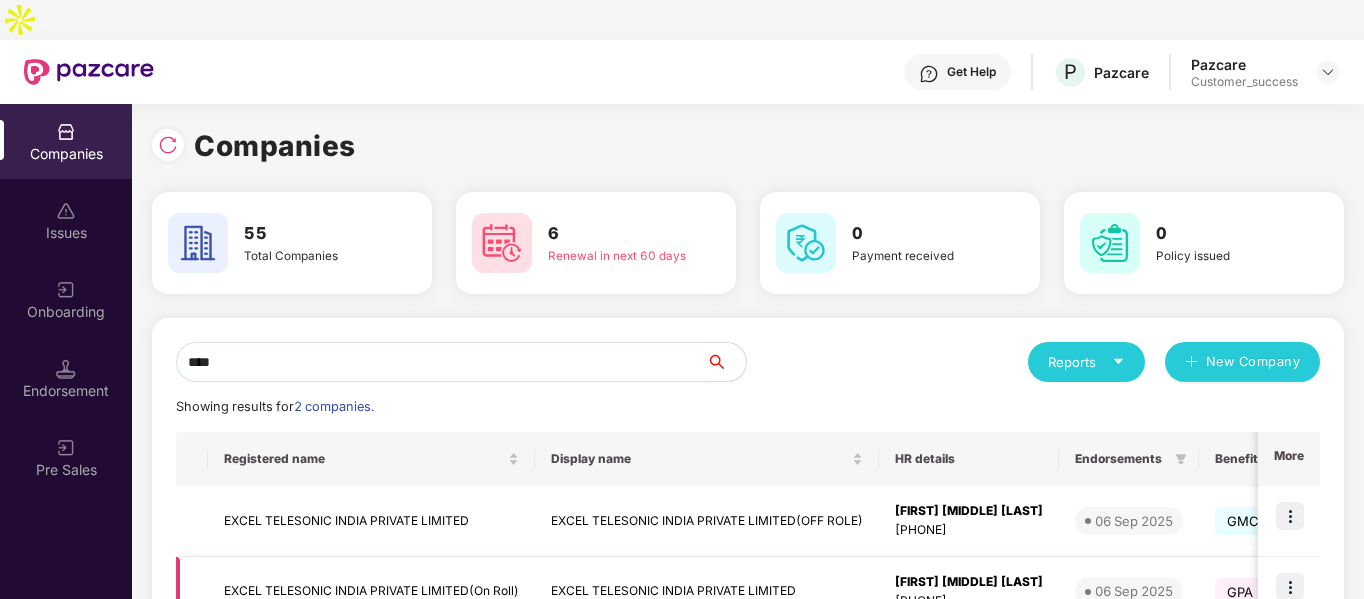 click on "EXCEL TELESONIC INDIA PRIVATE LIMITED(On Roll)" at bounding box center (371, 592) 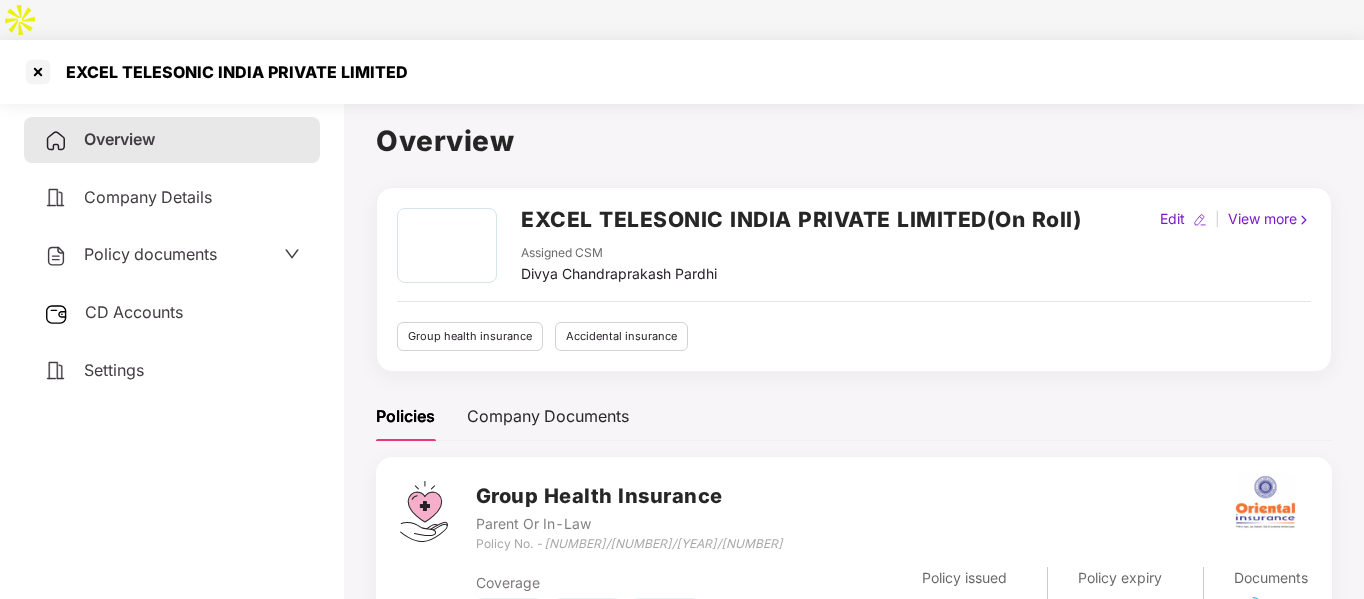 click on "Policy documents" at bounding box center [150, 254] 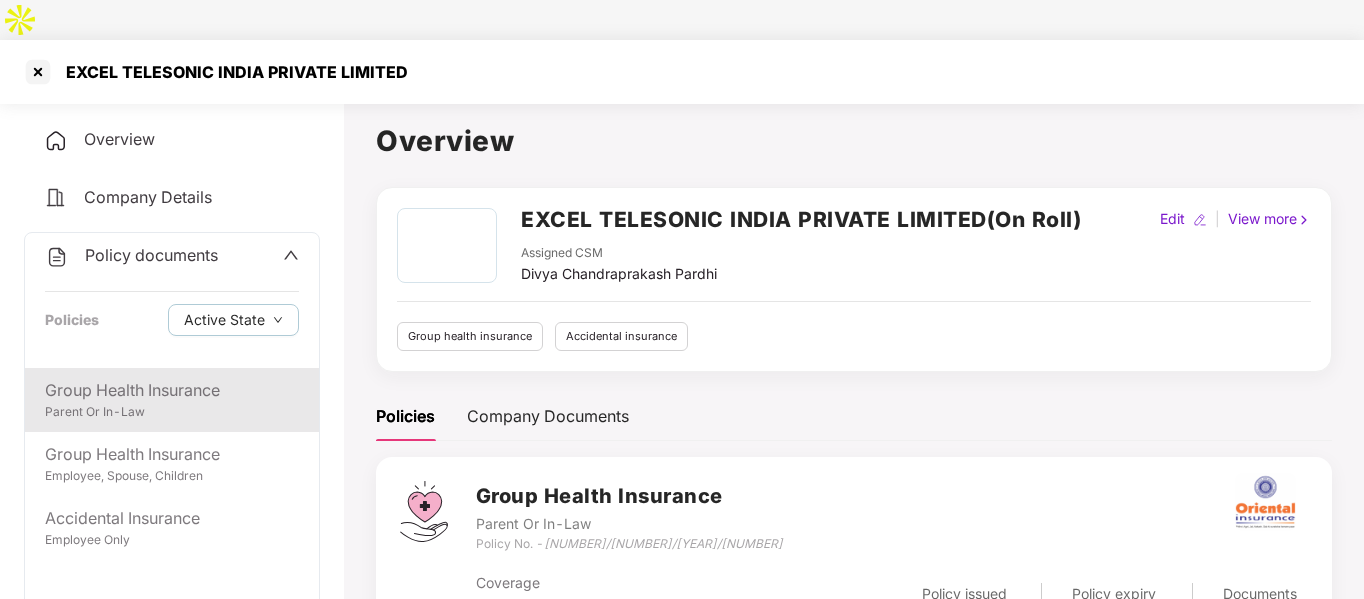 click on "Parent Or In-Law" at bounding box center (172, 412) 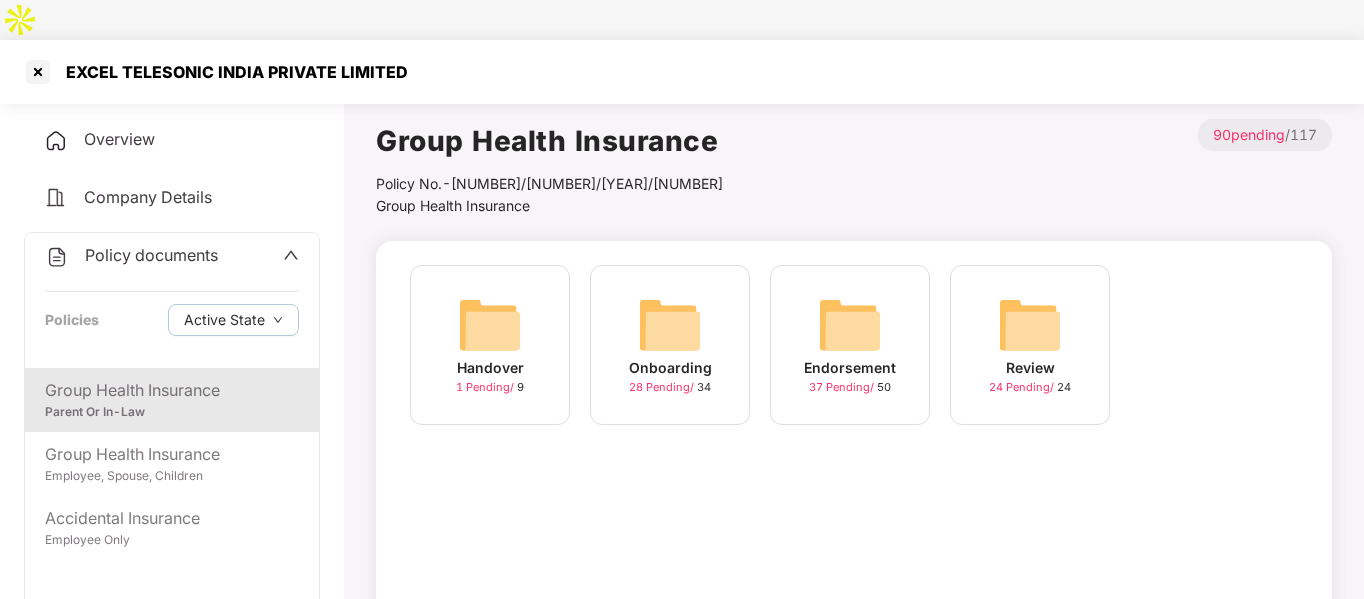 click at bounding box center [670, 325] 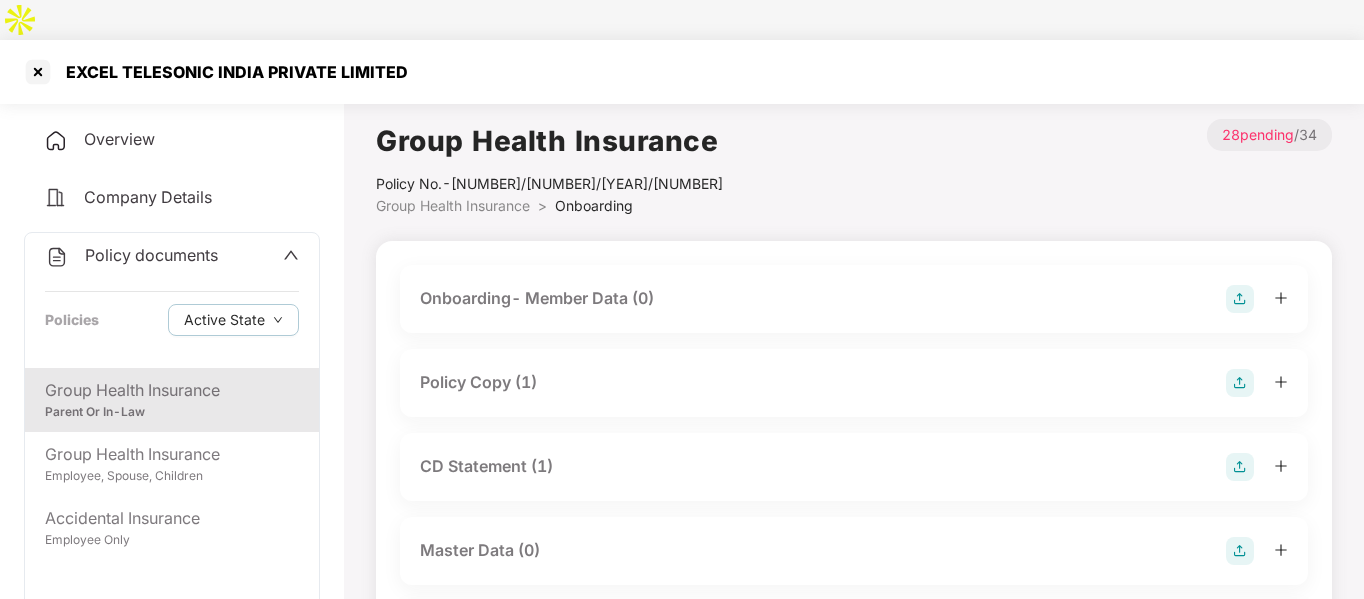 click on "Policy Copy (1)" at bounding box center (478, 382) 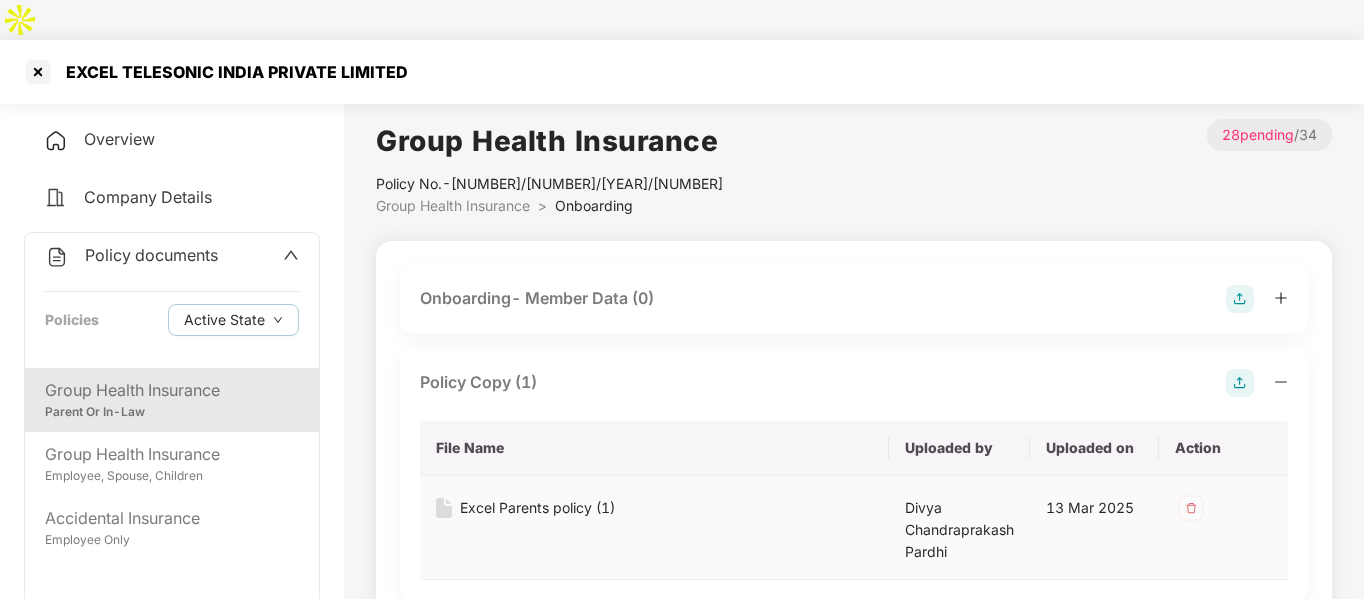 click on "Excel Parents policy (1)" at bounding box center [537, 508] 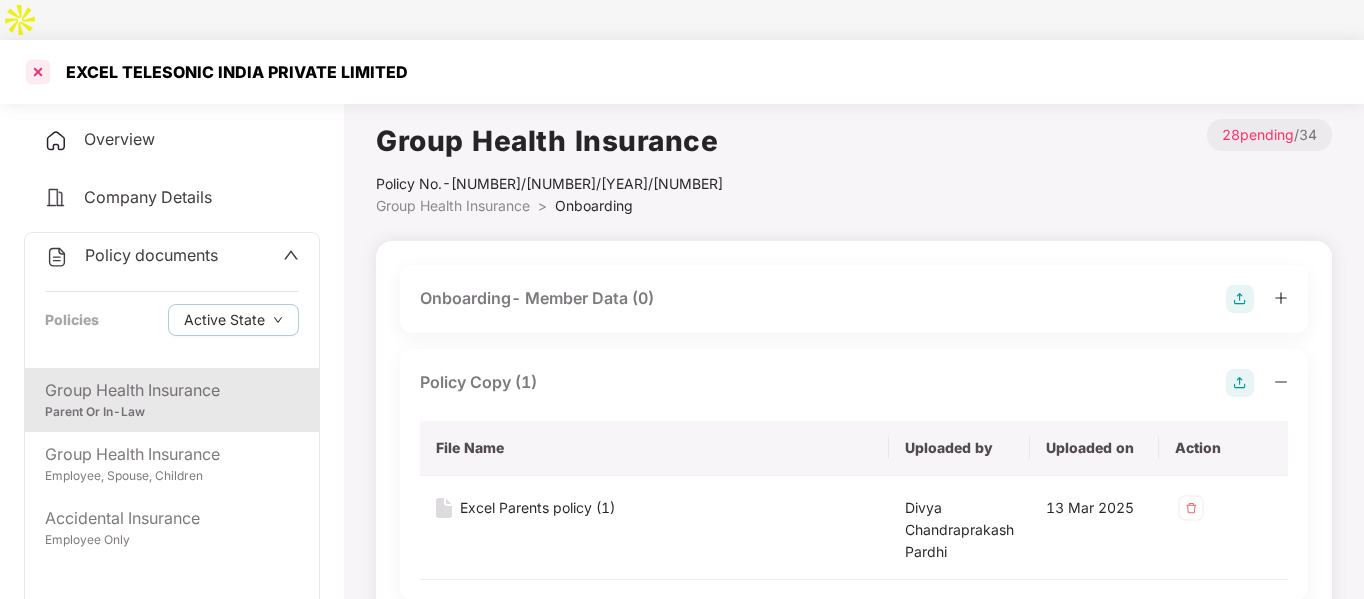 click at bounding box center (38, 72) 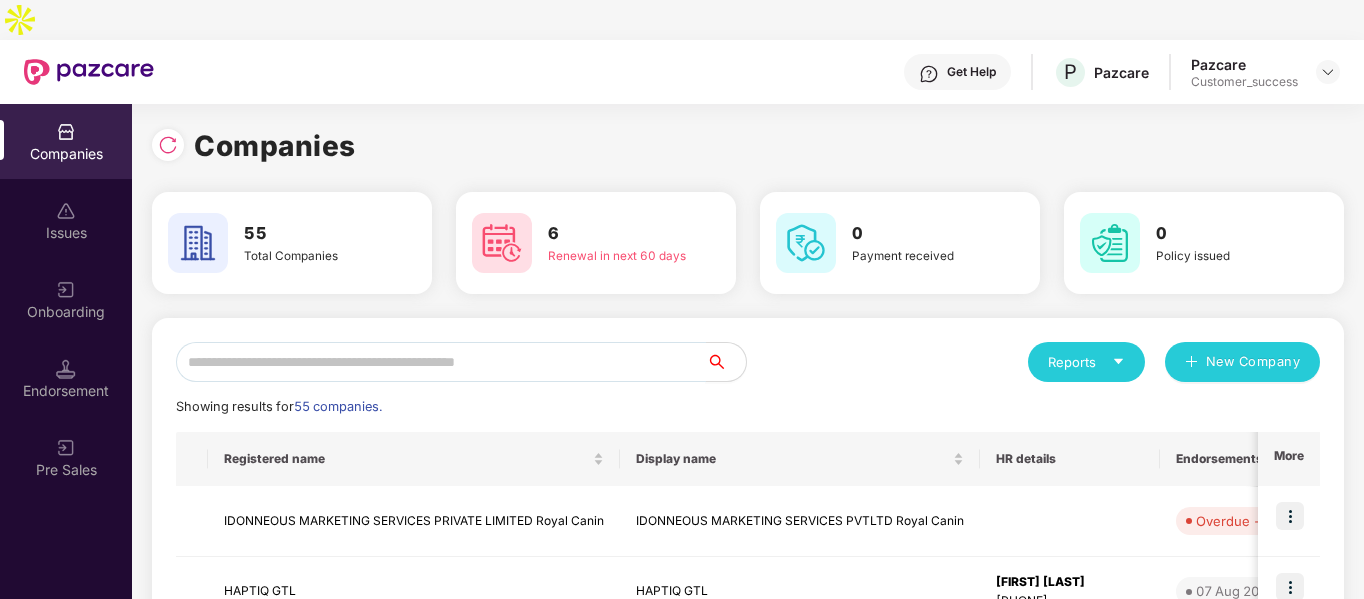 click at bounding box center (441, 362) 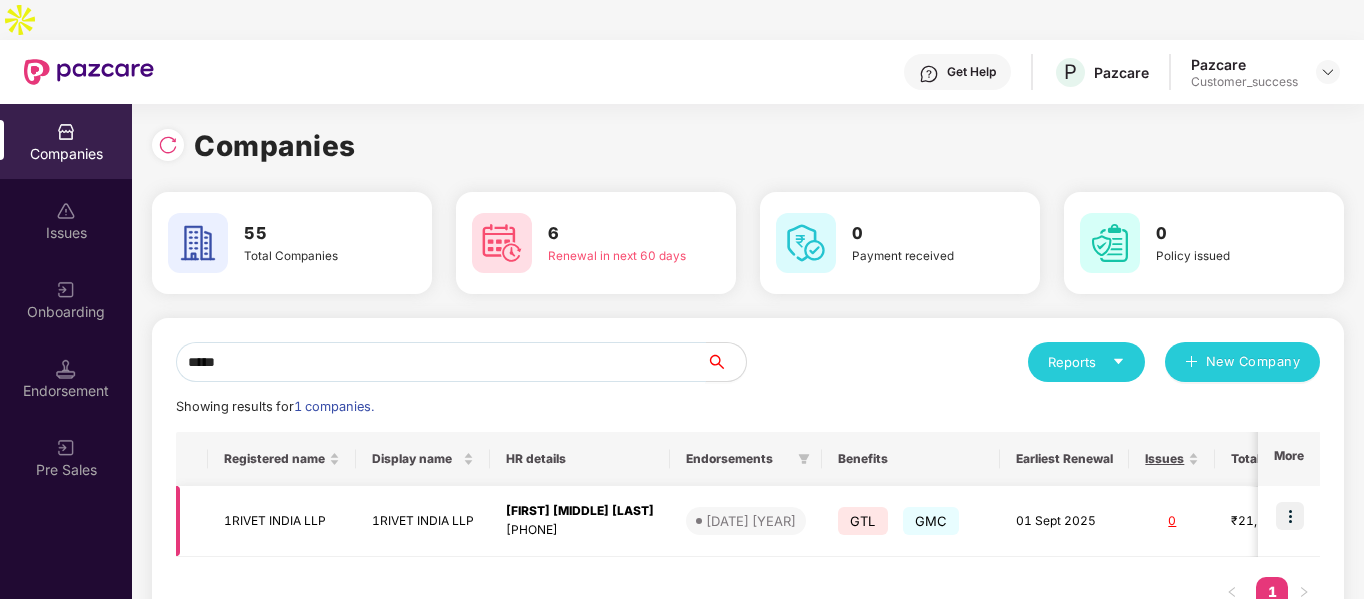 type on "*****" 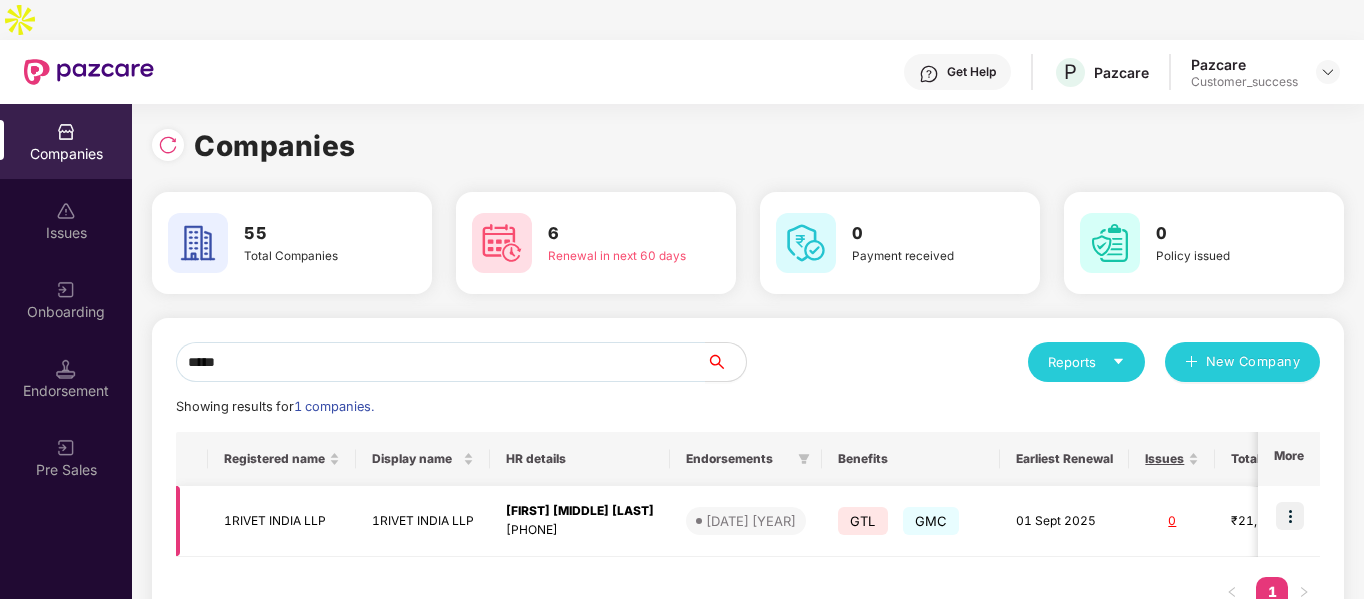 click at bounding box center [1290, 516] 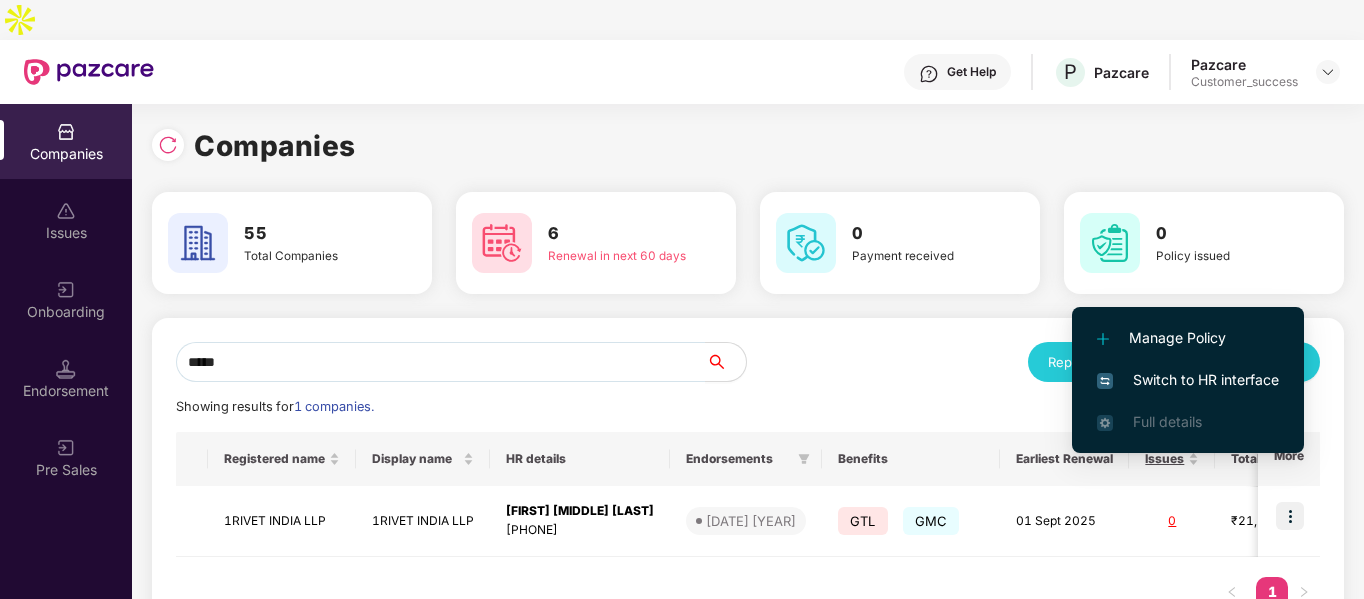 click at bounding box center [1105, 381] 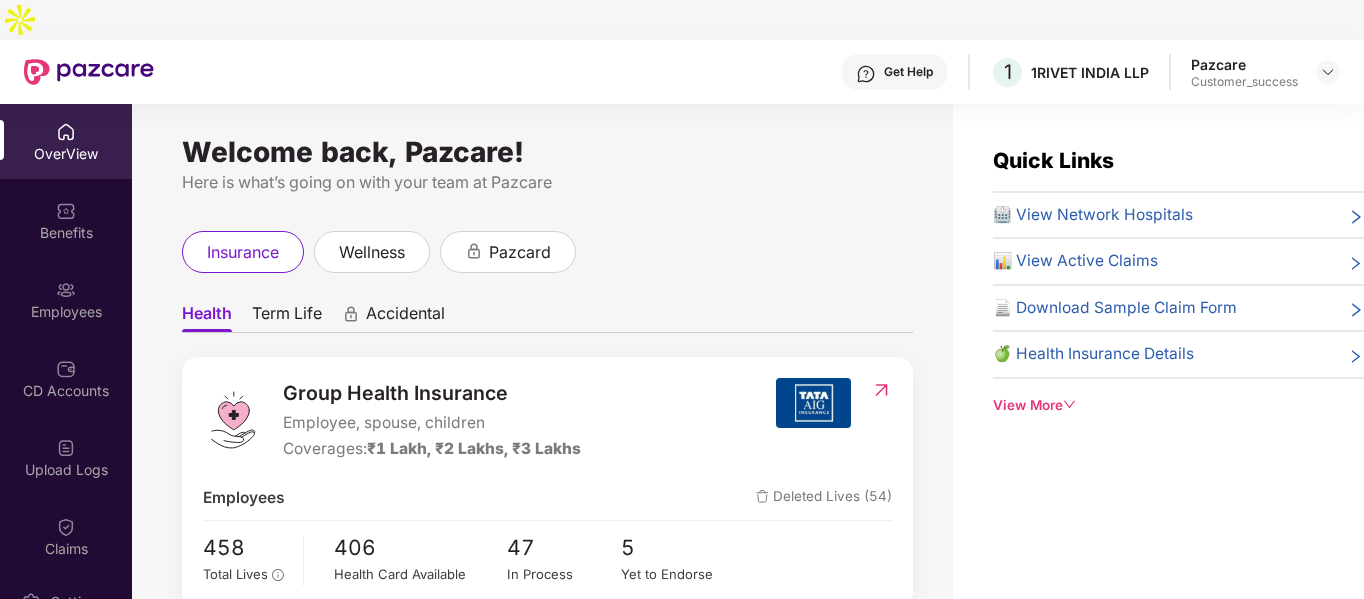 click on "Employees" at bounding box center [66, 299] 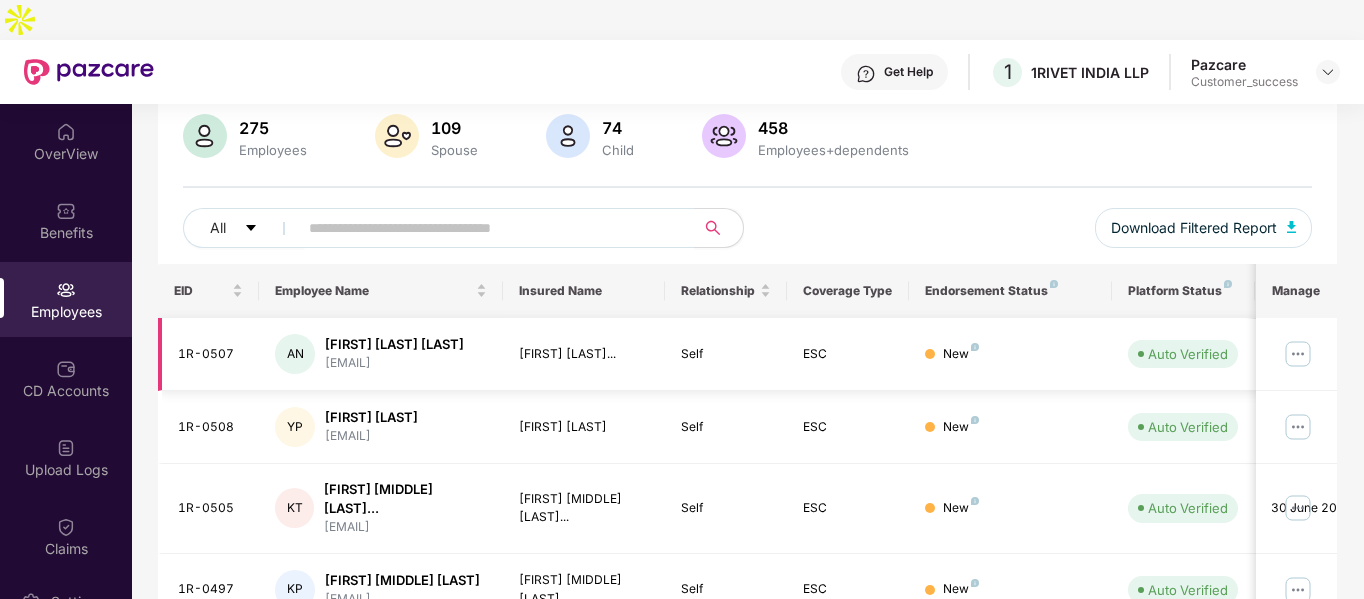 scroll, scrollTop: 150, scrollLeft: 0, axis: vertical 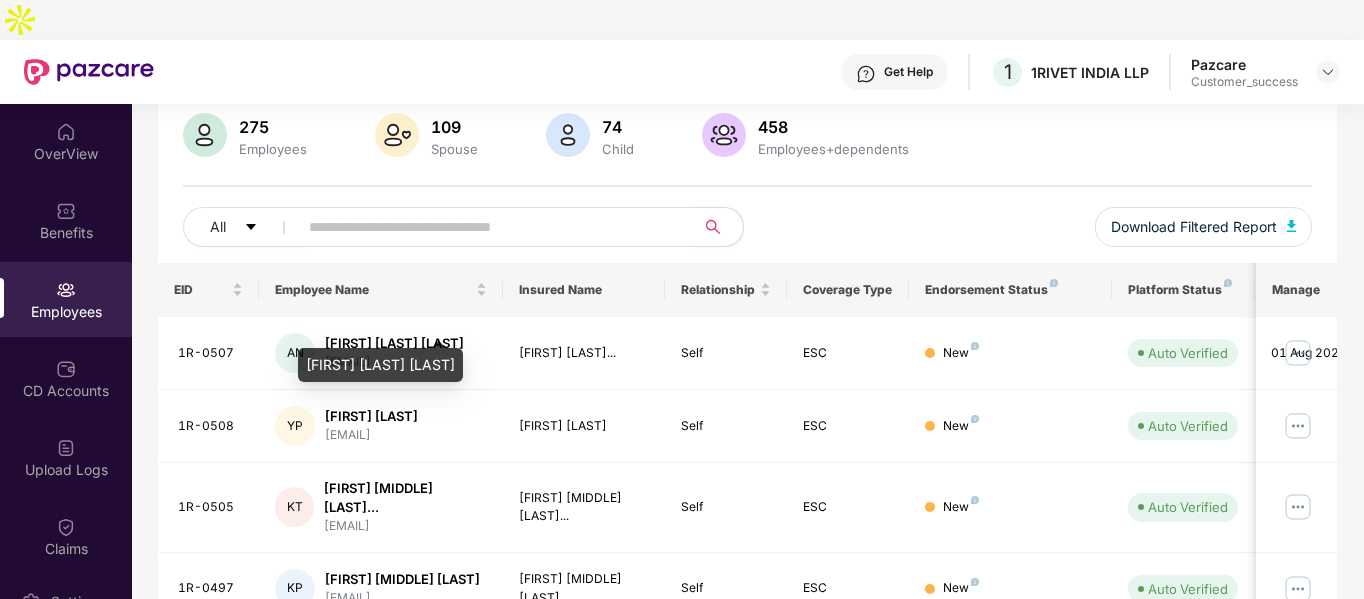 click on "[FIRST] [LAST] [LAST]" at bounding box center (380, 365) 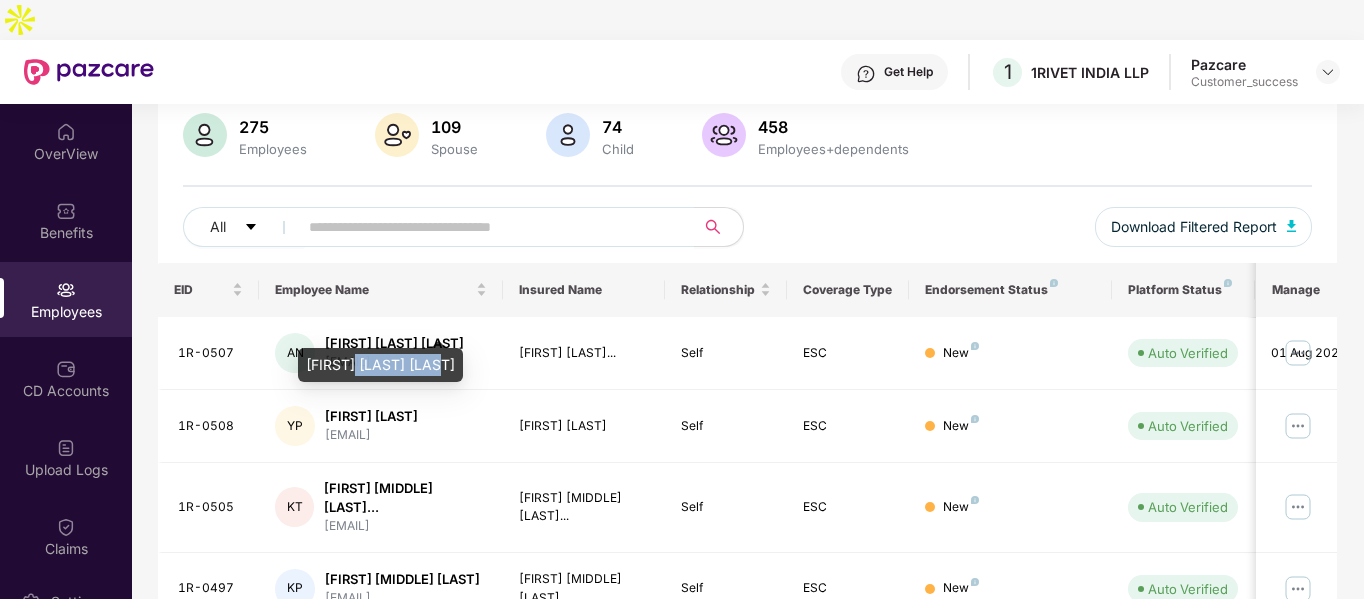 click on "[FIRST] [LAST] [LAST]" at bounding box center (380, 365) 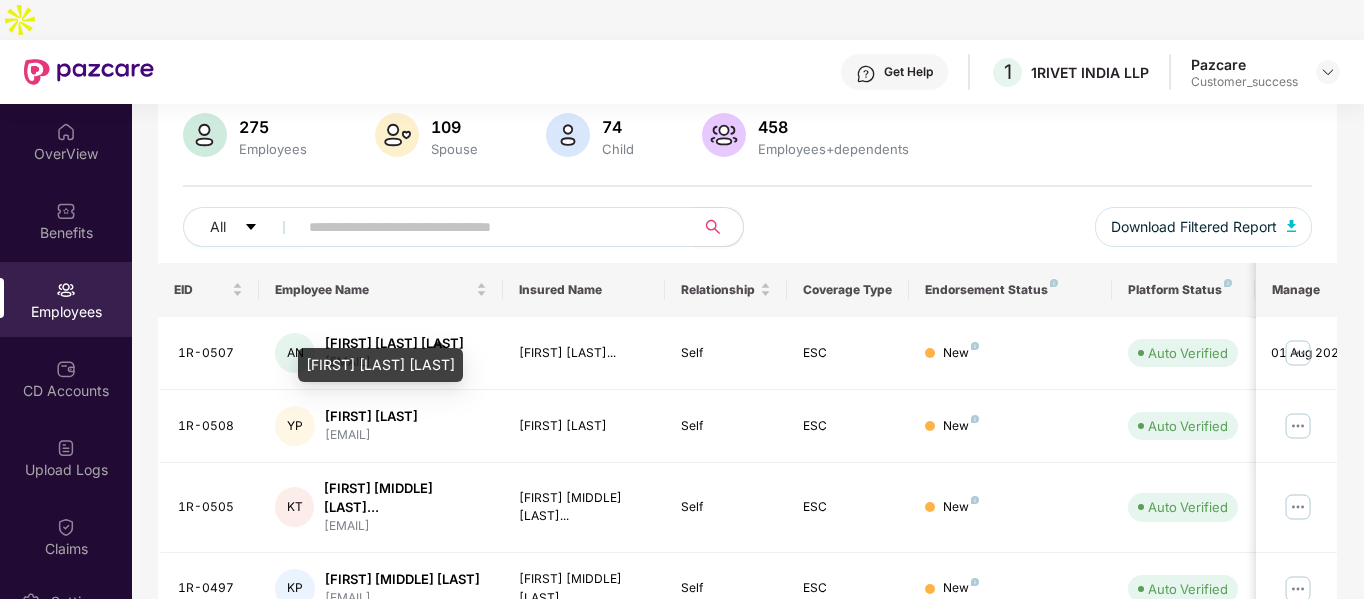 click on "[FIRST] [LAST] [LAST]" at bounding box center [380, 358] 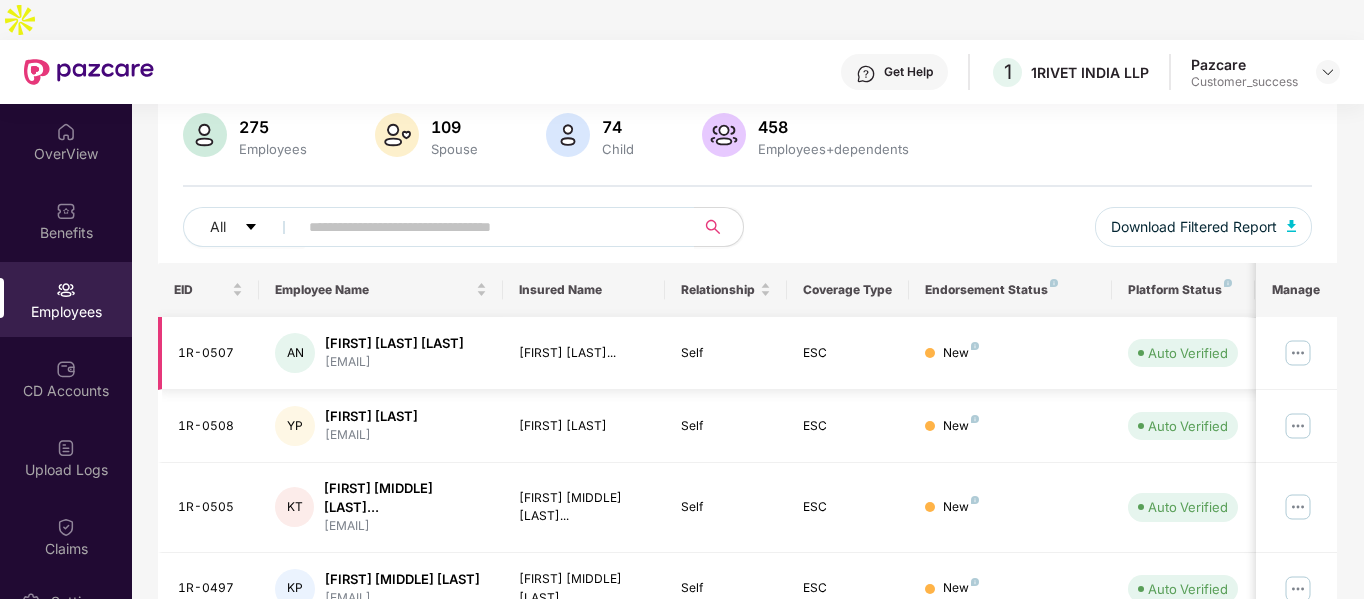 click on "[EMAIL]" at bounding box center [394, 362] 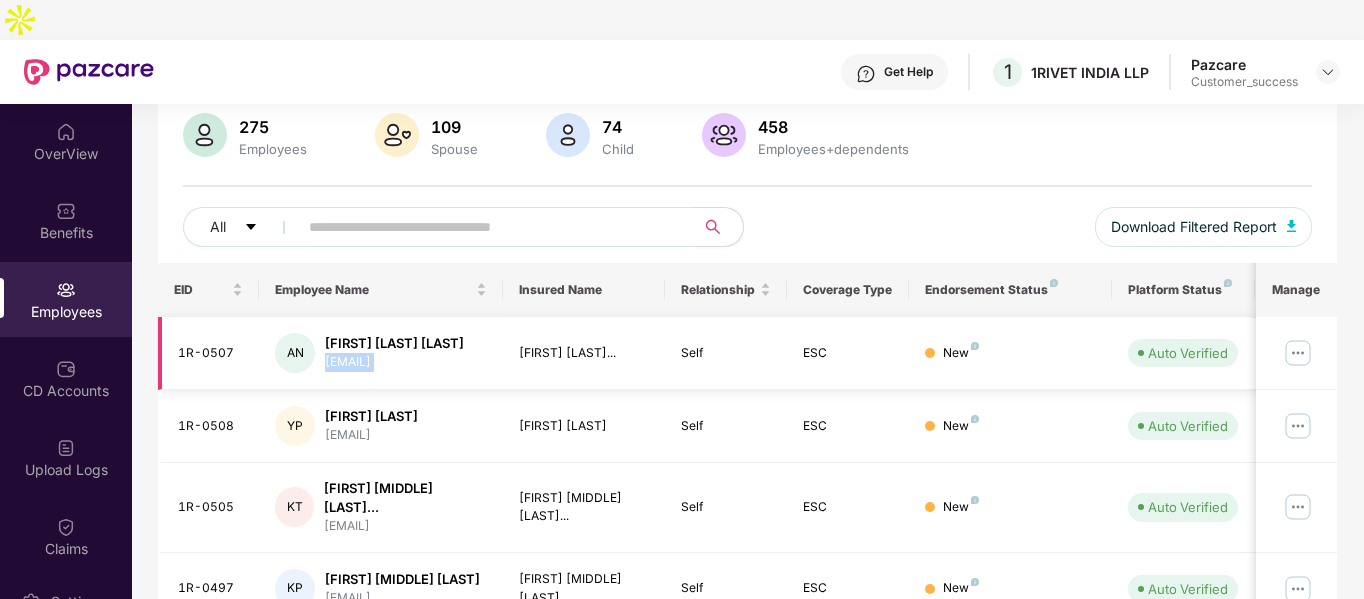 click on "[EMAIL]" at bounding box center [394, 362] 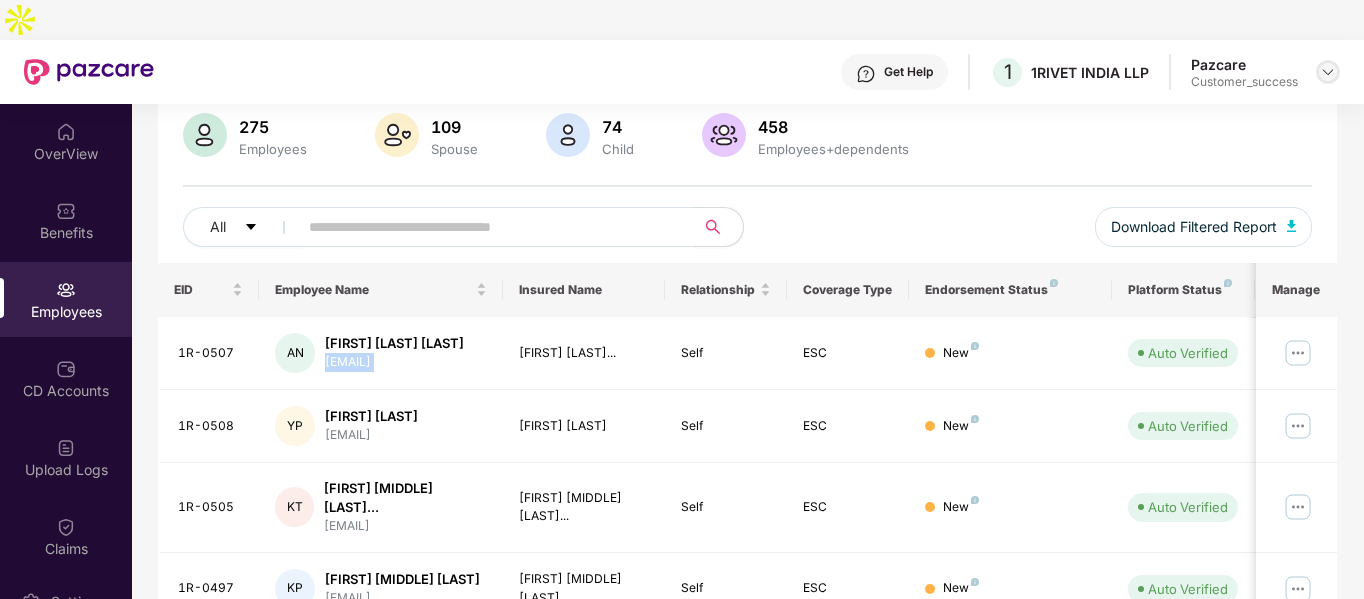 click at bounding box center [1328, 72] 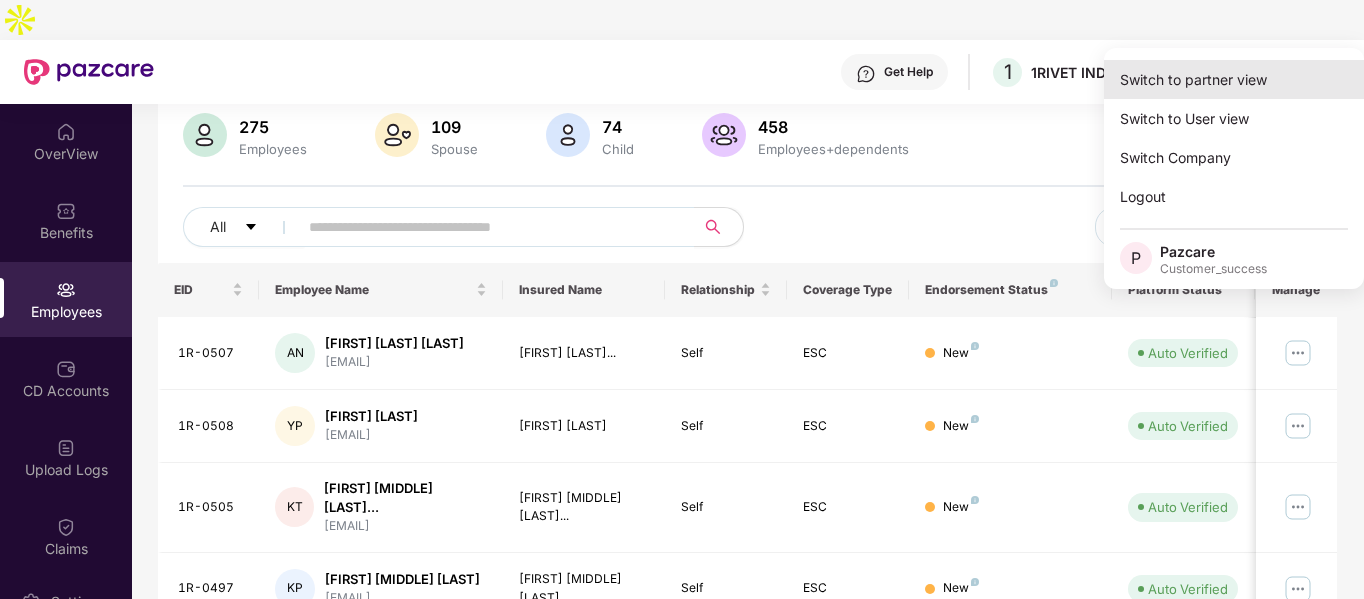 click on "Switch to partner view" at bounding box center [1234, 79] 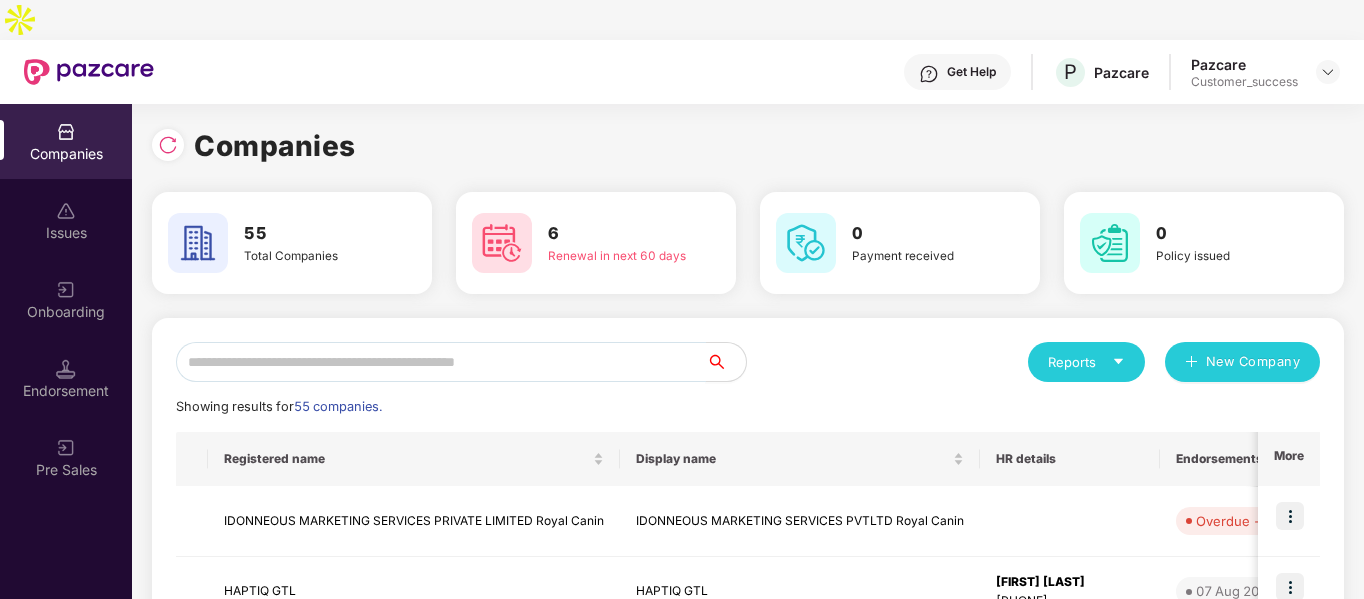 click at bounding box center (441, 362) 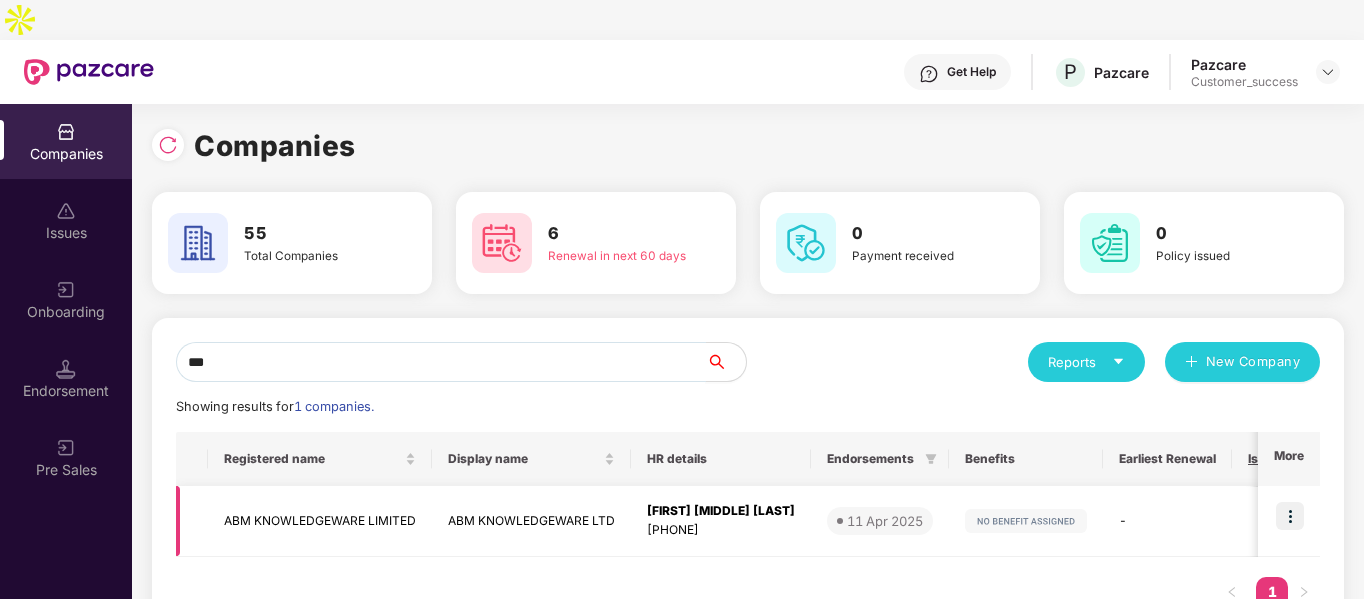 type on "***" 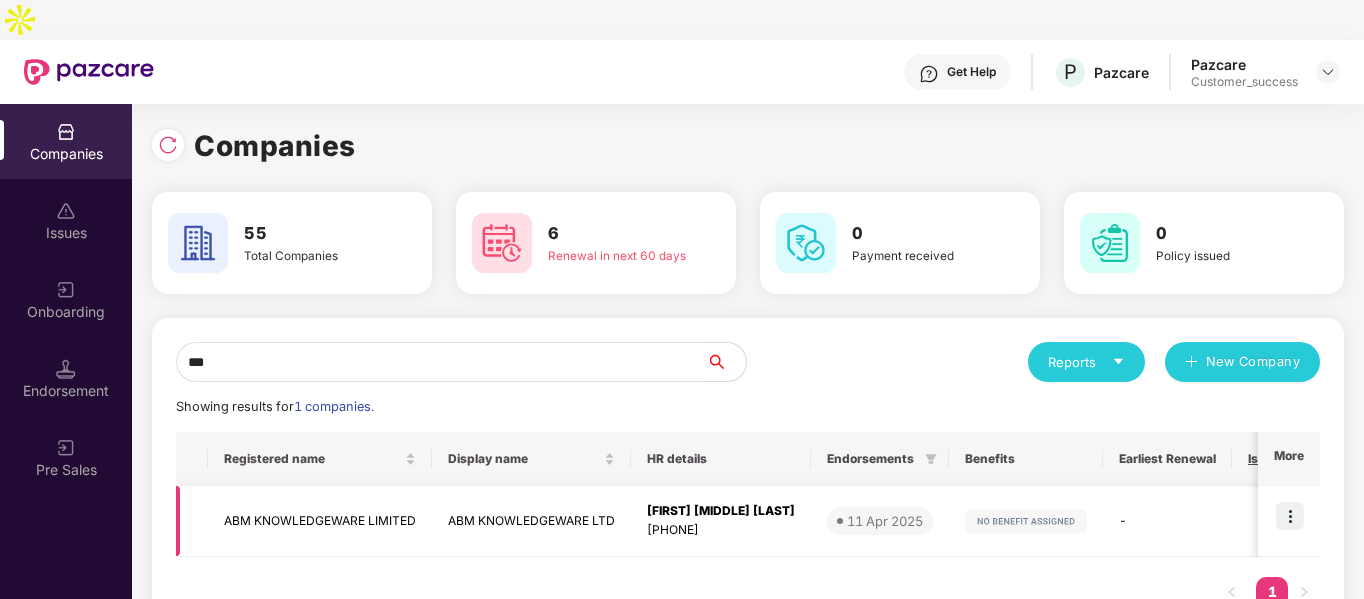 click on "ABM KNOWLEDGEWARE LIMITED" at bounding box center [320, 521] 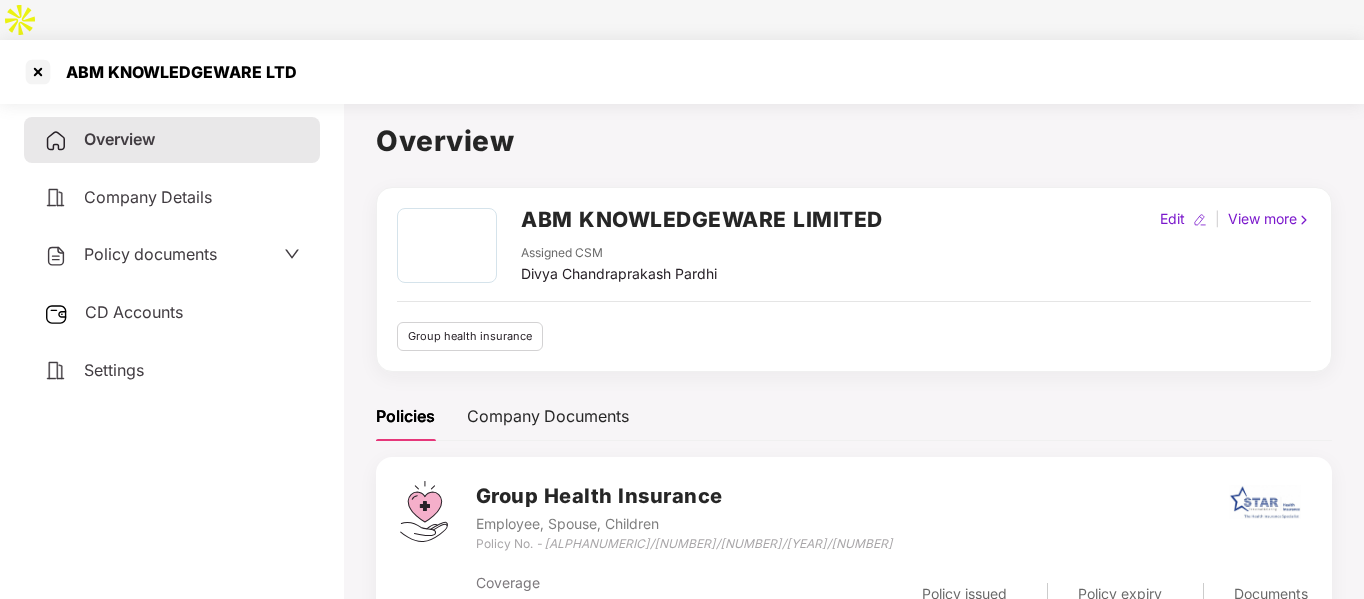 click on "Policy documents" at bounding box center [150, 254] 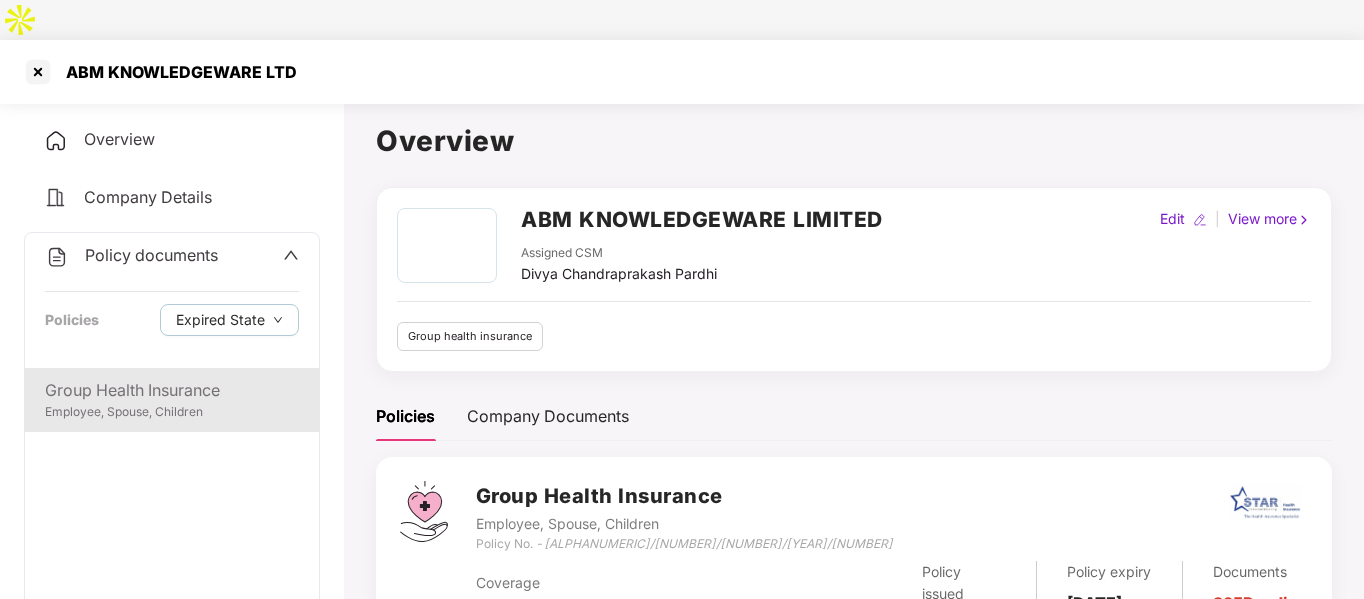 click on "Group Health Insurance" at bounding box center (172, 390) 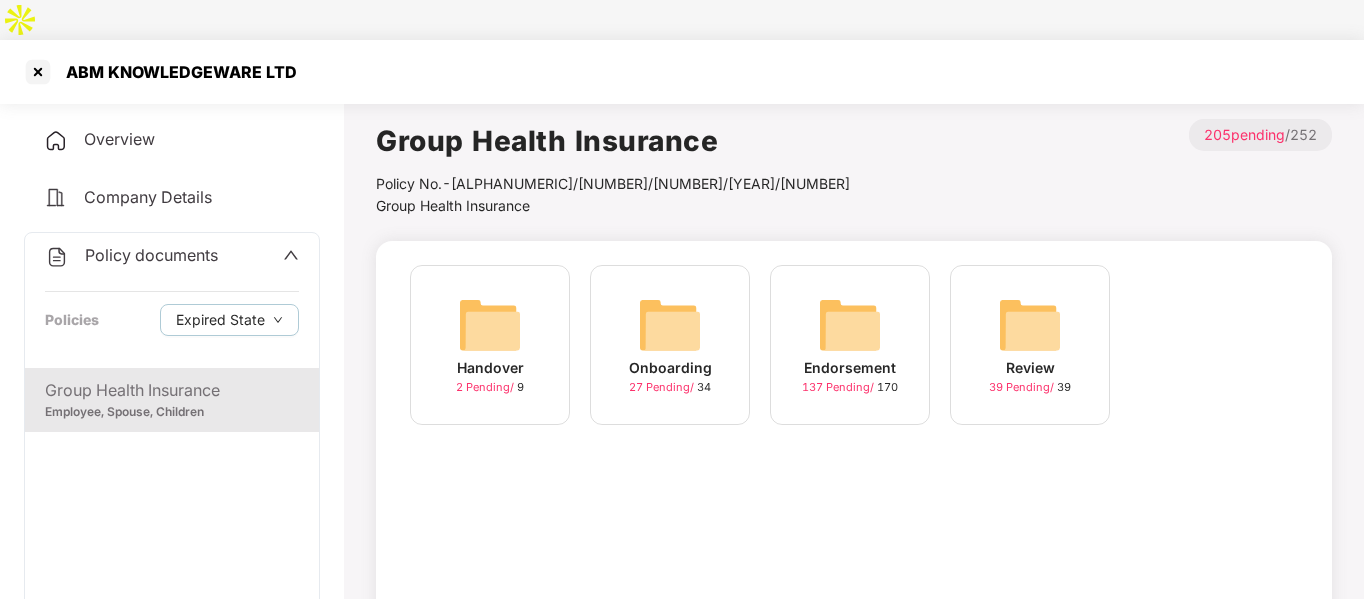 click on "Endorsement 137 Pending  /     170" at bounding box center [850, 345] 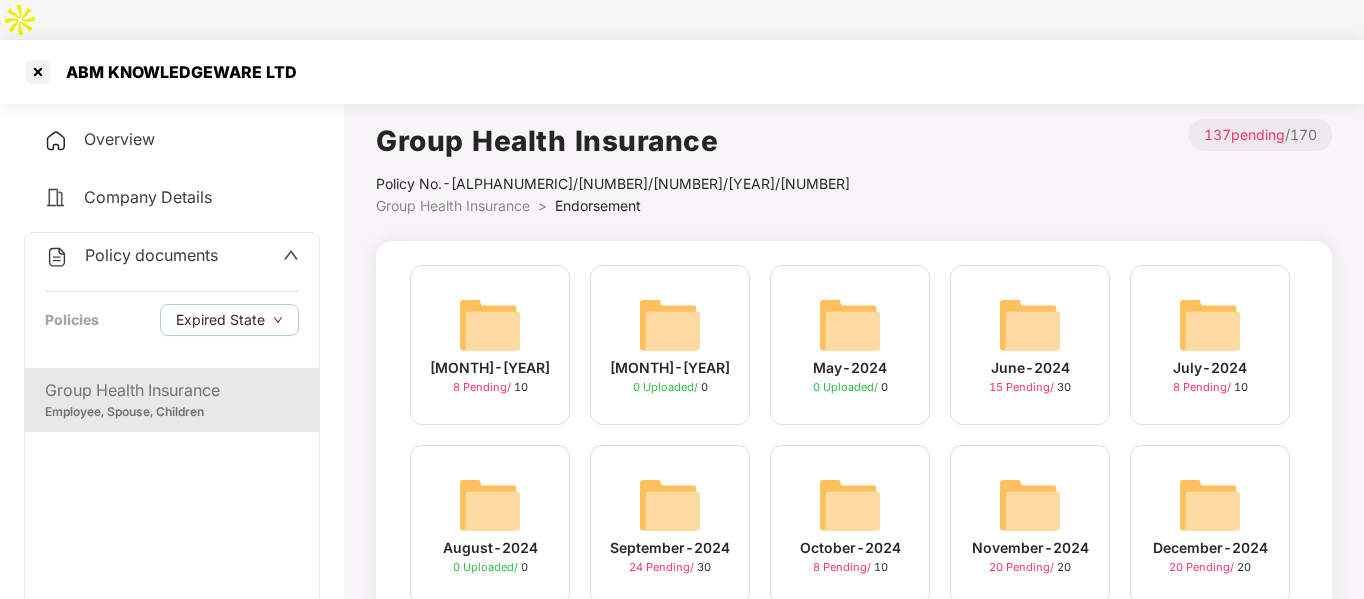 click at bounding box center (1210, 505) 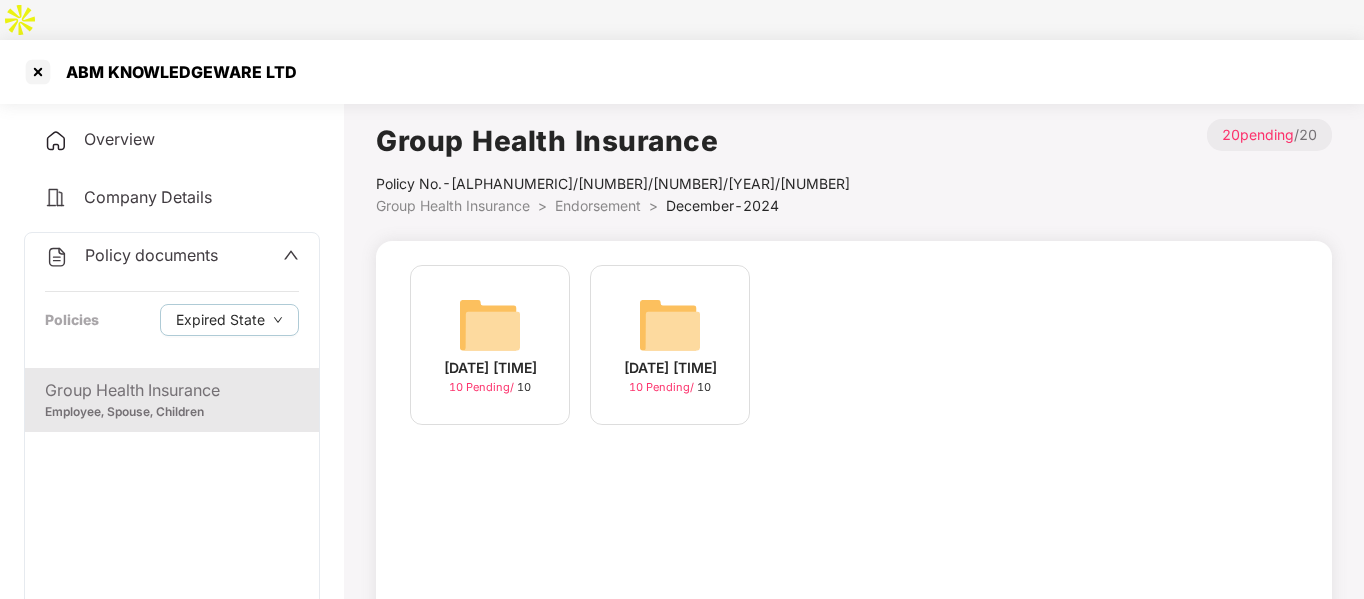 click at bounding box center [670, 325] 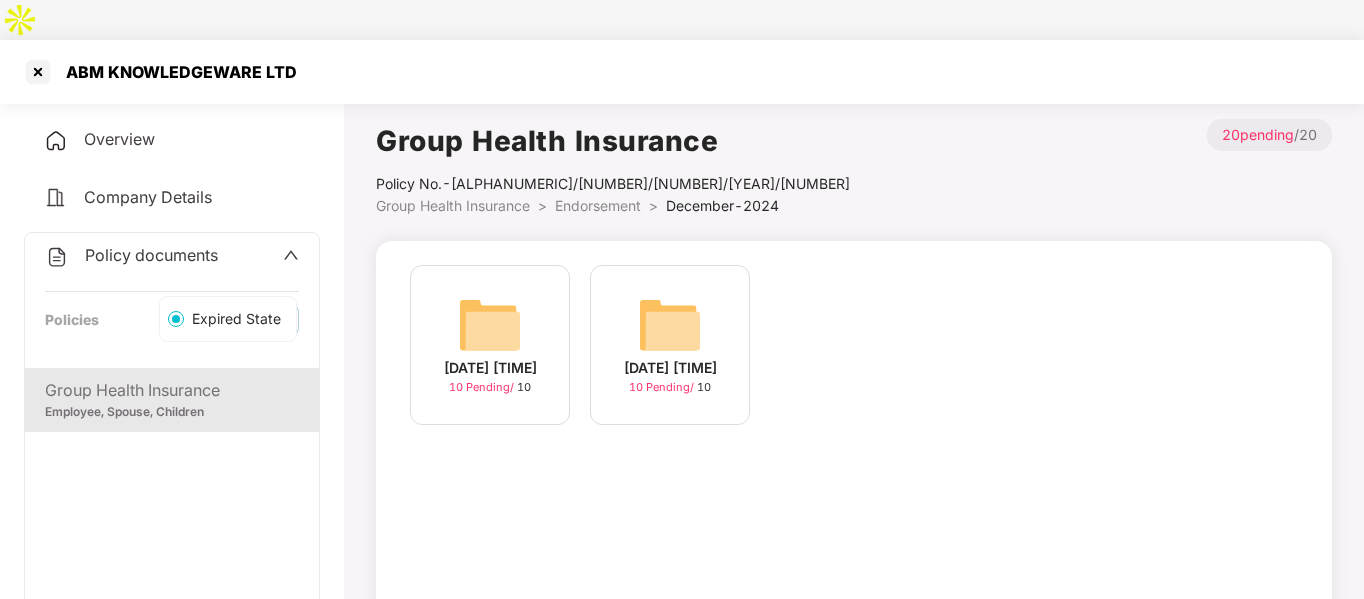 click on "Expired State" at bounding box center (229, 320) 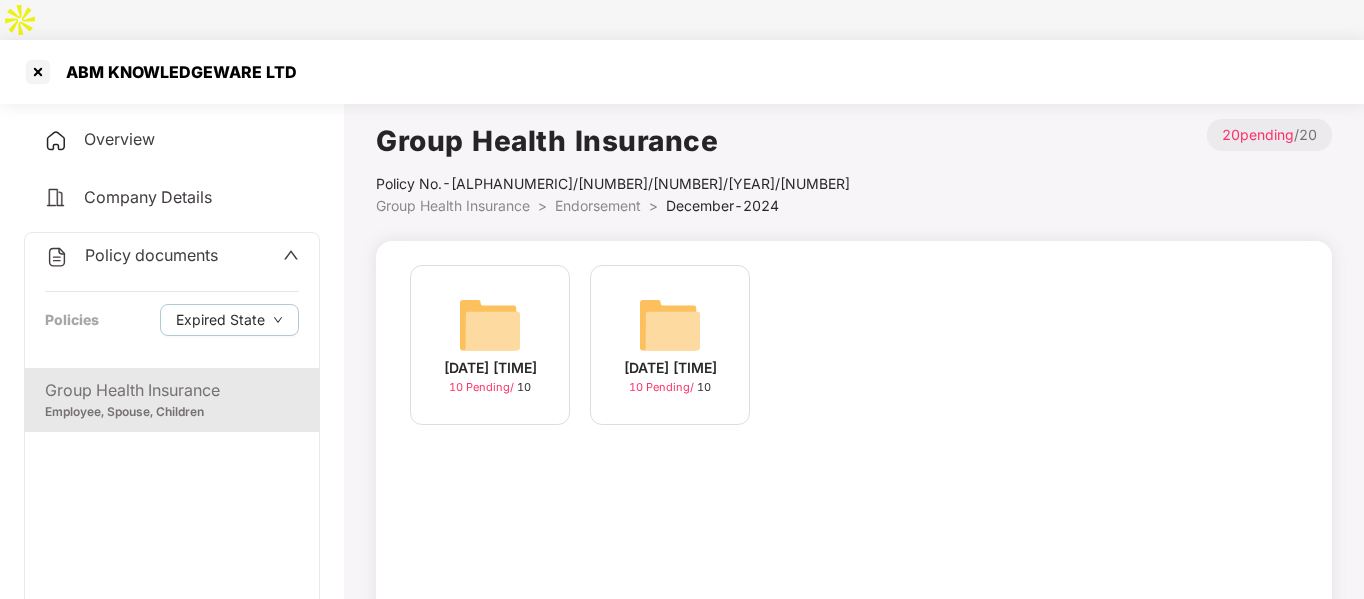click on "Group Health Insurance Employee, Spouse, Children" at bounding box center [172, 502] 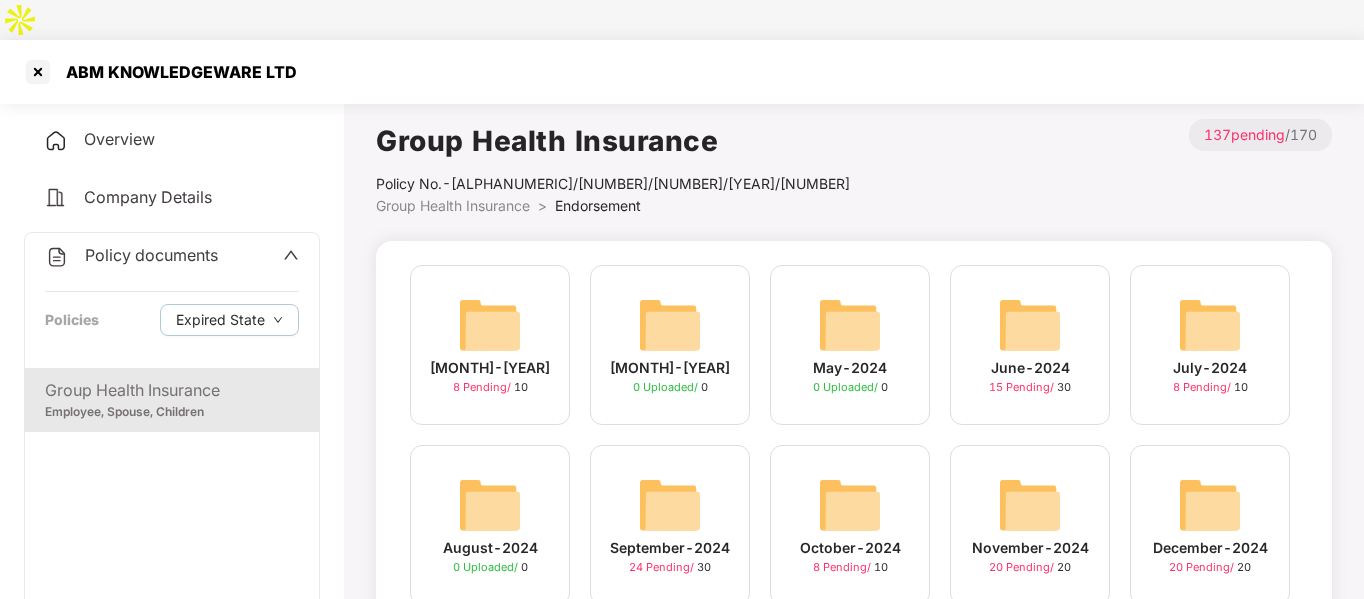scroll, scrollTop: 214, scrollLeft: 0, axis: vertical 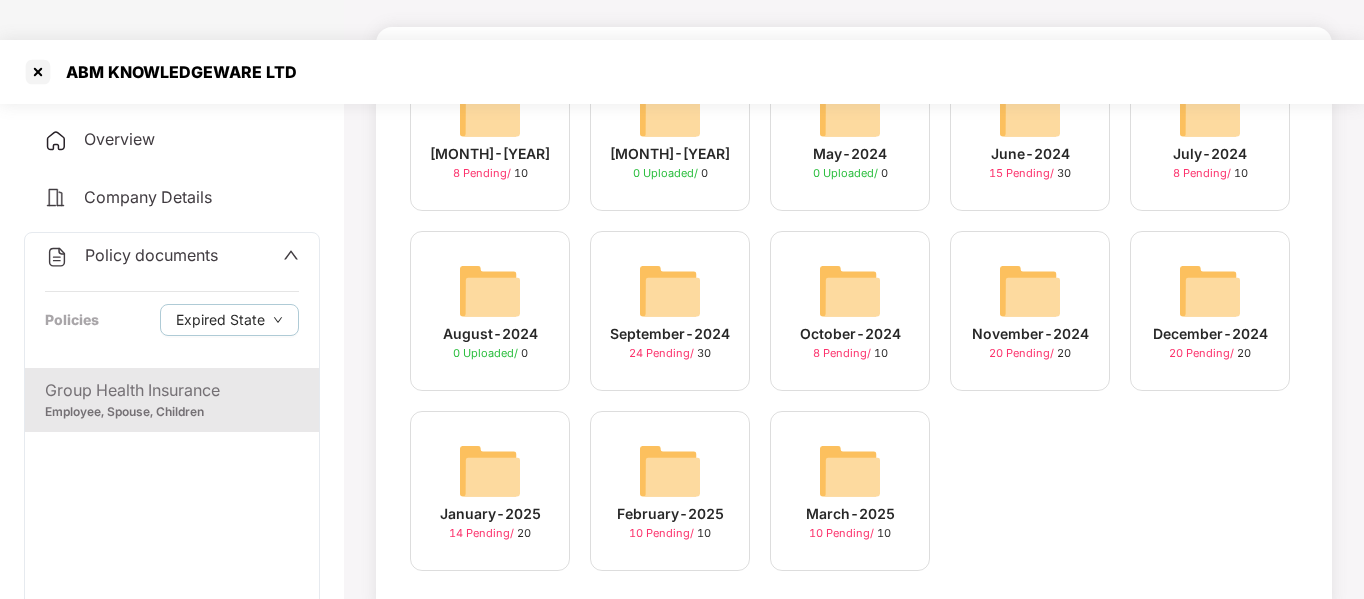click at bounding box center (850, 471) 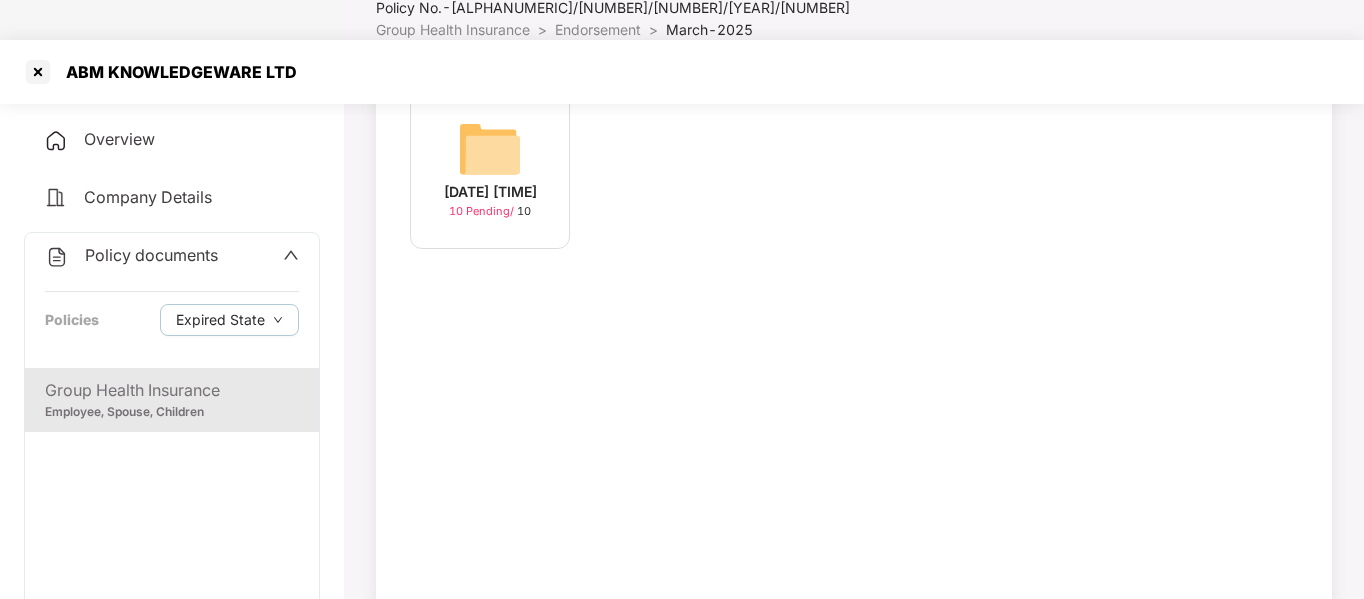 click on "[DATE] [TIME]" at bounding box center (490, 169) 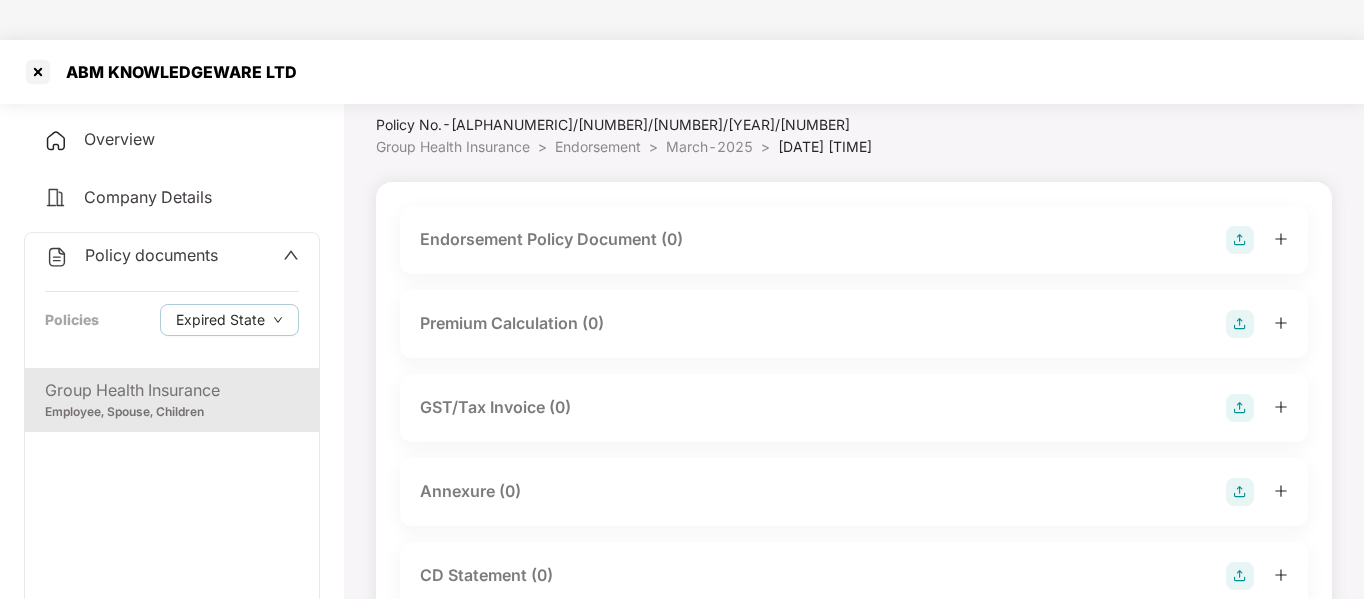 scroll, scrollTop: 0, scrollLeft: 0, axis: both 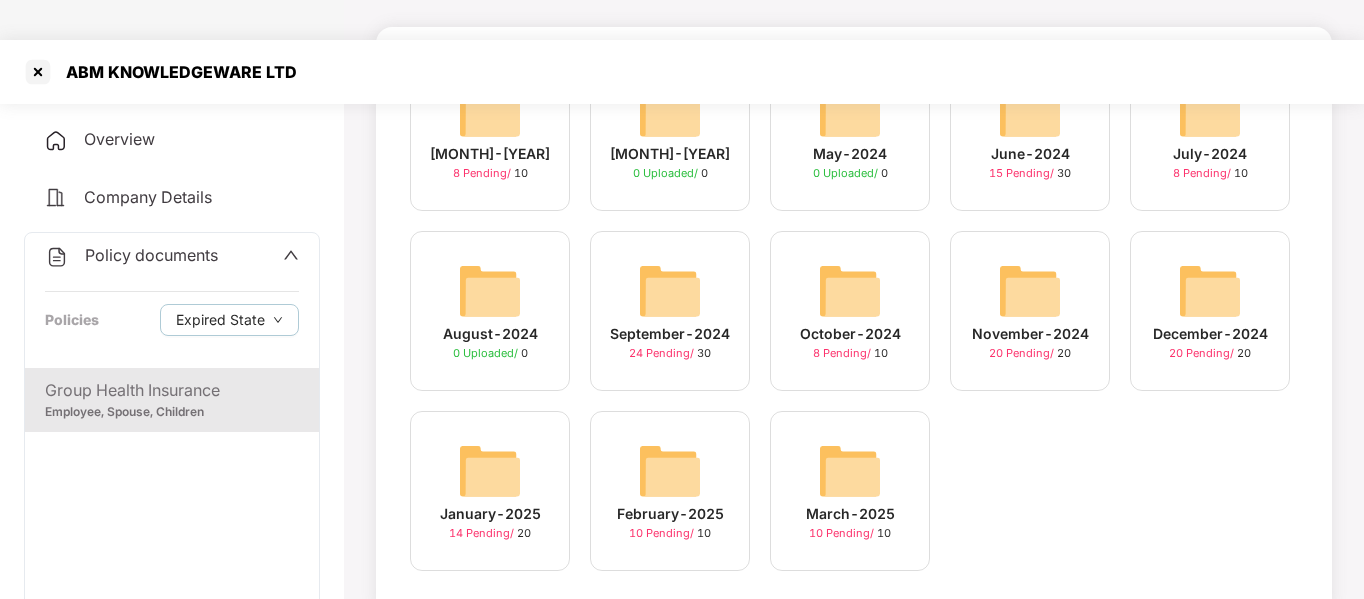 click on "[MONTH]-[YEAR]" at bounding box center [490, 491] 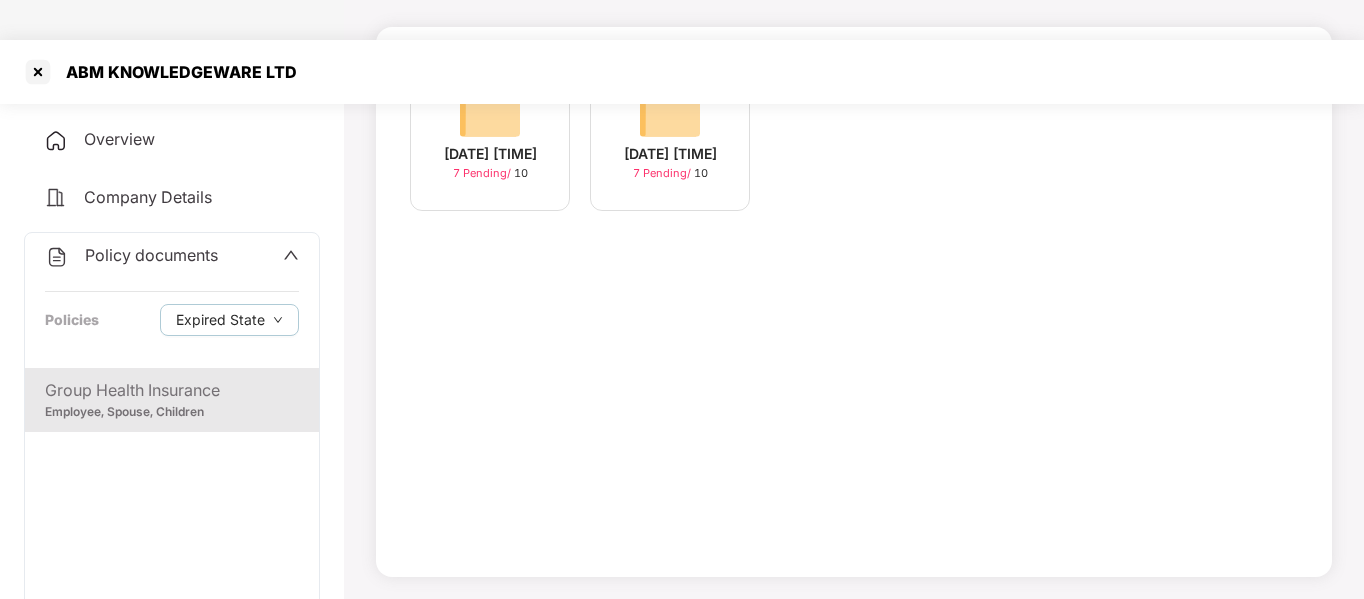 scroll, scrollTop: 176, scrollLeft: 0, axis: vertical 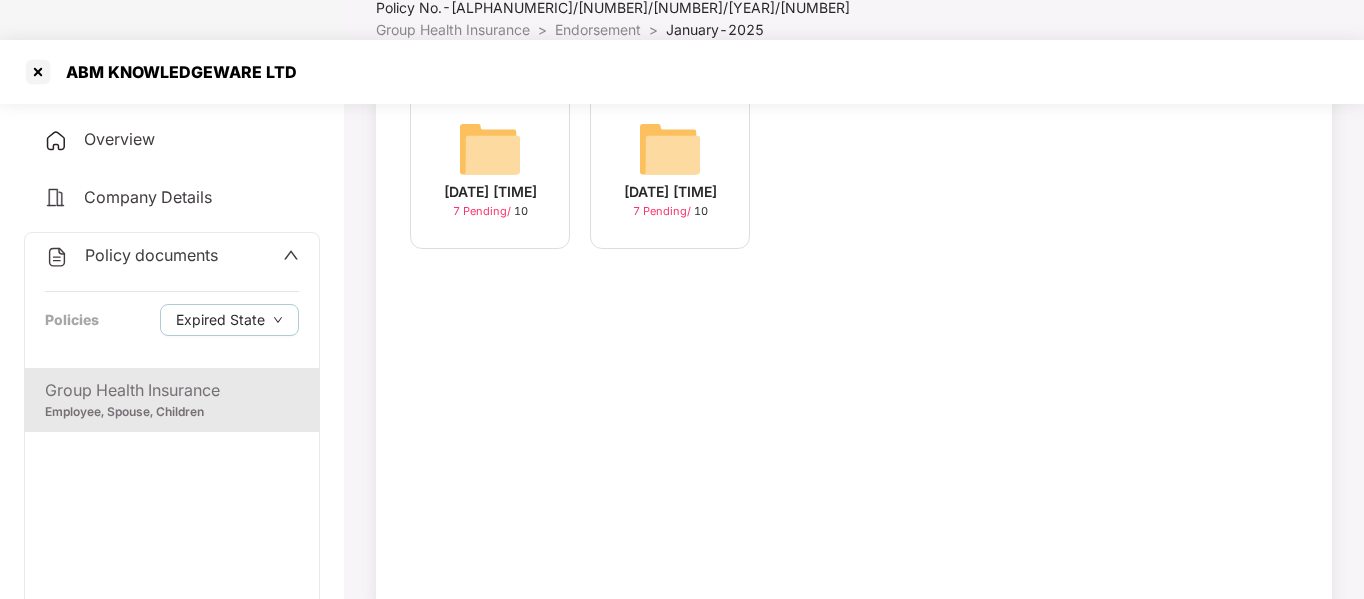 click at bounding box center (490, 149) 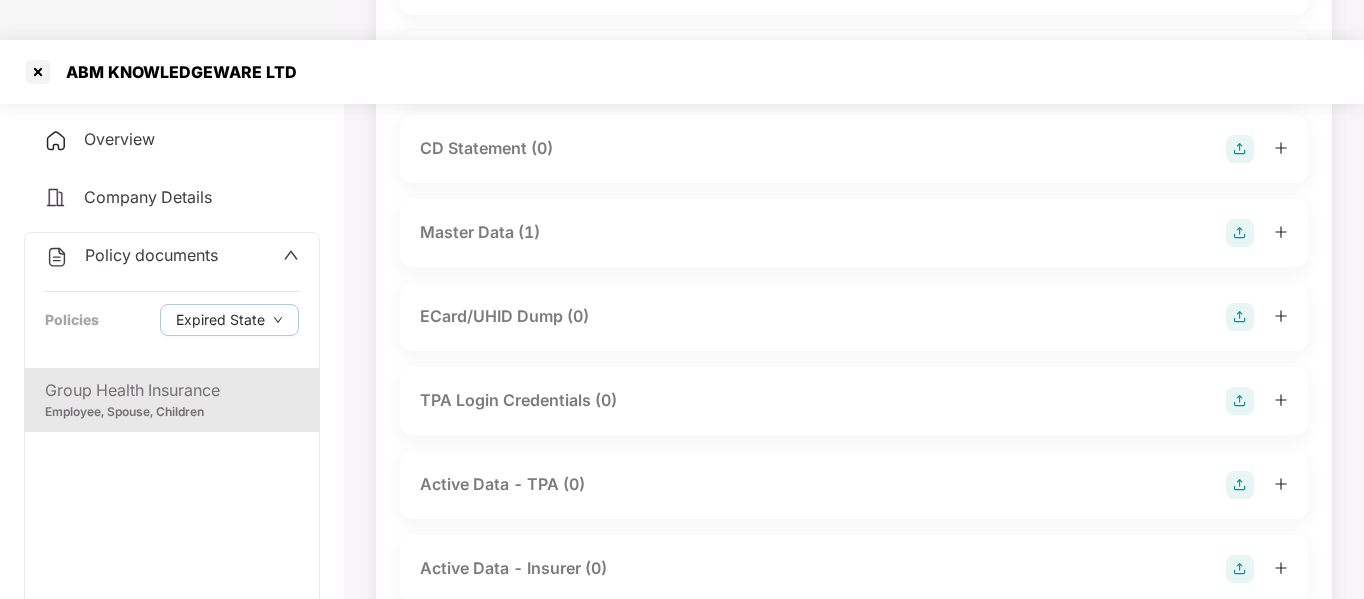 scroll, scrollTop: 485, scrollLeft: 0, axis: vertical 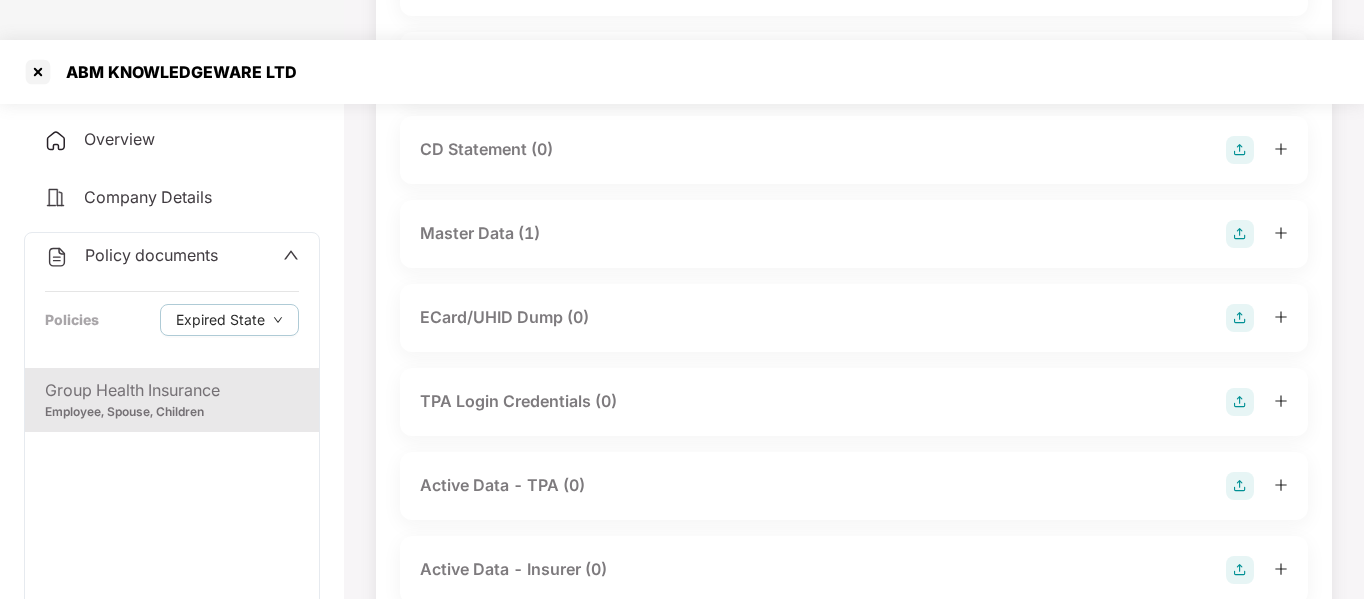 click on "Master Data (1)" at bounding box center [480, 233] 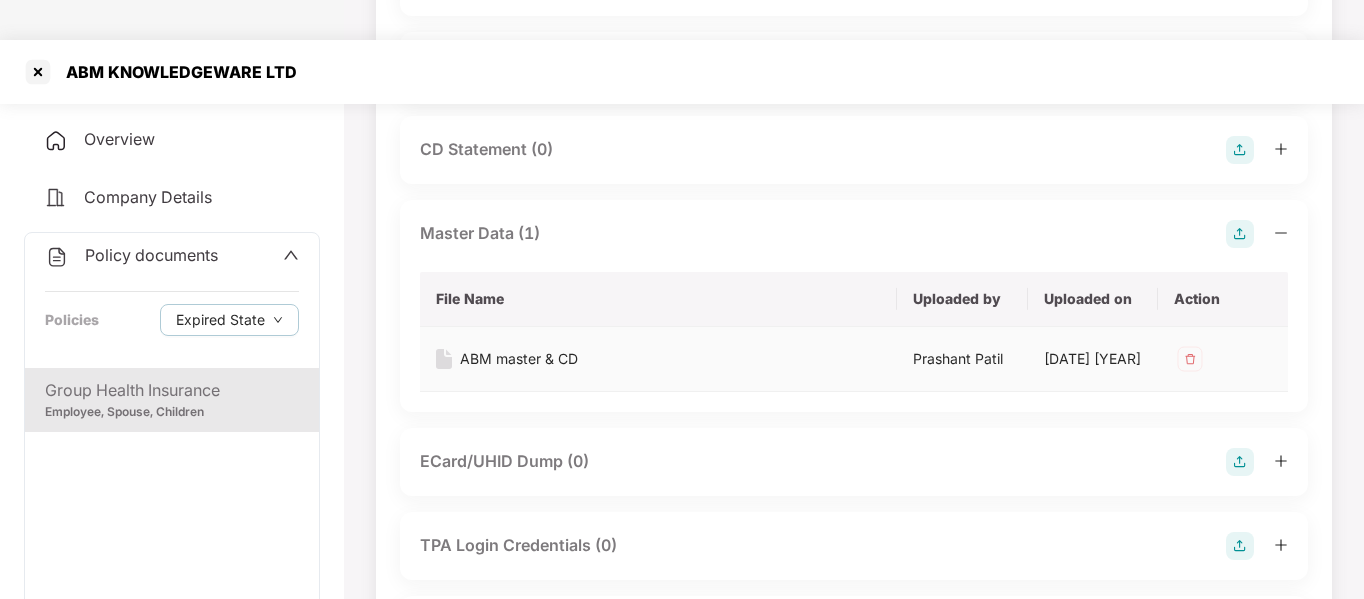 click on "ABM master & CD" at bounding box center (519, 359) 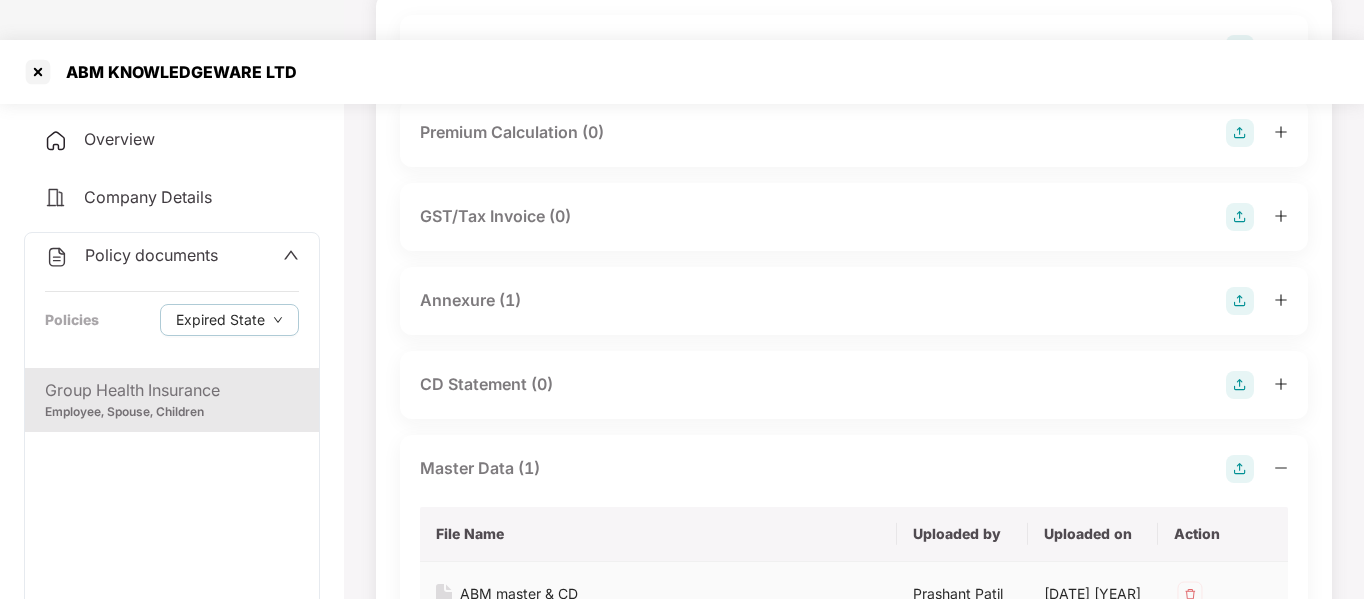 scroll, scrollTop: 249, scrollLeft: 0, axis: vertical 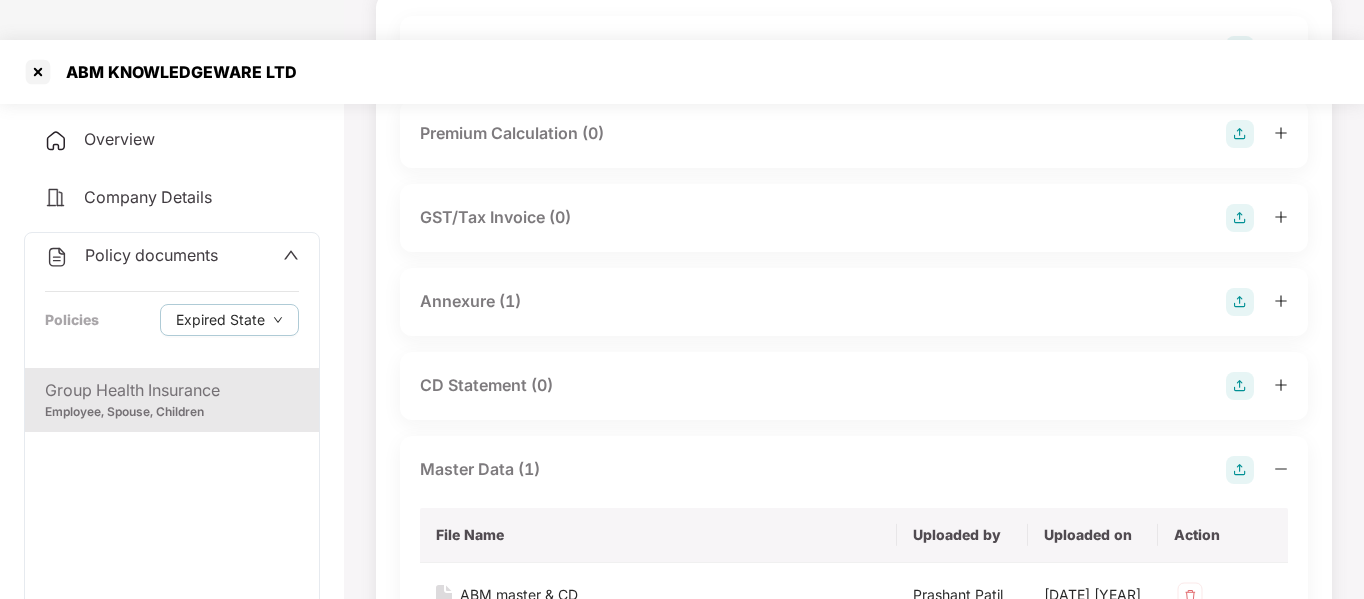 click on "Annexure (1)" at bounding box center (854, 302) 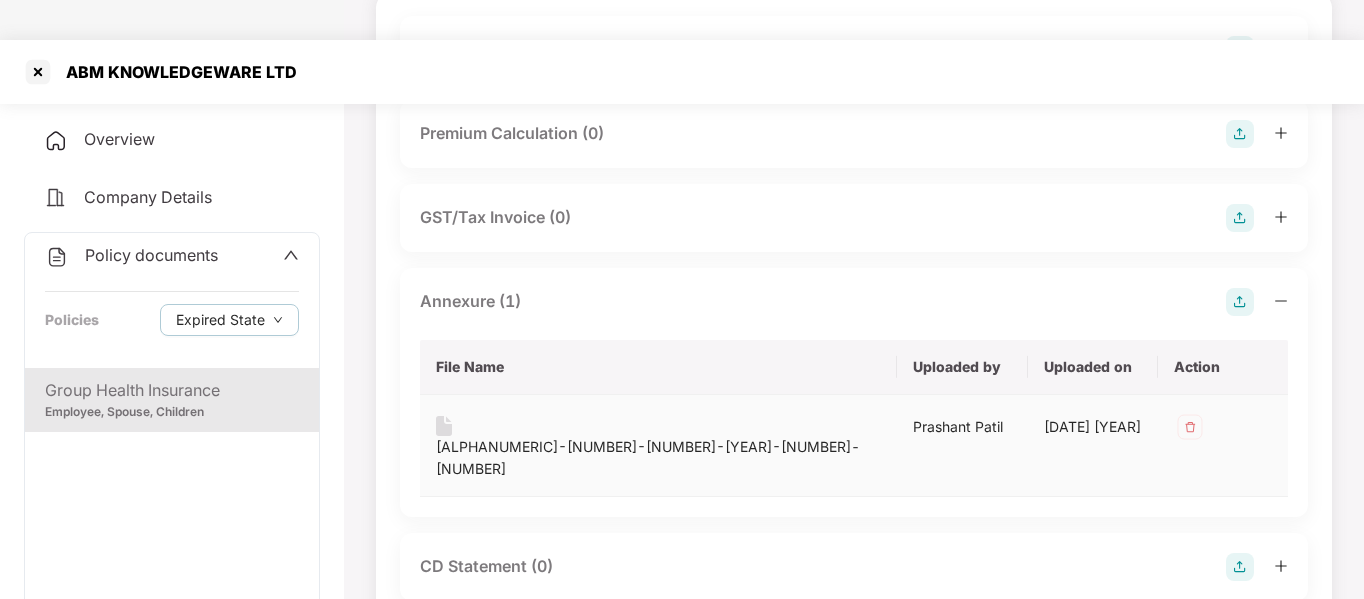click on "[ALPHANUMERIC]-[NUMBER]-[NUMBER]-[YEAR]-[NUMBER]-[NUMBER]" at bounding box center (658, 458) 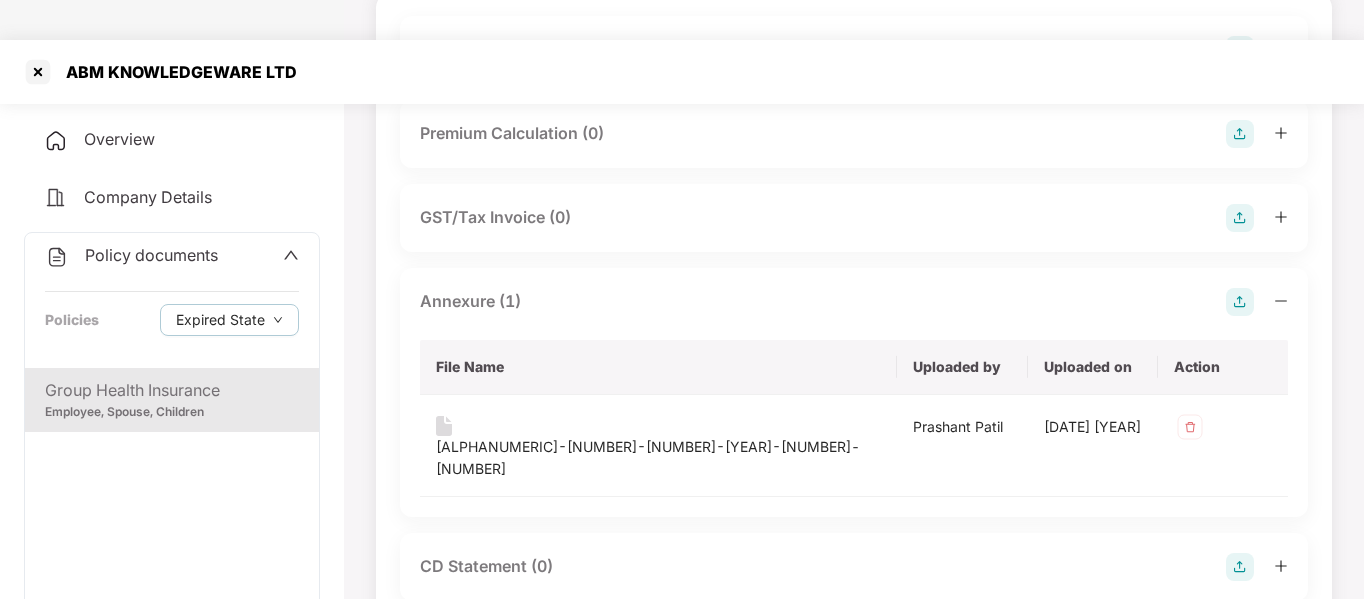 scroll, scrollTop: 0, scrollLeft: 0, axis: both 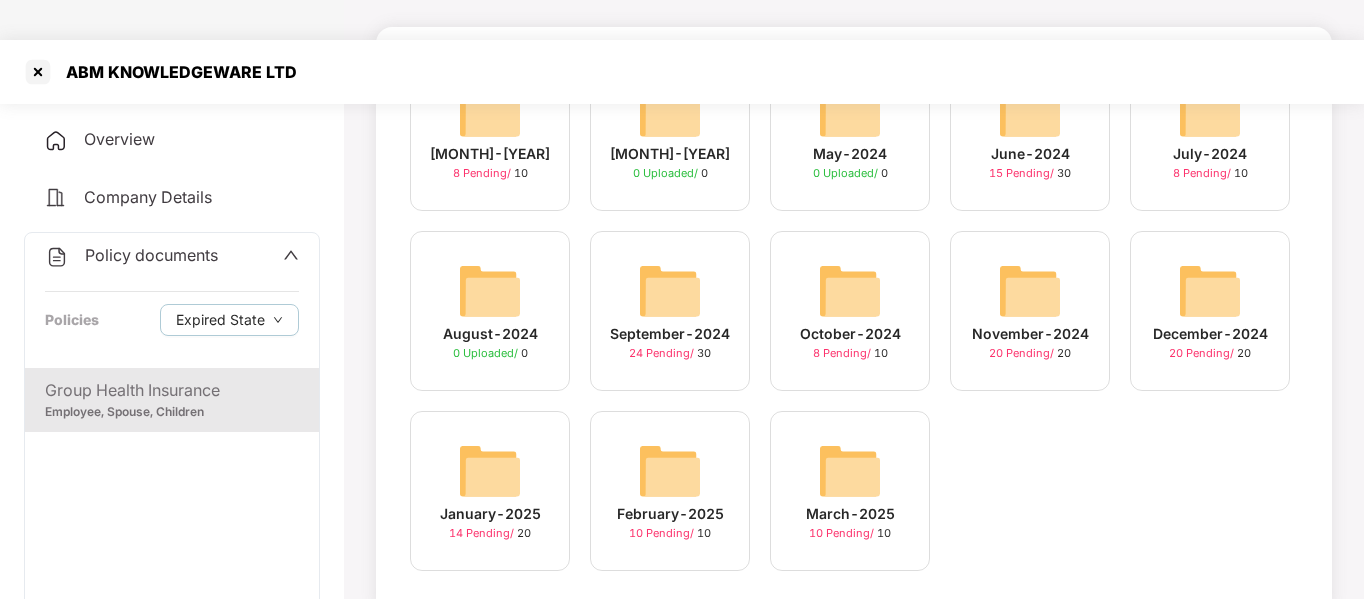click at bounding box center (670, 471) 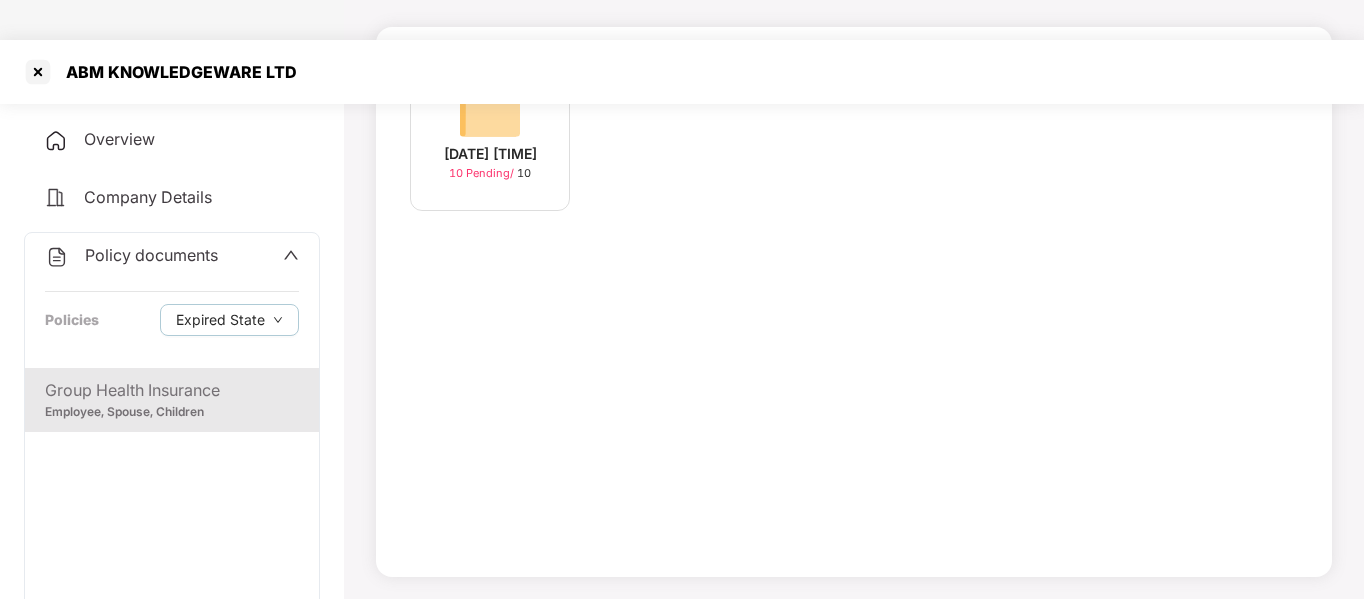 scroll, scrollTop: 176, scrollLeft: 0, axis: vertical 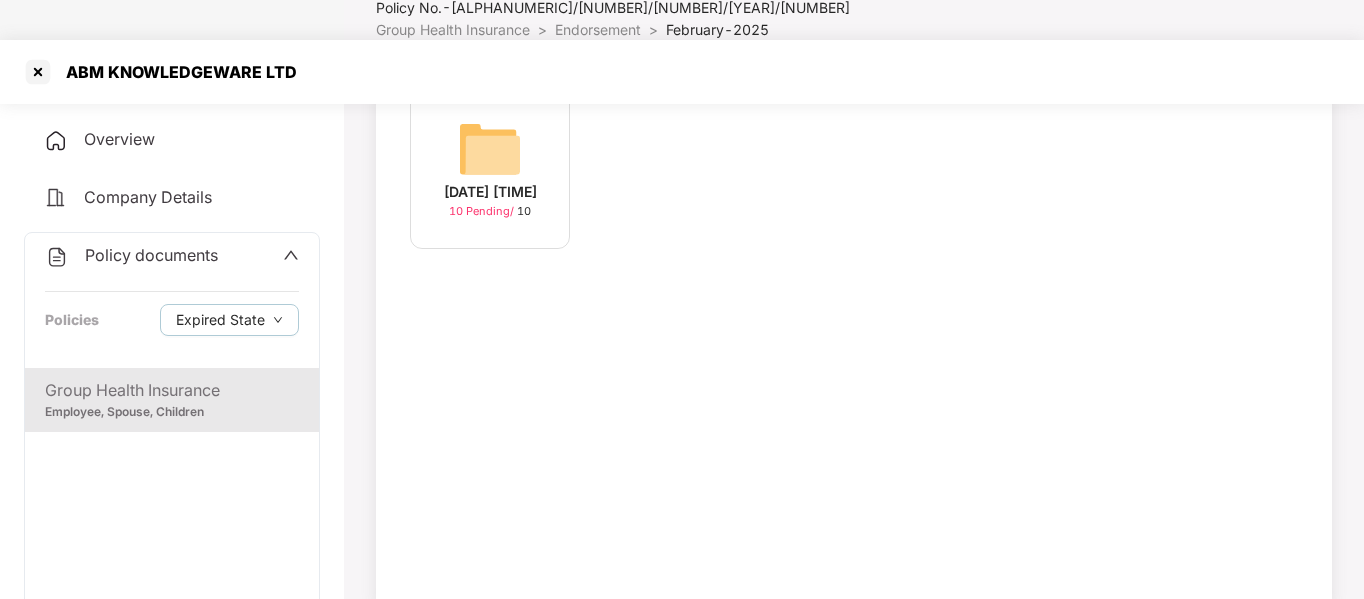 click at bounding box center [490, 149] 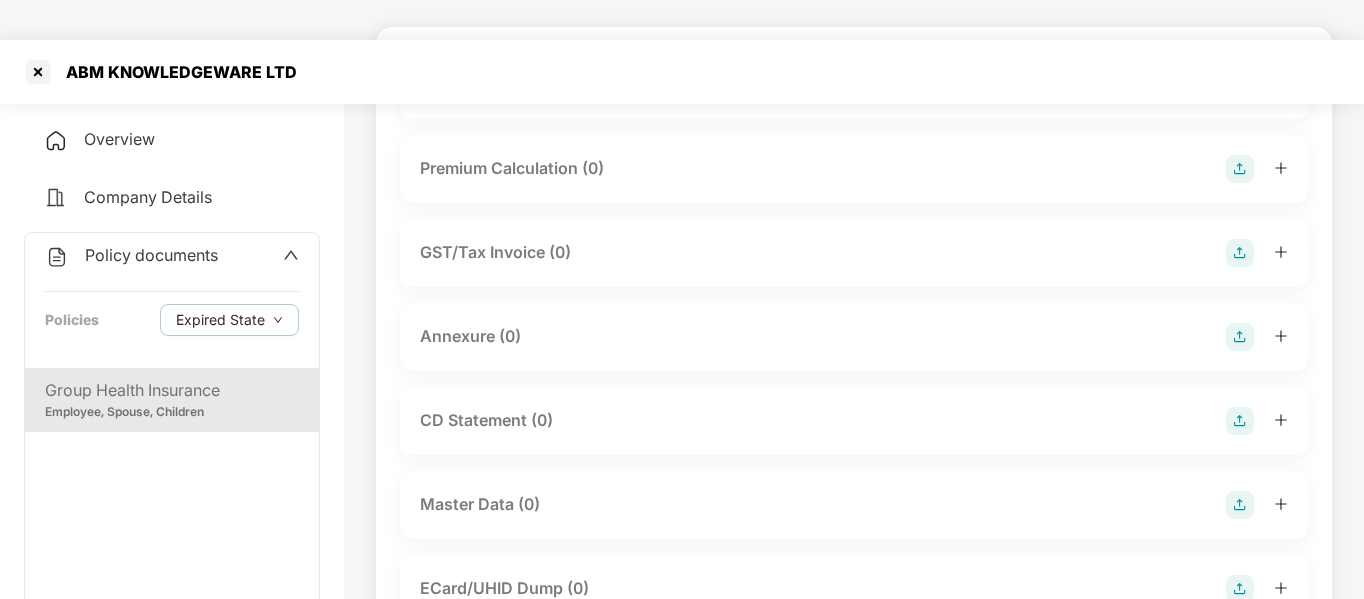 scroll, scrollTop: 0, scrollLeft: 0, axis: both 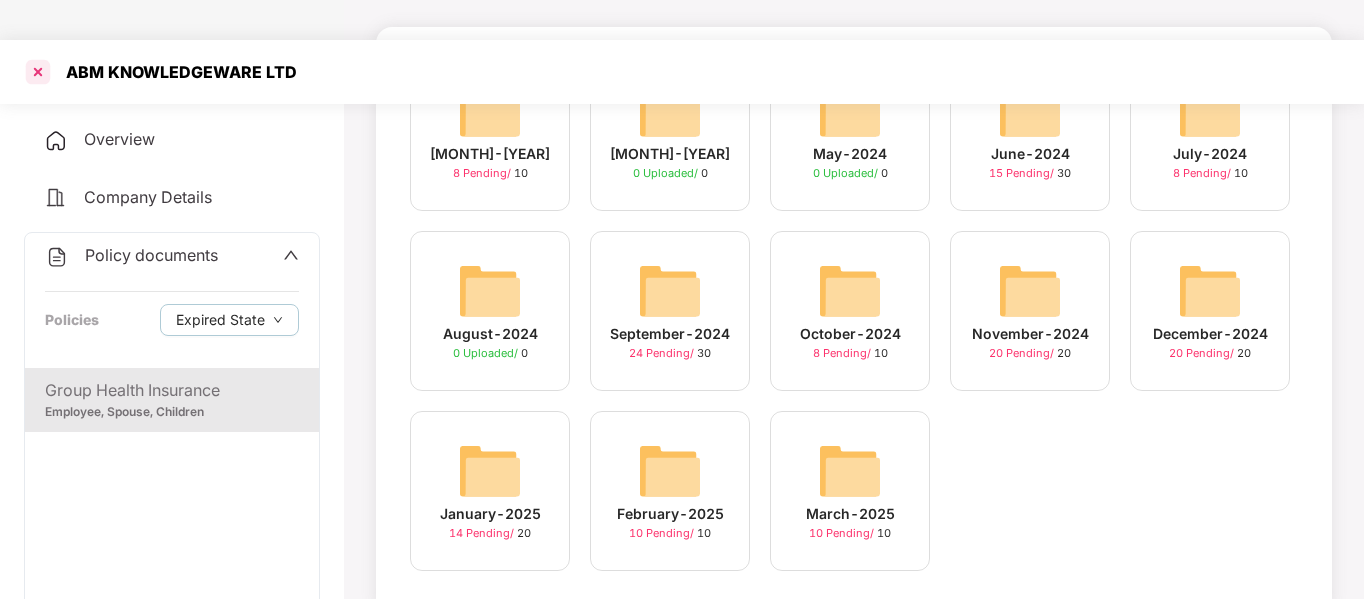 click at bounding box center [38, 72] 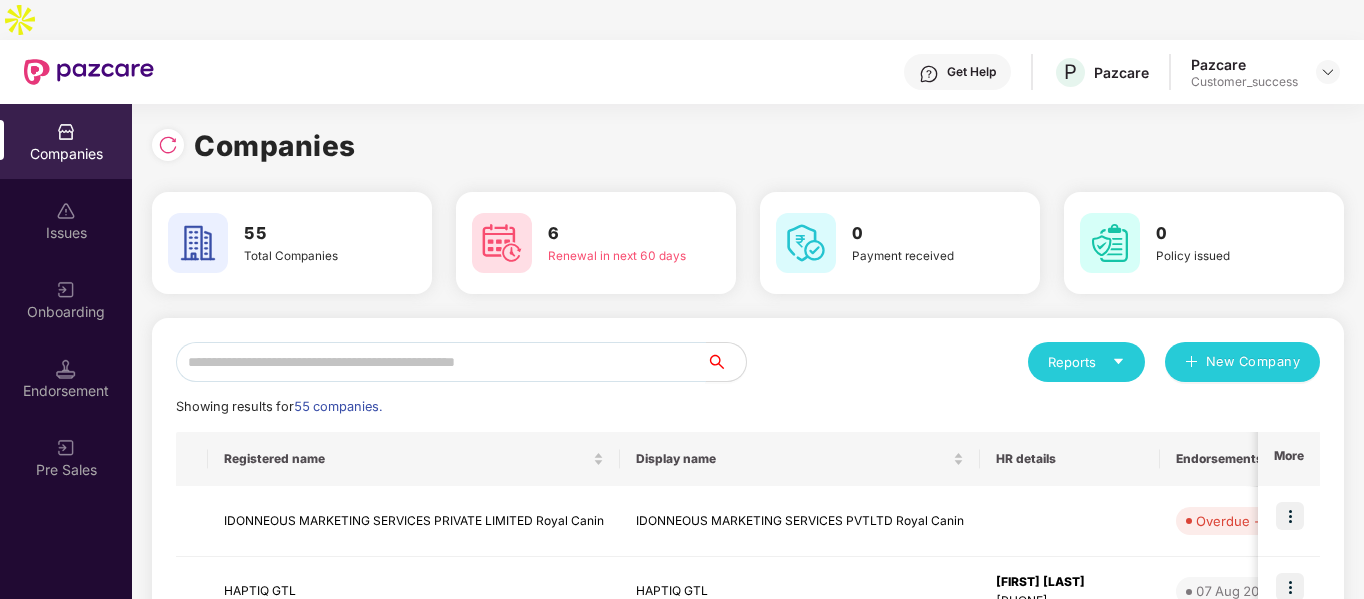 click at bounding box center [441, 362] 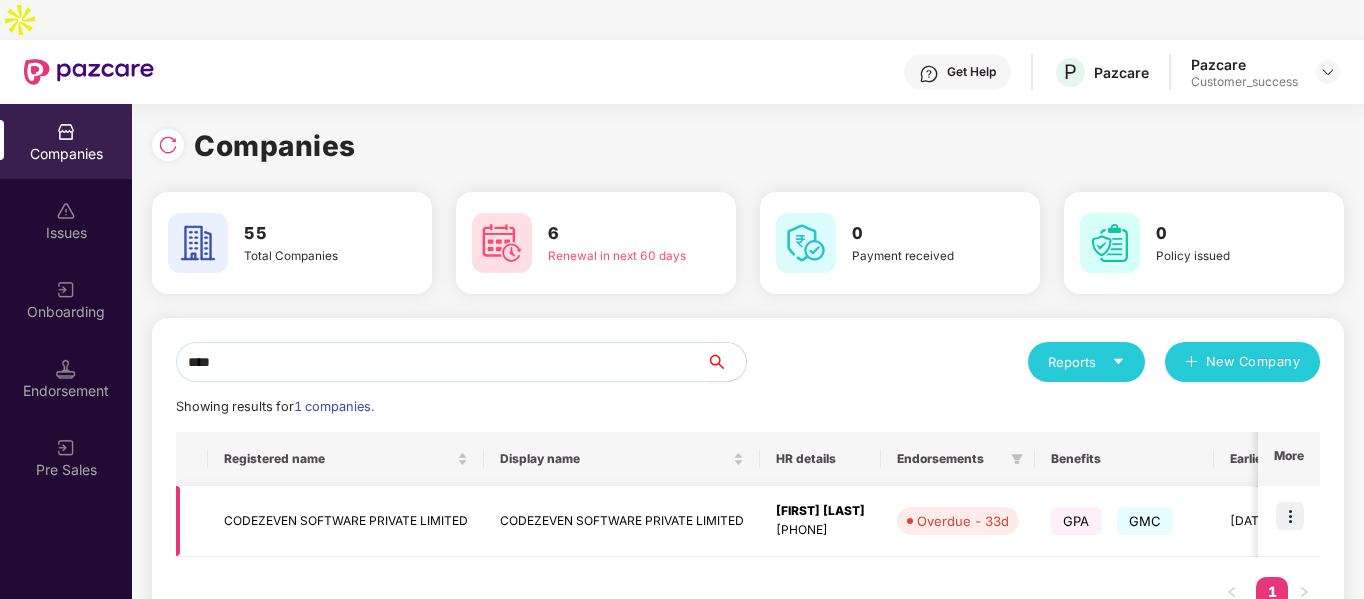 type on "****" 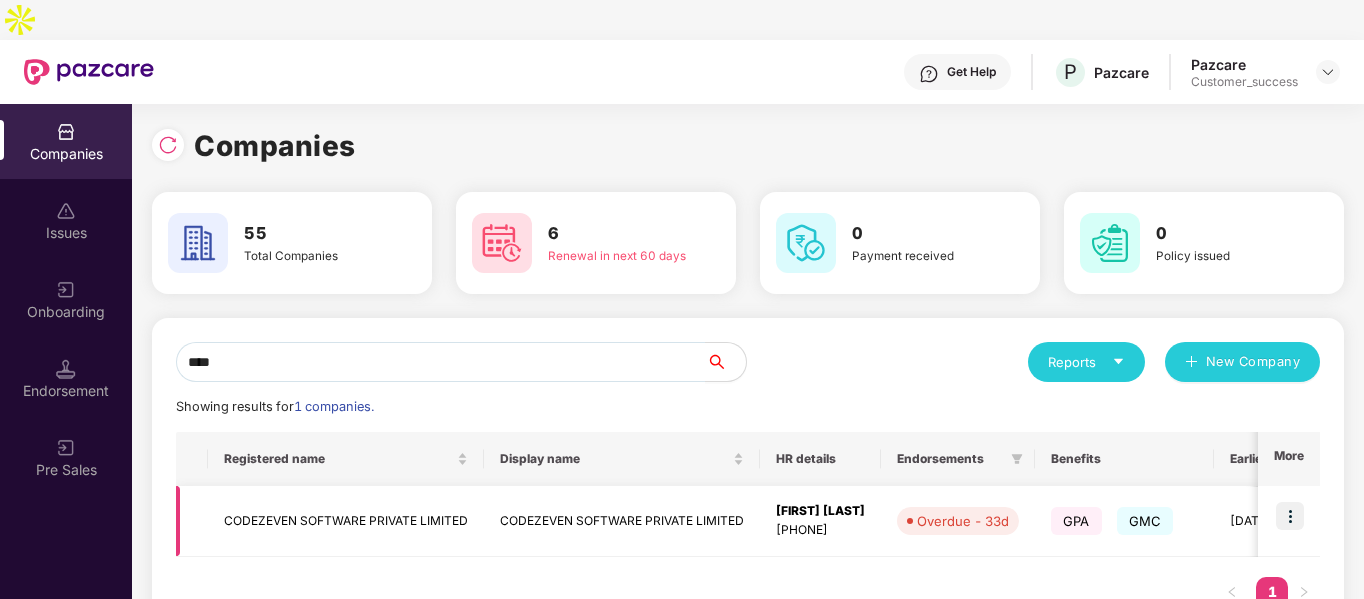 click at bounding box center (1290, 516) 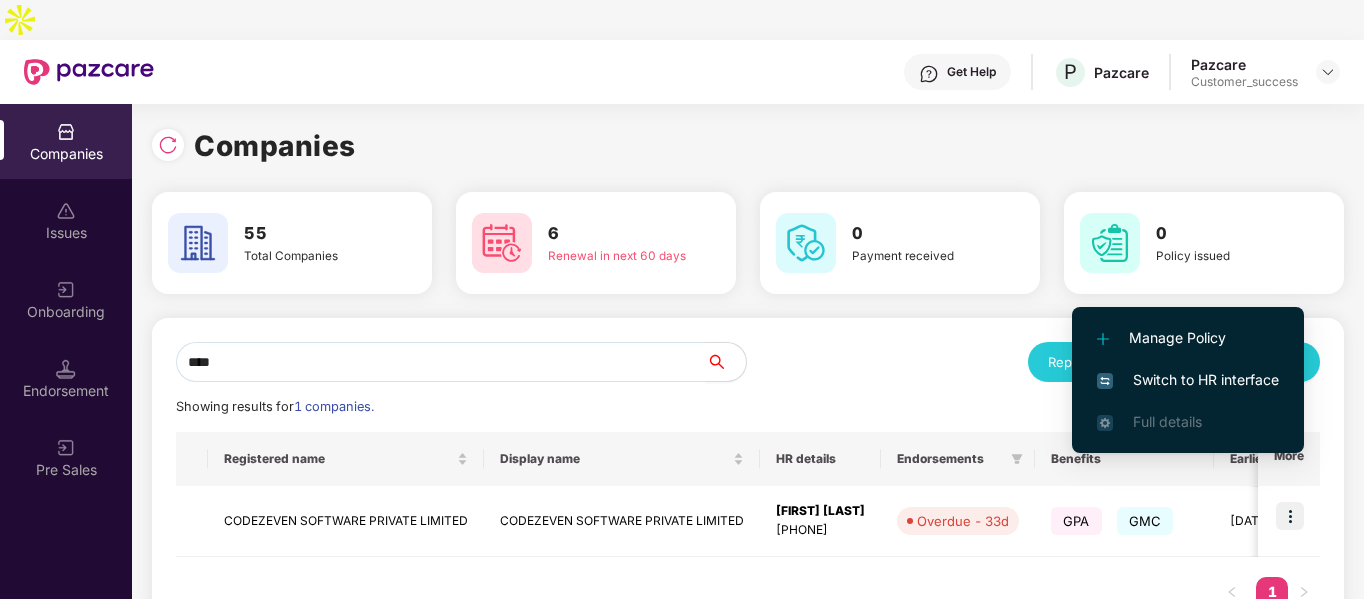 click on "Switch to HR interface" at bounding box center (1188, 380) 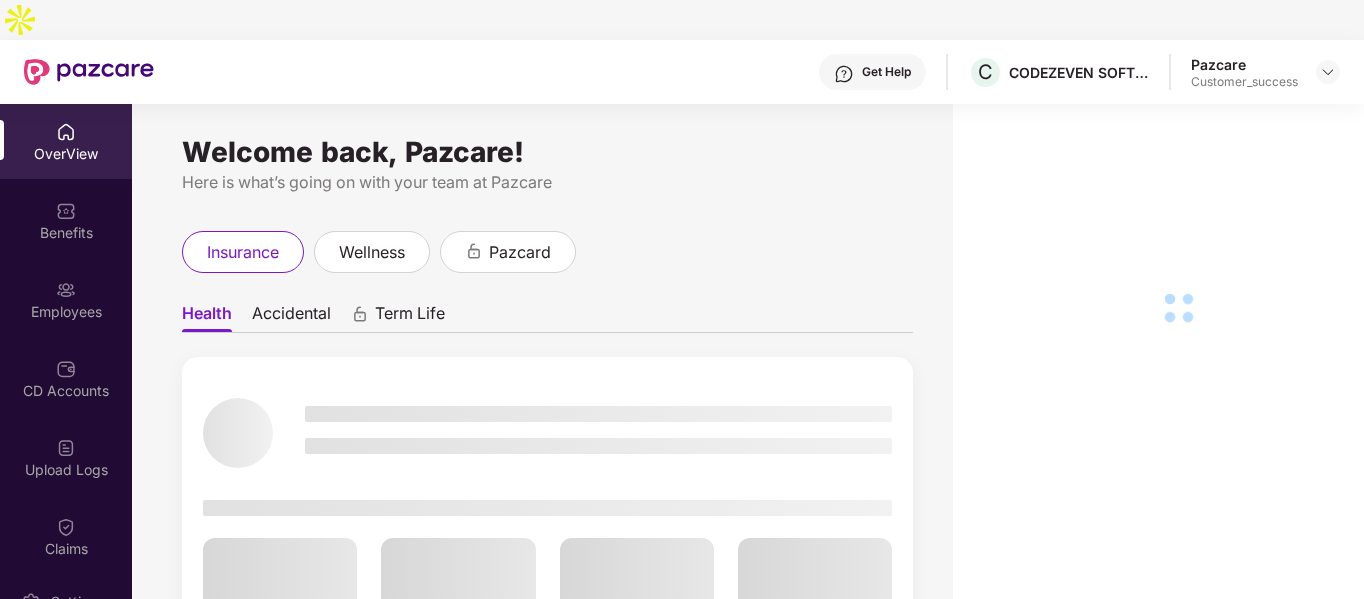 click on "Employees" at bounding box center [66, 312] 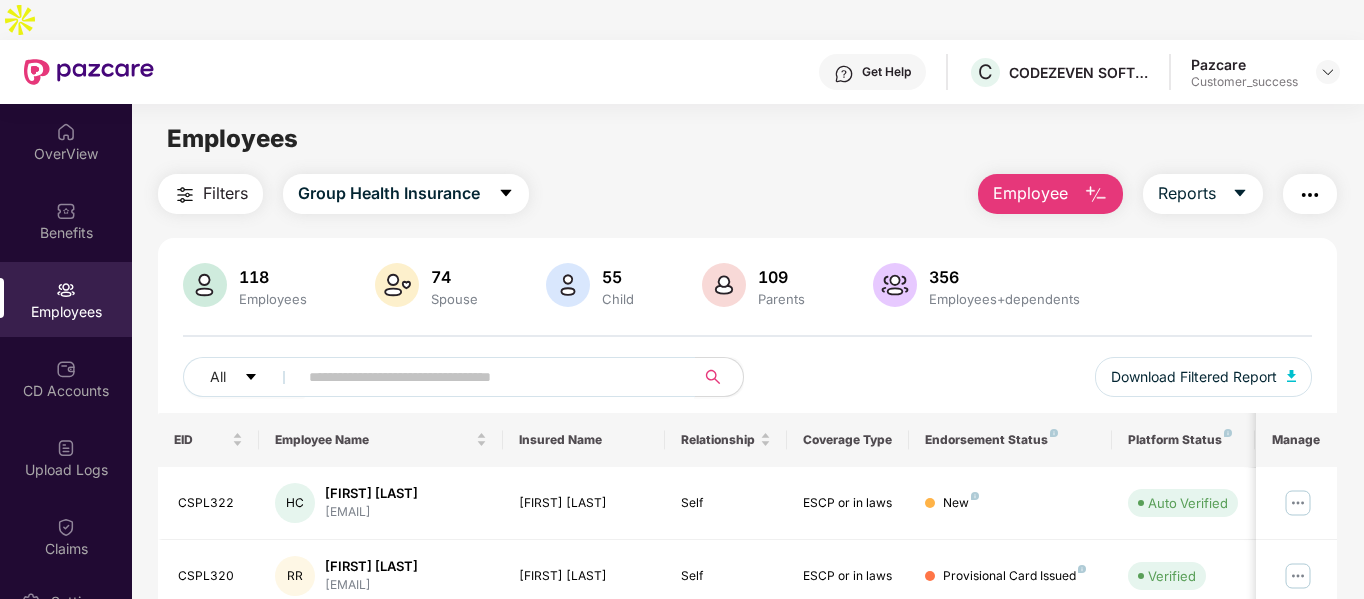 click at bounding box center [488, 377] 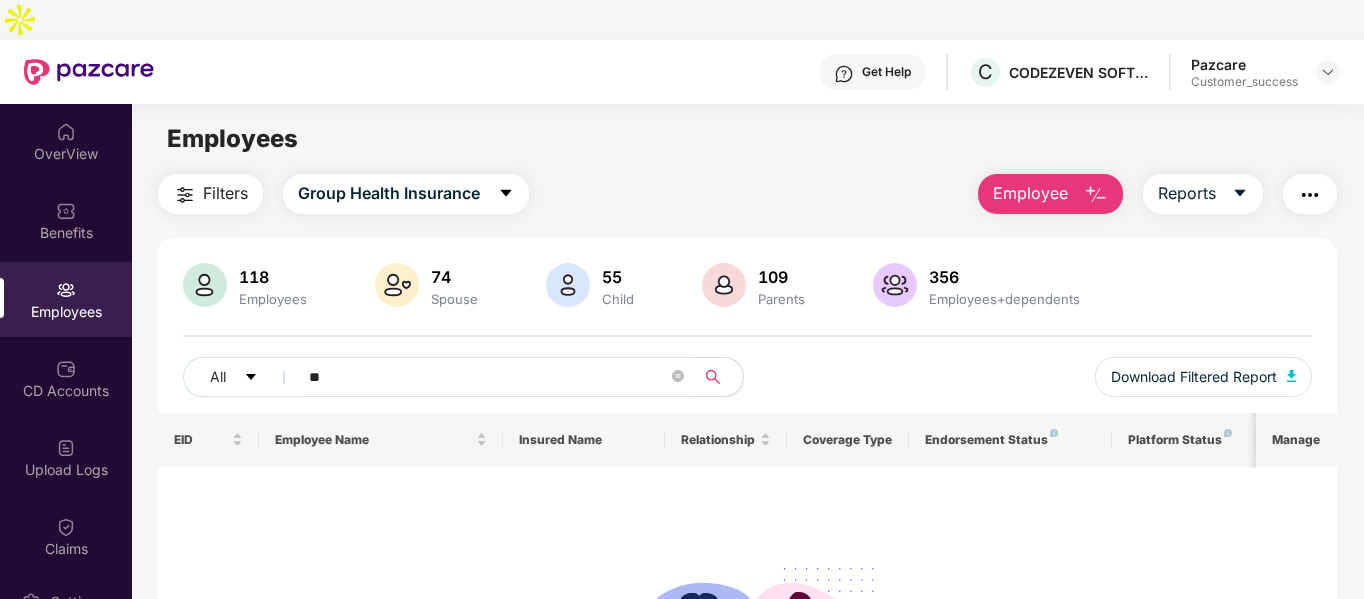 type on "*" 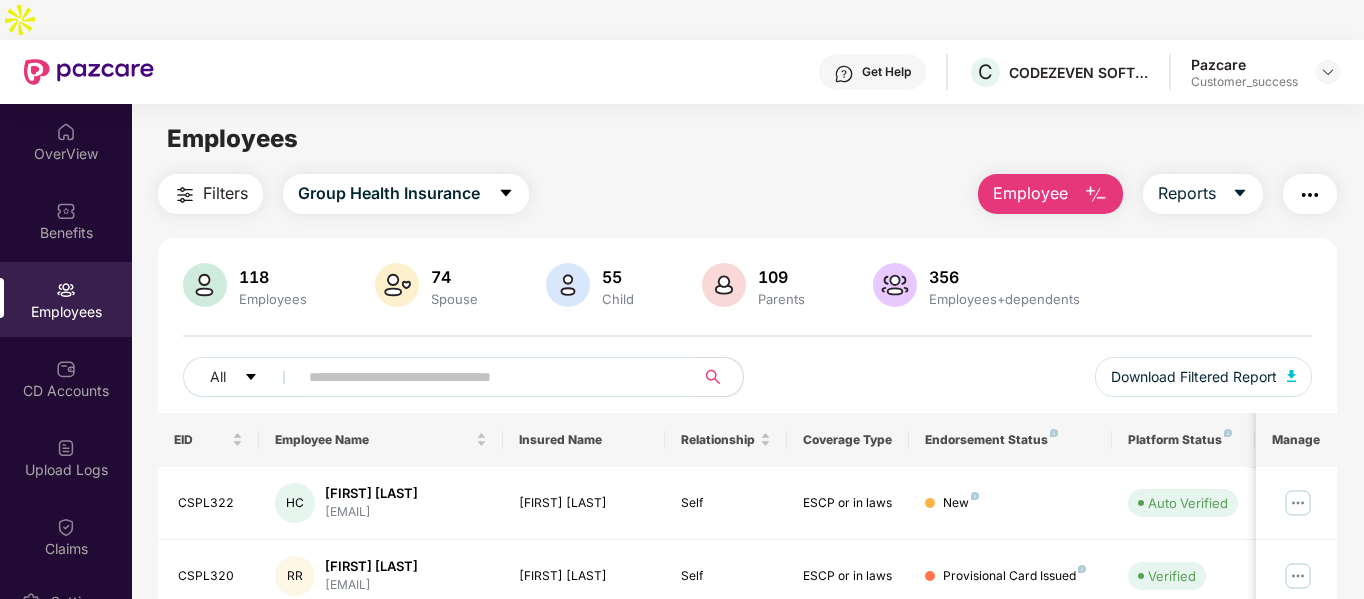paste on "*******" 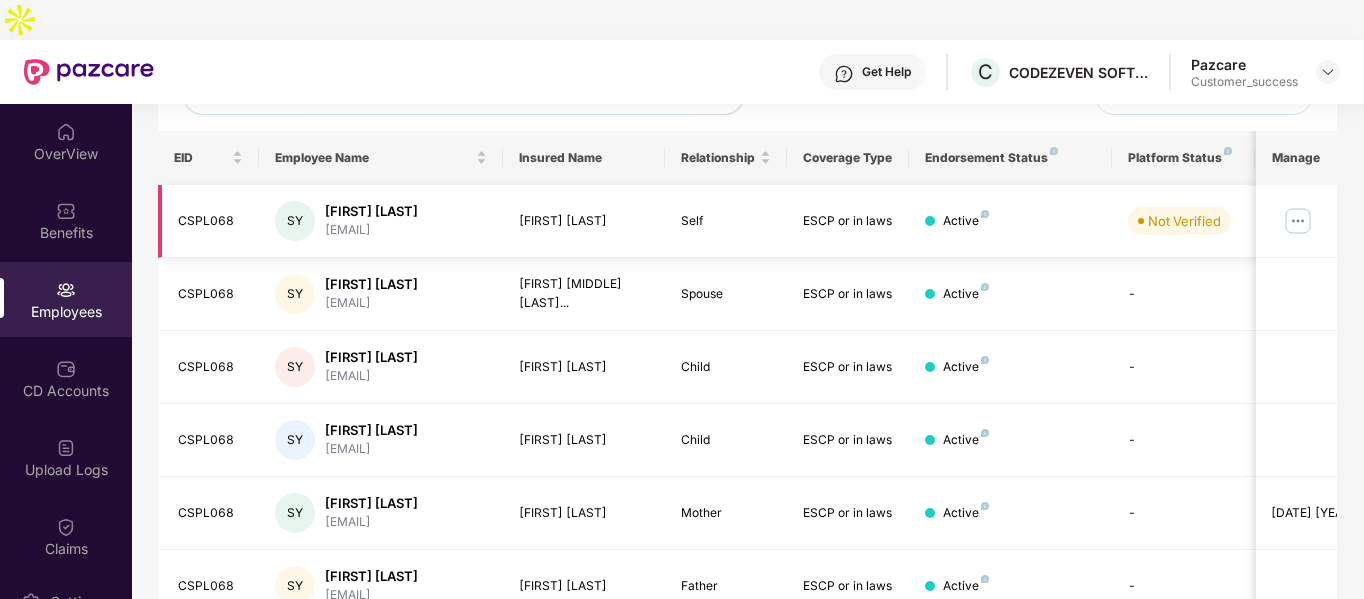 scroll, scrollTop: 338, scrollLeft: 0, axis: vertical 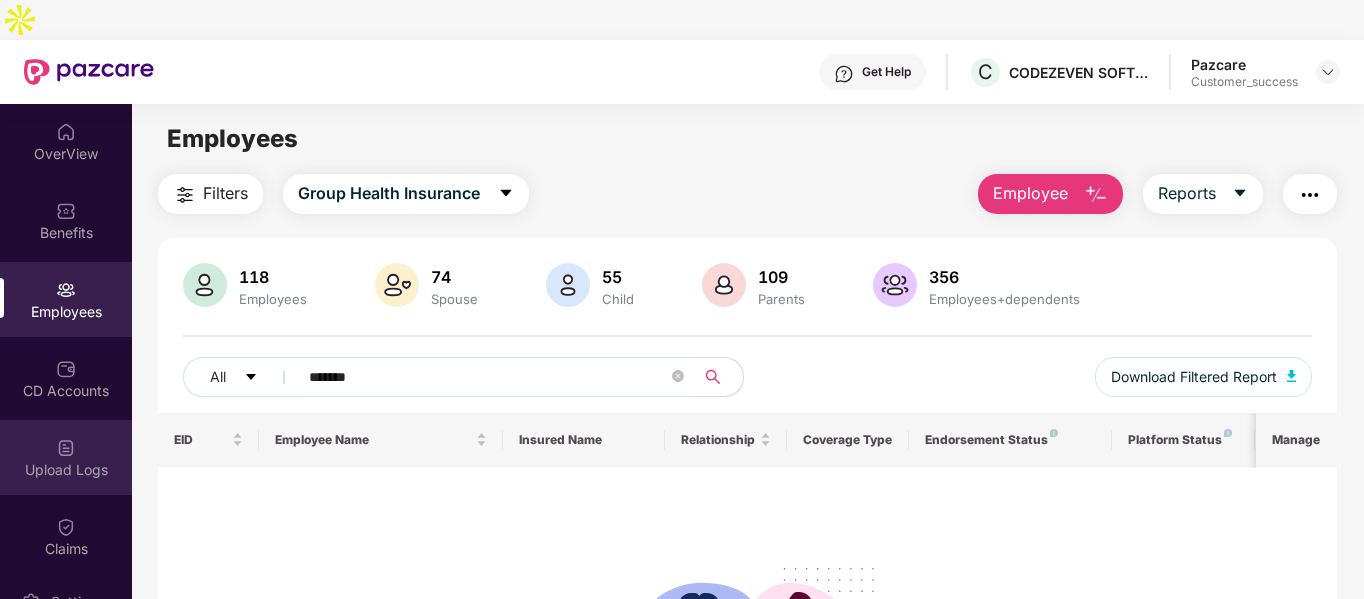 type on "*******" 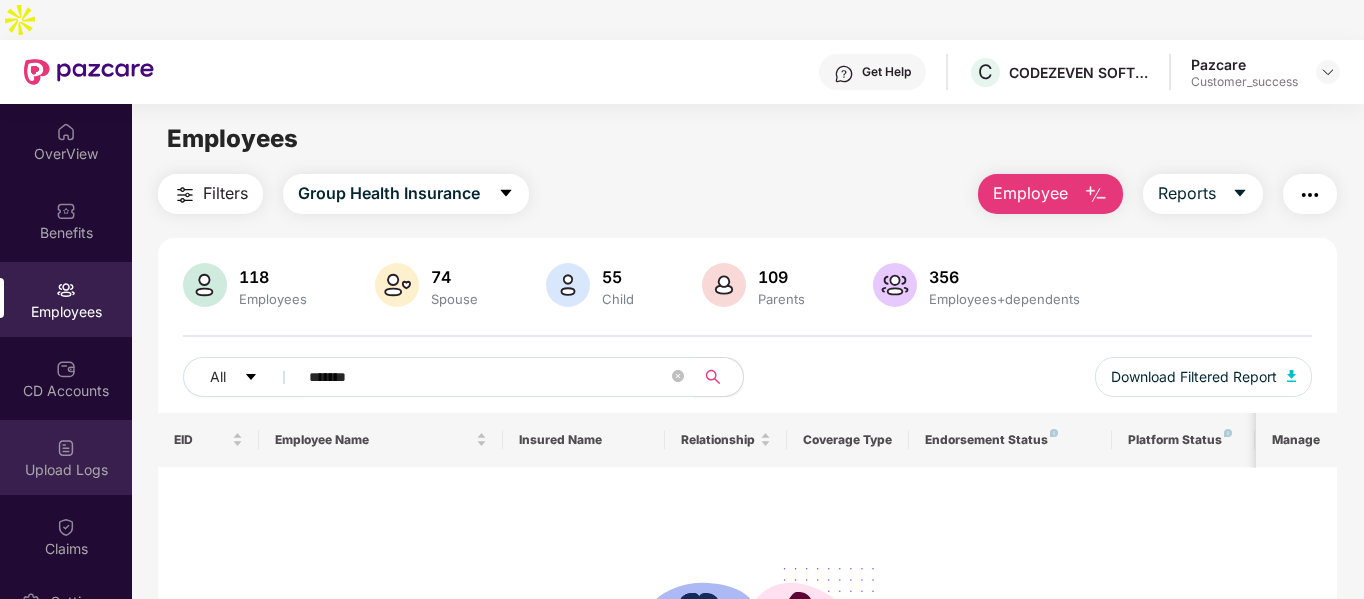 click on "Upload Logs" at bounding box center (66, 457) 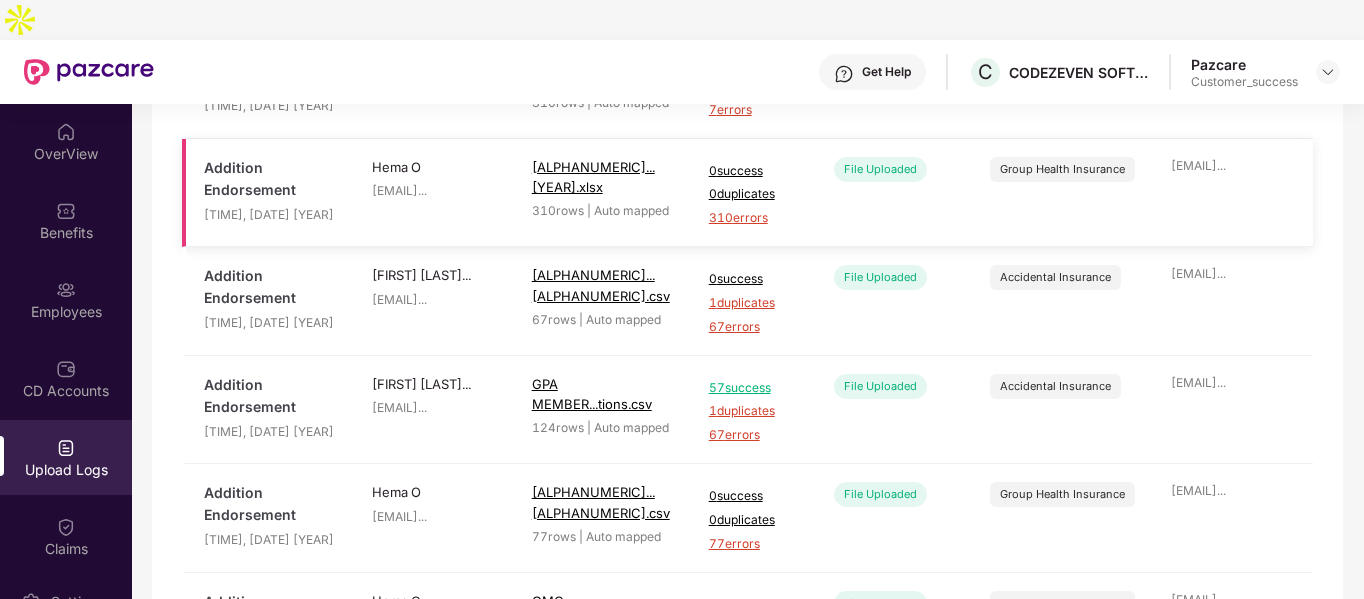 scroll, scrollTop: 0, scrollLeft: 0, axis: both 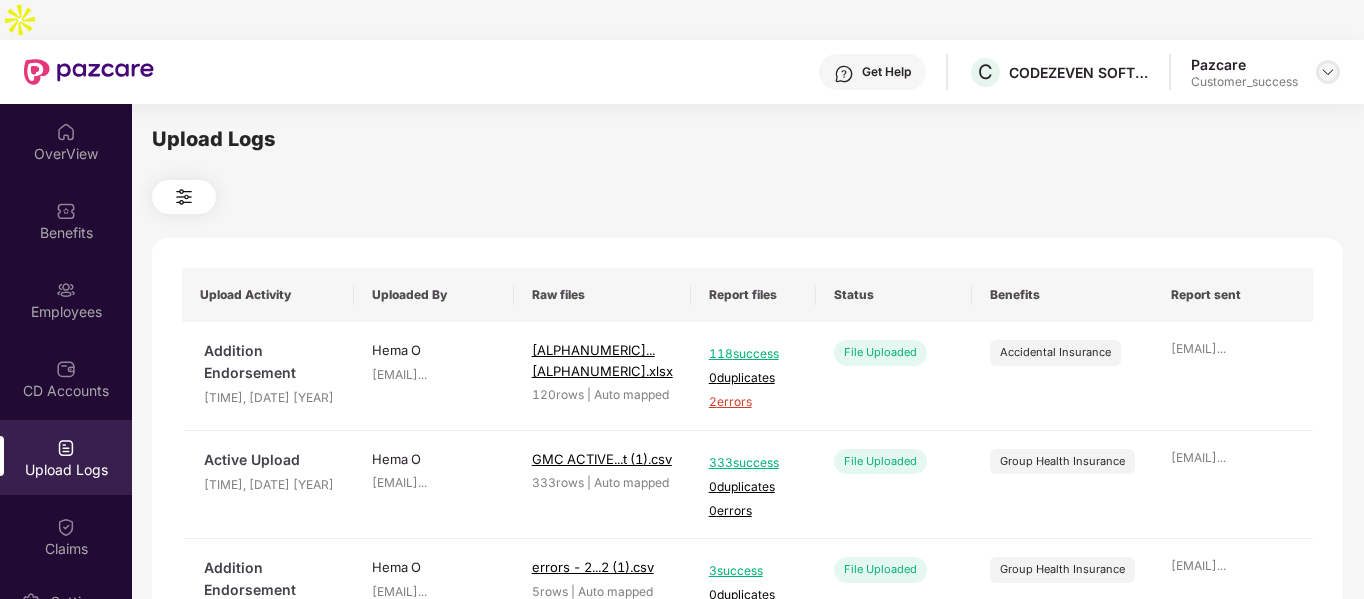 click at bounding box center (1328, 72) 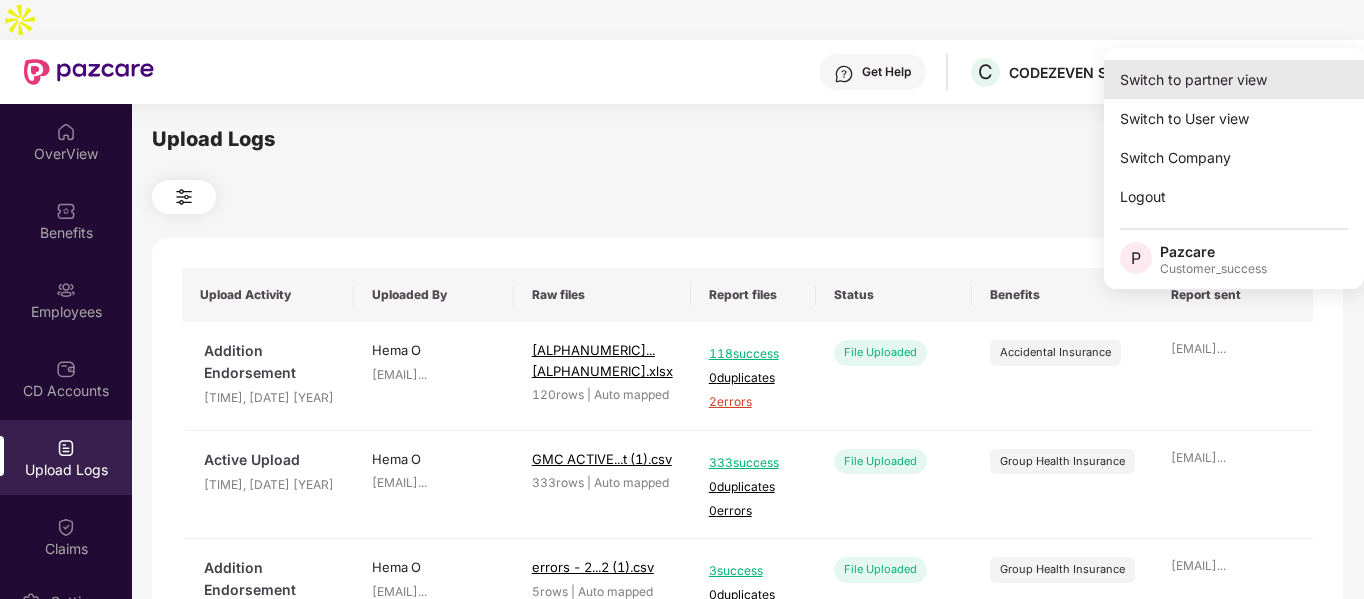 click on "Switch to partner view" at bounding box center (1234, 79) 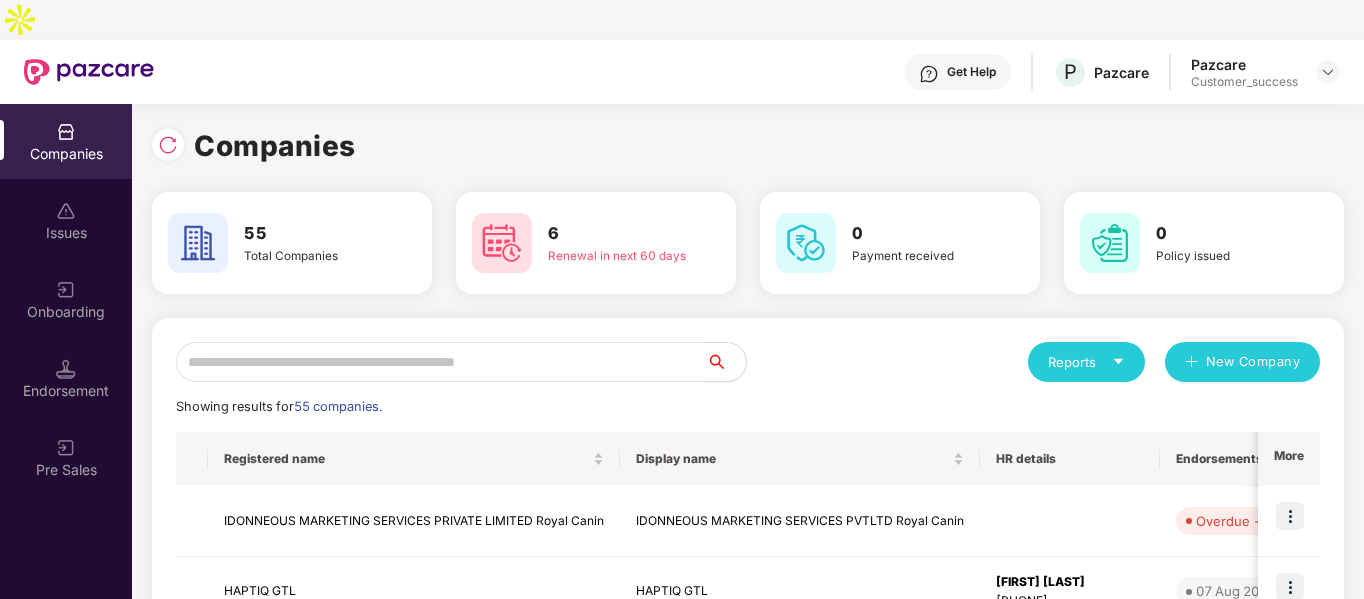 click at bounding box center [441, 362] 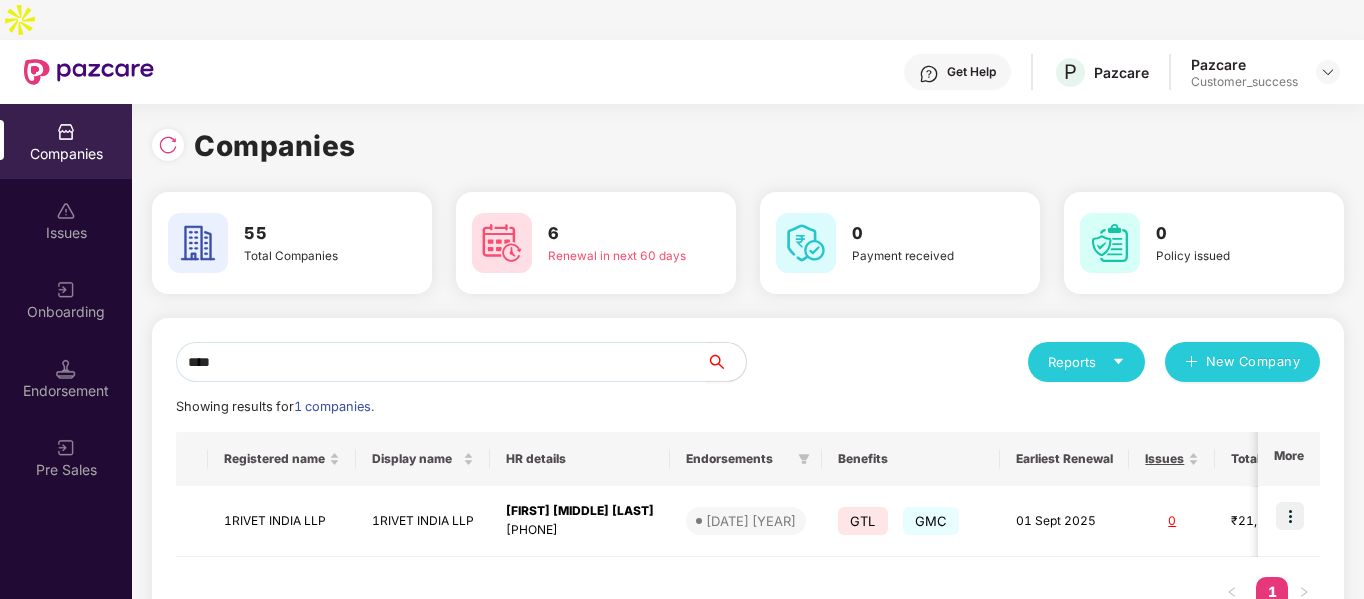 type on "****" 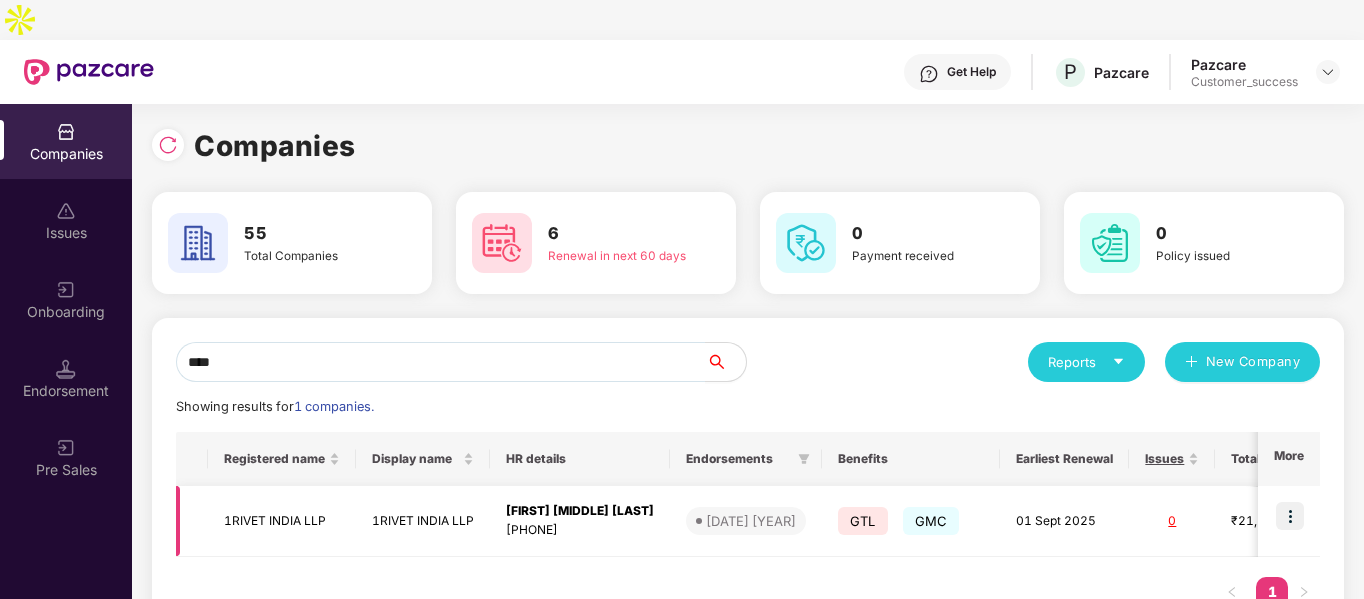 click at bounding box center [1290, 516] 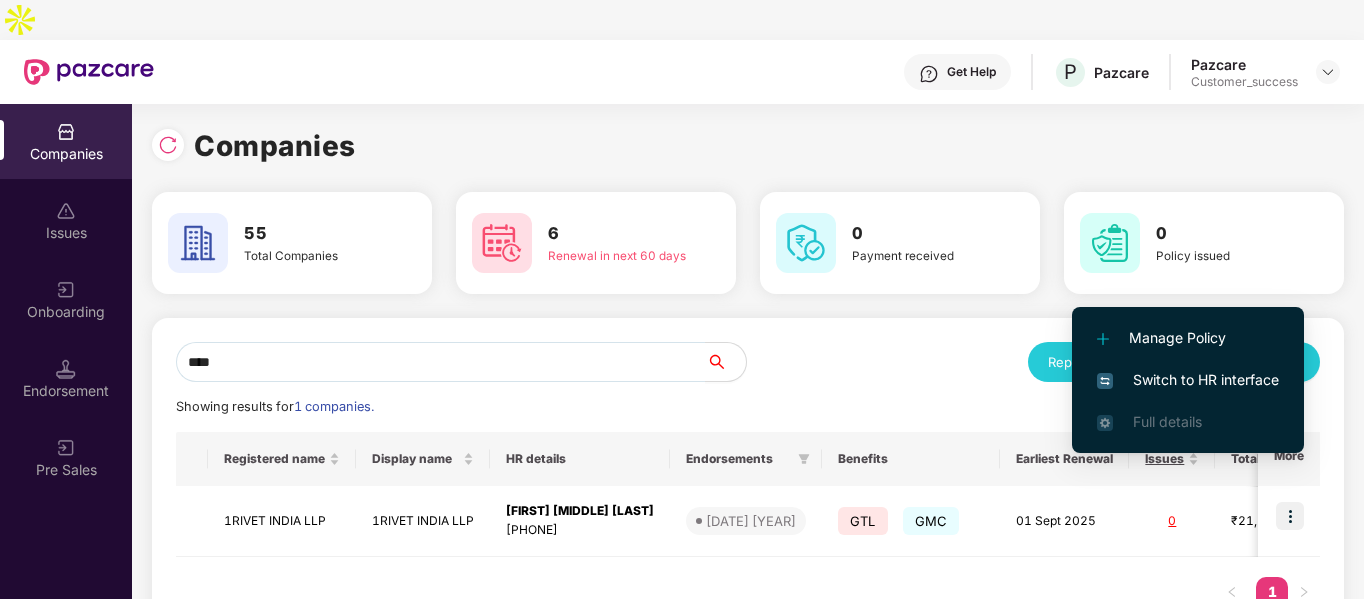 click on "Switch to HR interface" at bounding box center (1188, 380) 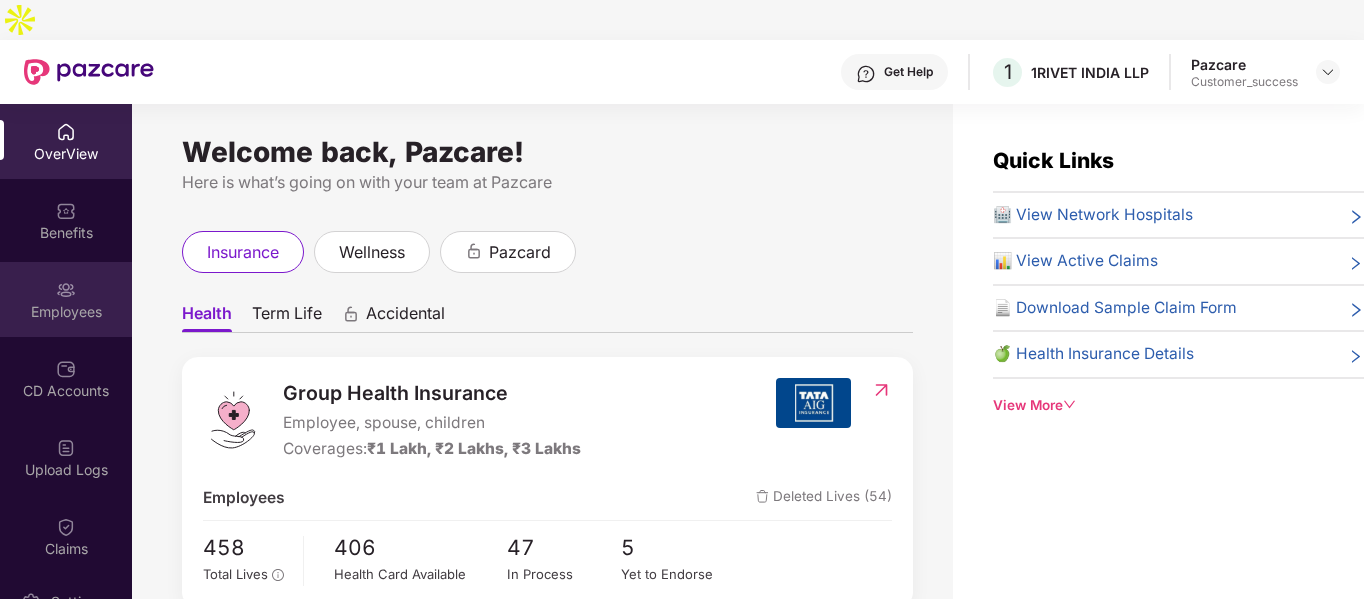 click on "Employees" at bounding box center [66, 299] 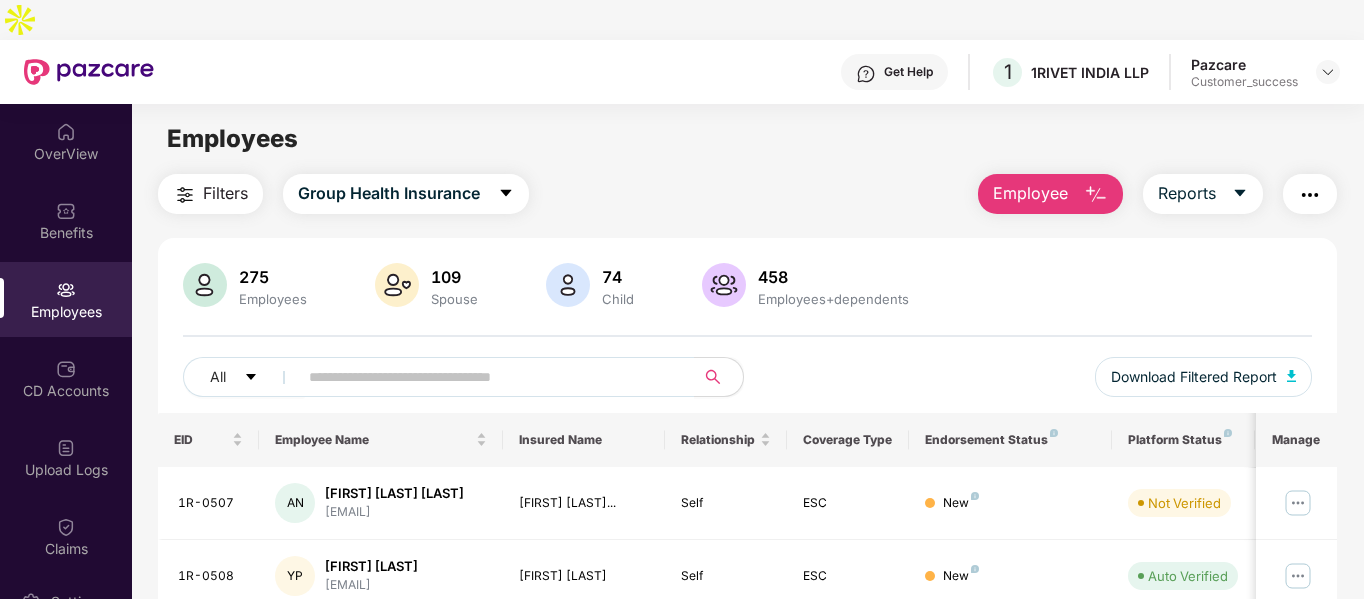 click at bounding box center [1096, 195] 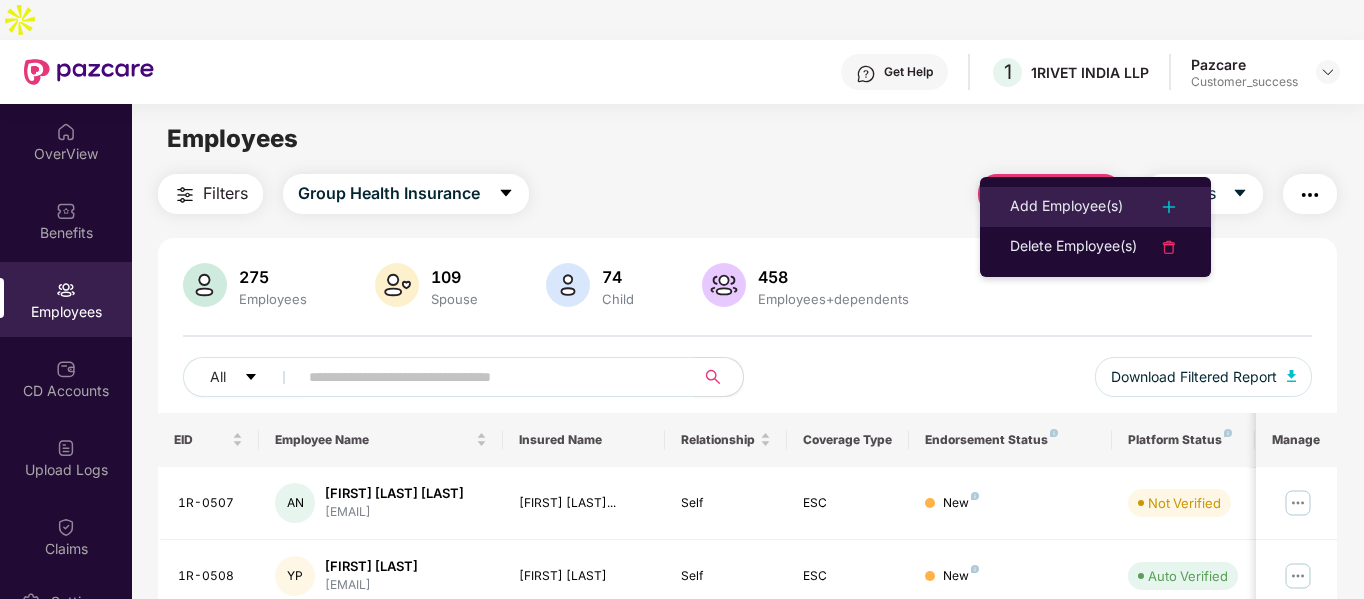 click on "Add Employee(s)" at bounding box center (1095, 207) 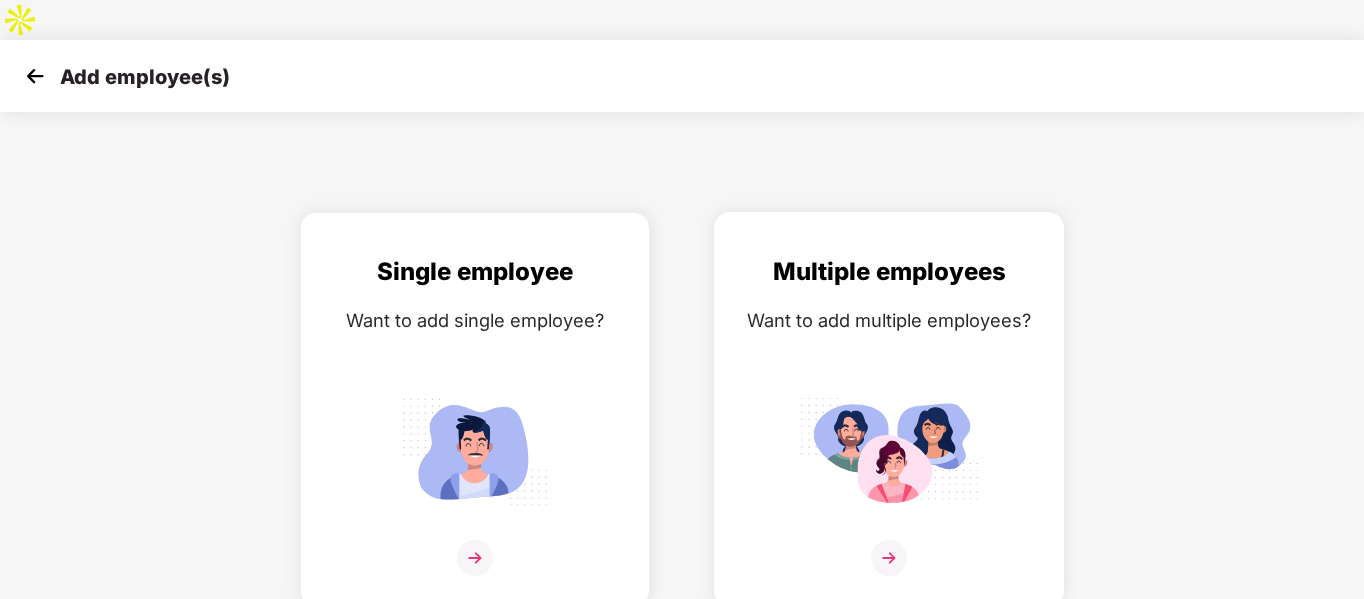 click at bounding box center [889, 451] 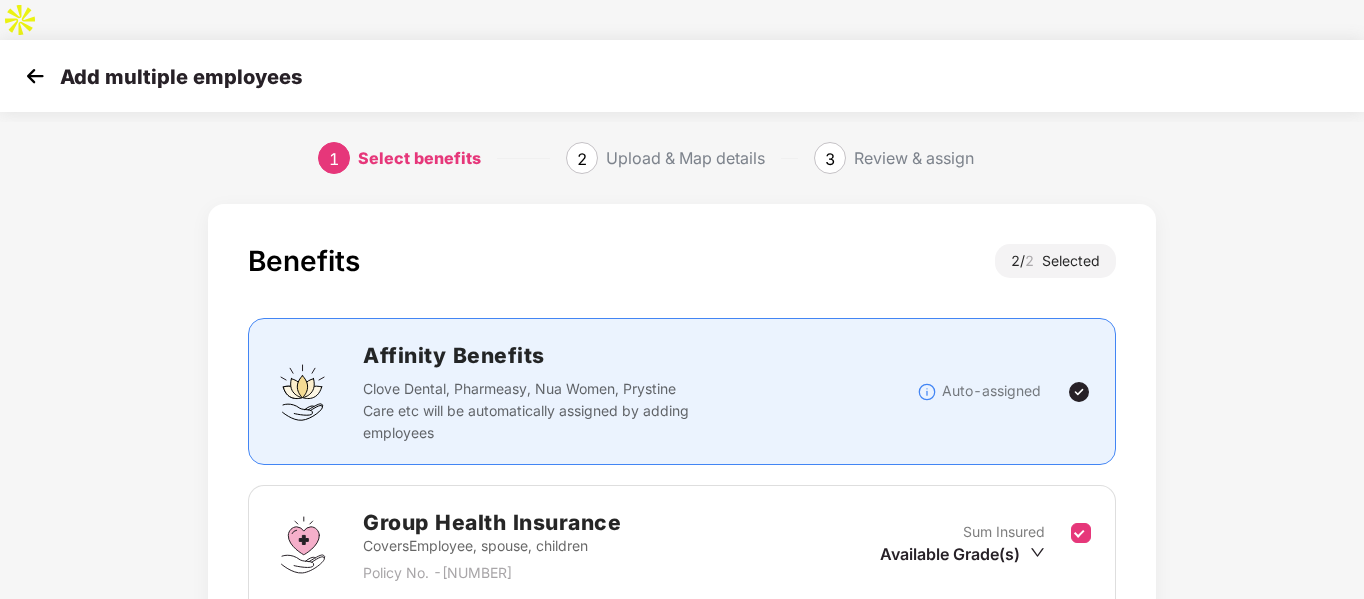 scroll, scrollTop: 414, scrollLeft: 0, axis: vertical 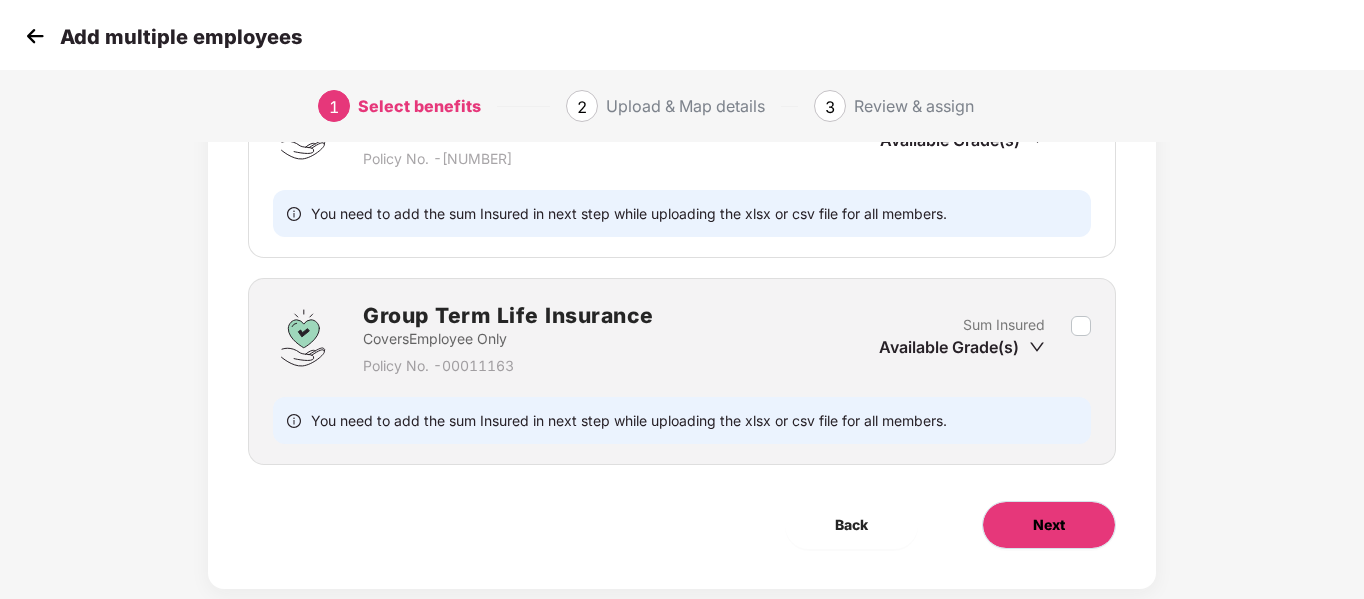 click on "Next" at bounding box center (1049, 525) 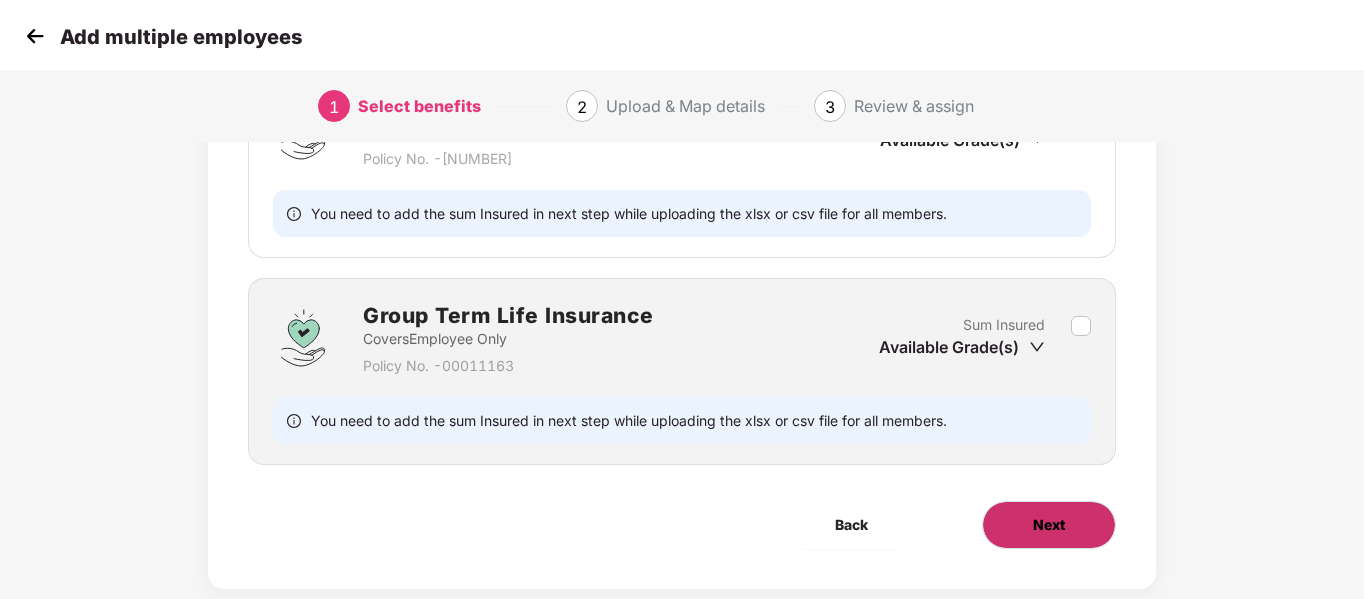 scroll, scrollTop: 0, scrollLeft: 0, axis: both 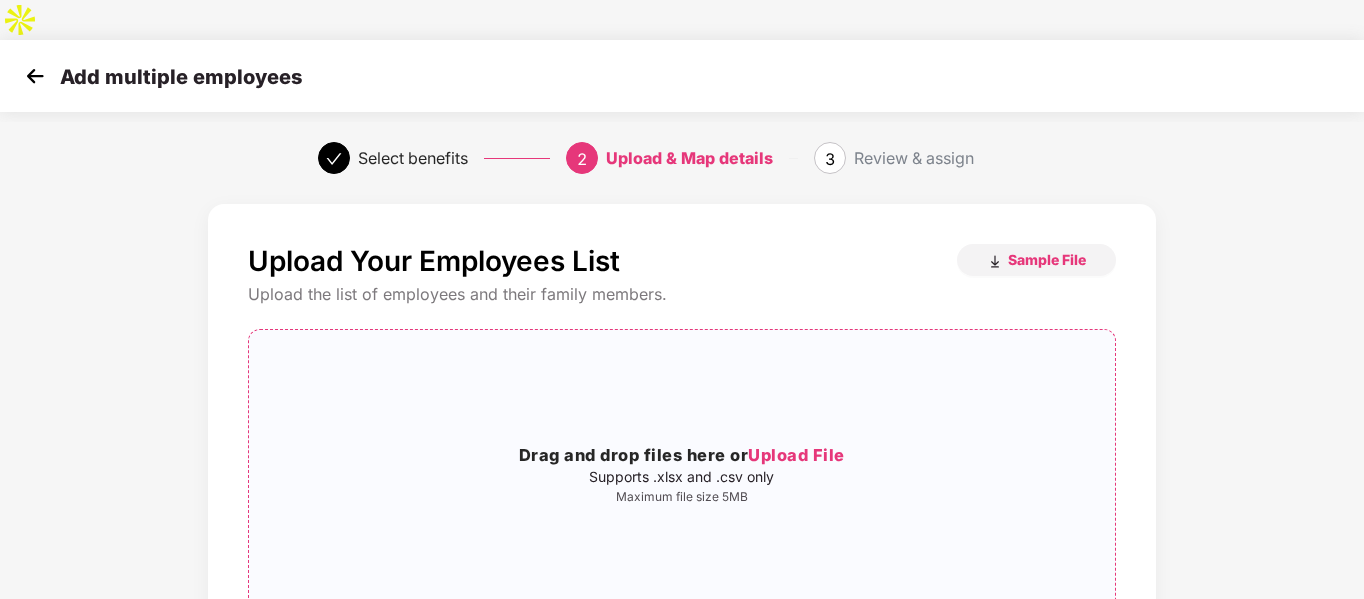 click on "Drag and drop files here or  Upload File Supports .xlsx and .csv only Maximum file size 5MB" at bounding box center [681, 474] 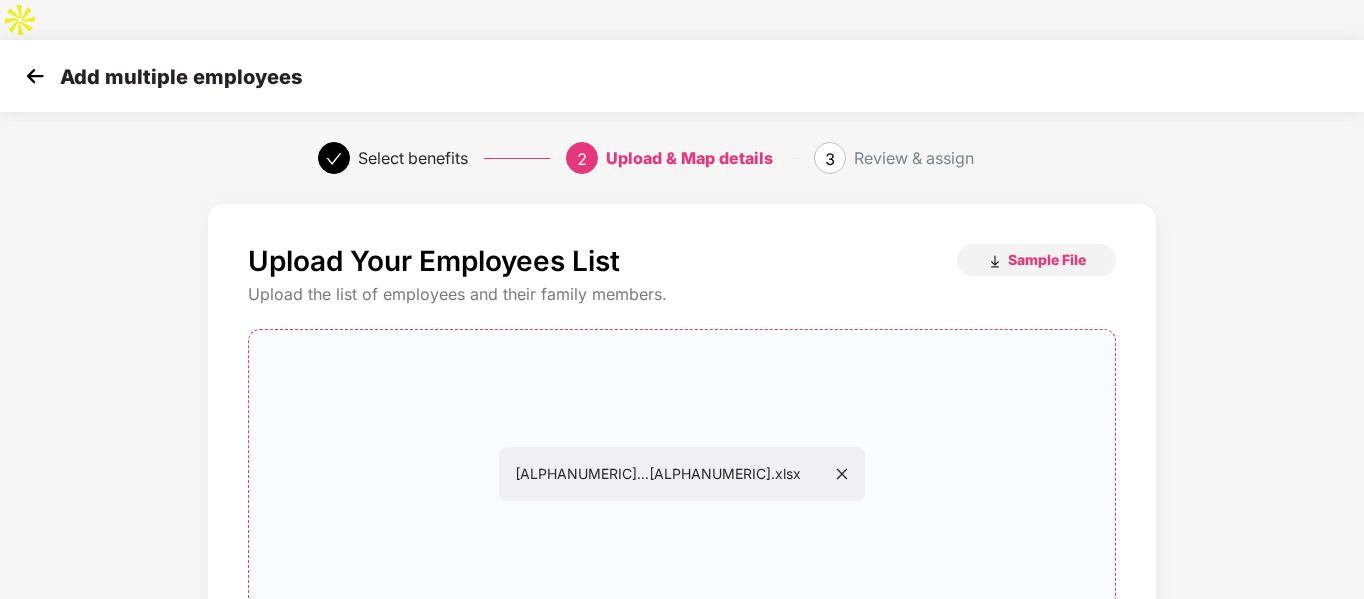 scroll, scrollTop: 204, scrollLeft: 0, axis: vertical 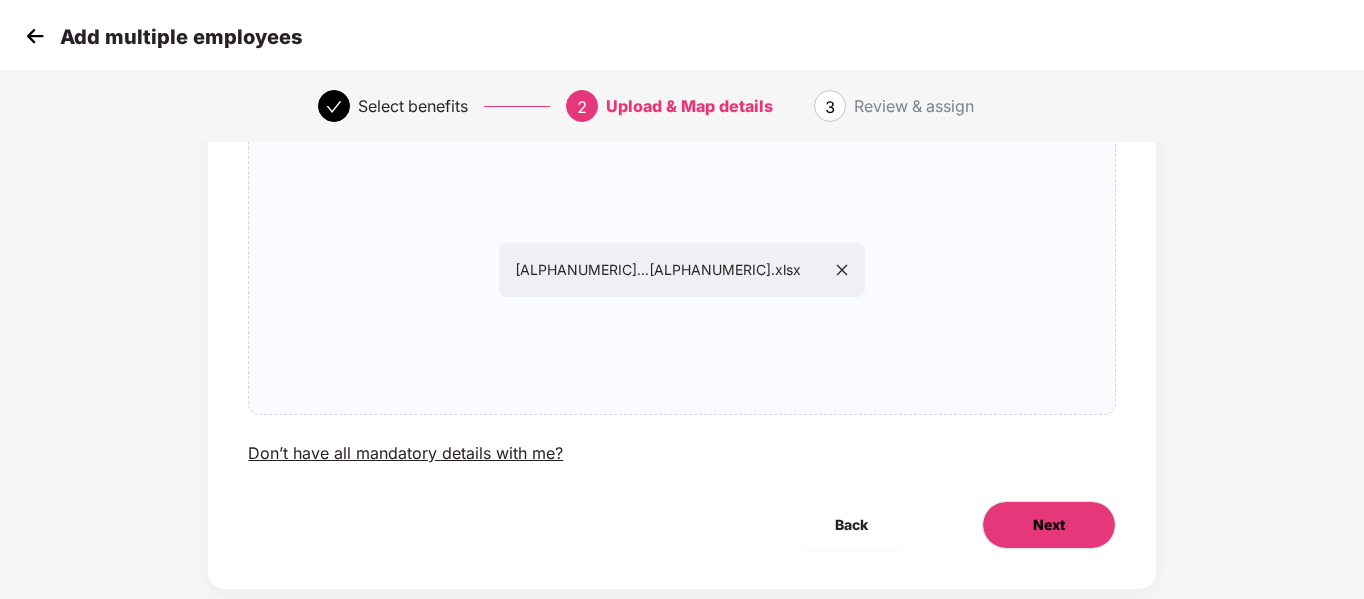 click on "Next" at bounding box center [1049, 525] 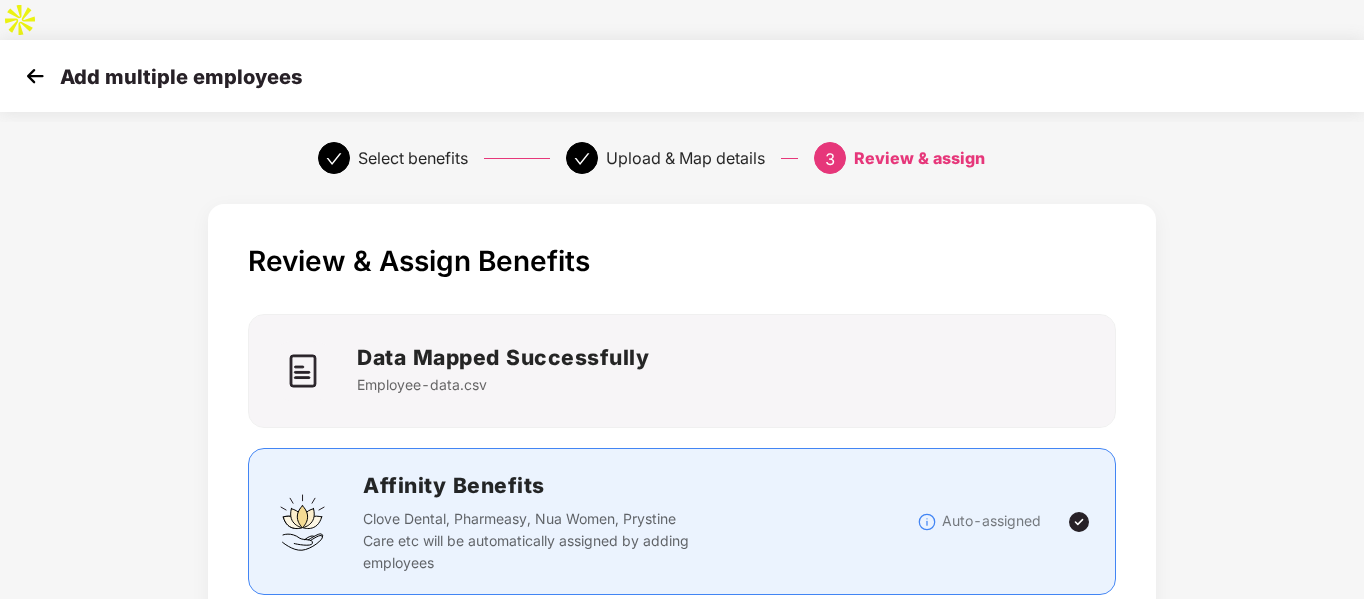 scroll, scrollTop: 538, scrollLeft: 0, axis: vertical 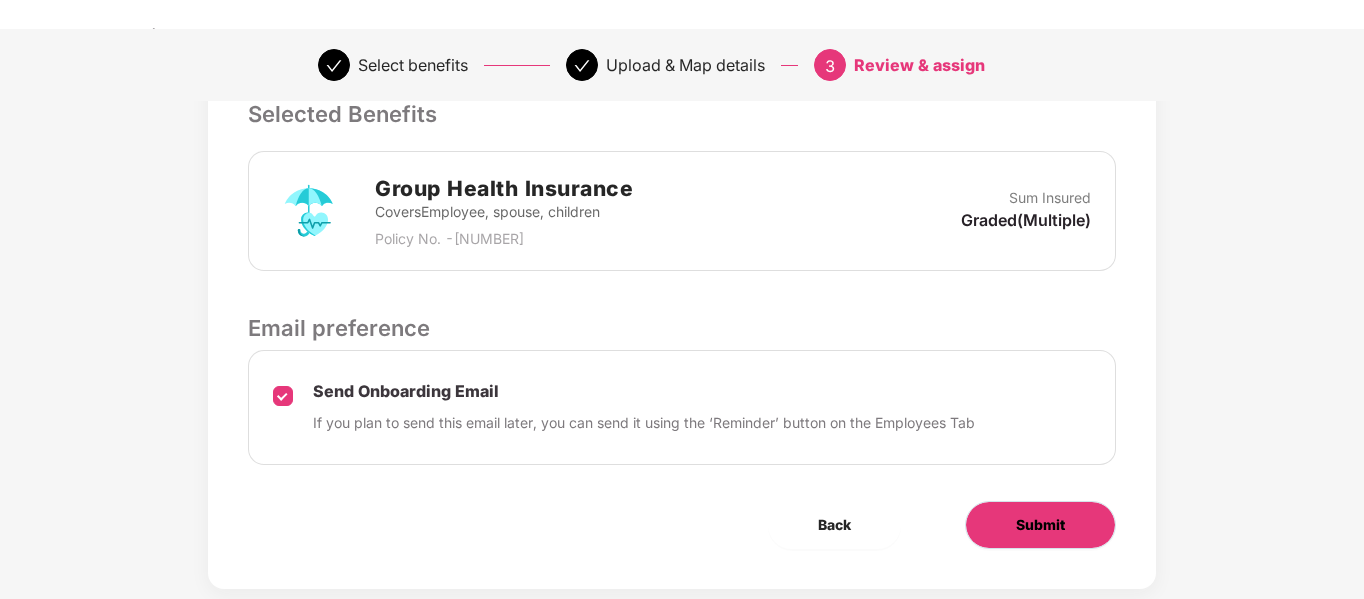 click on "Submit" at bounding box center [1040, 525] 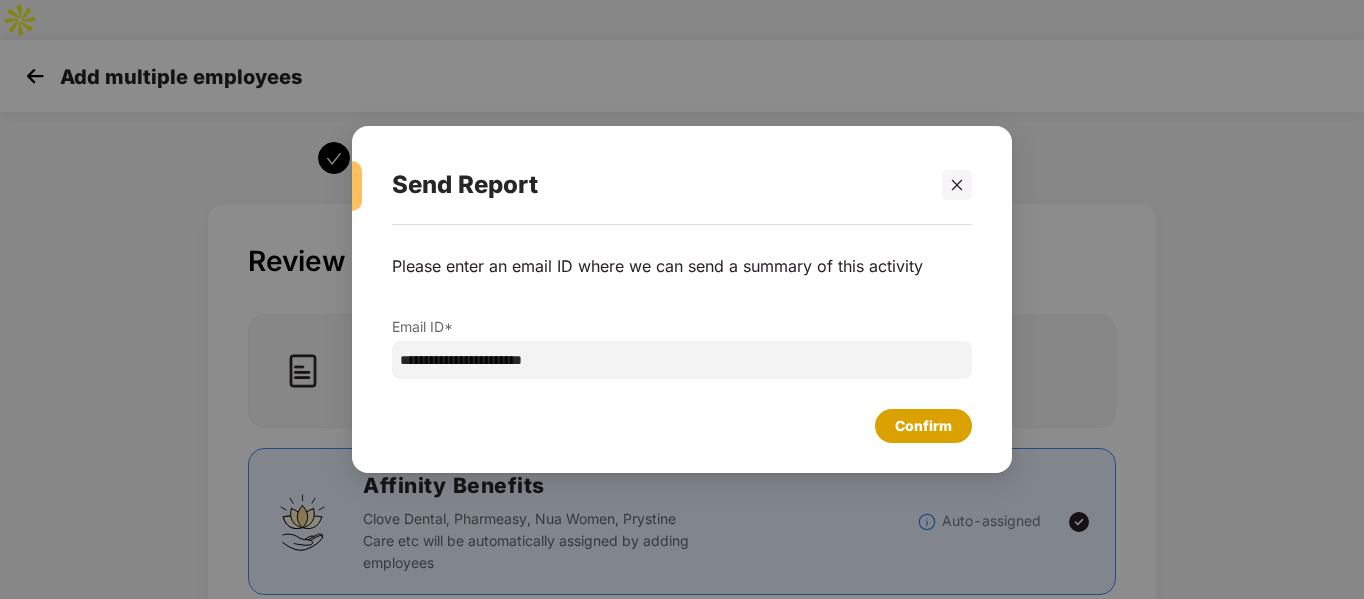 click on "Confirm" at bounding box center (923, 426) 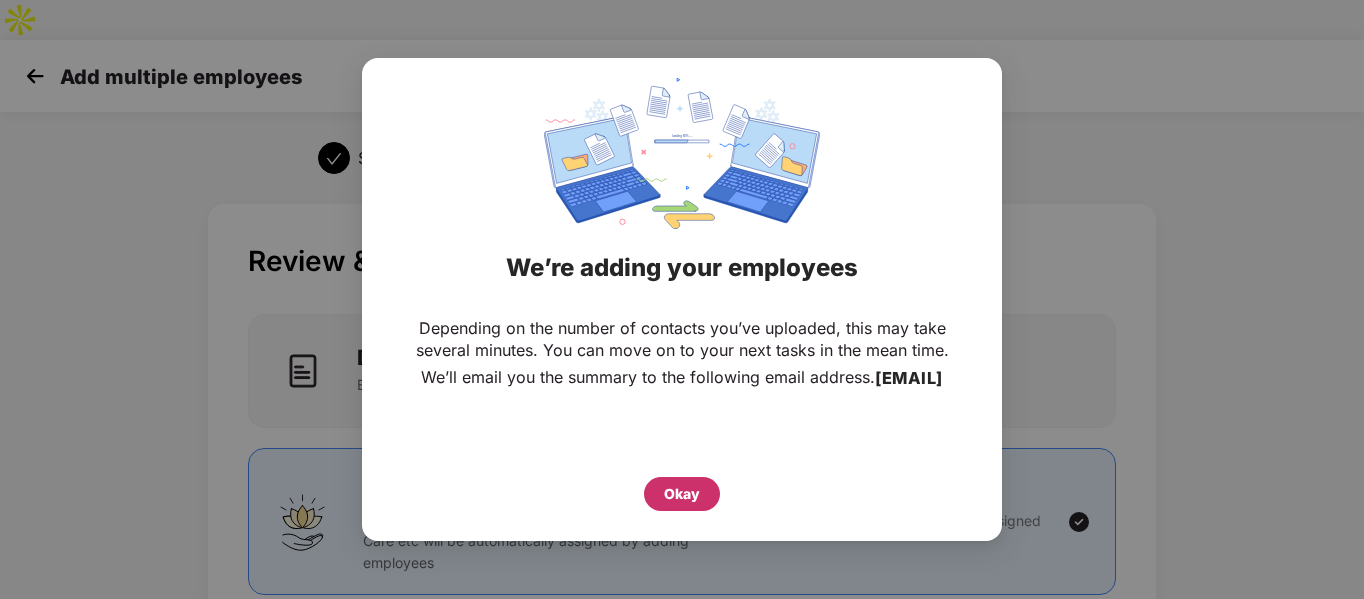 click on "Okay" at bounding box center [682, 494] 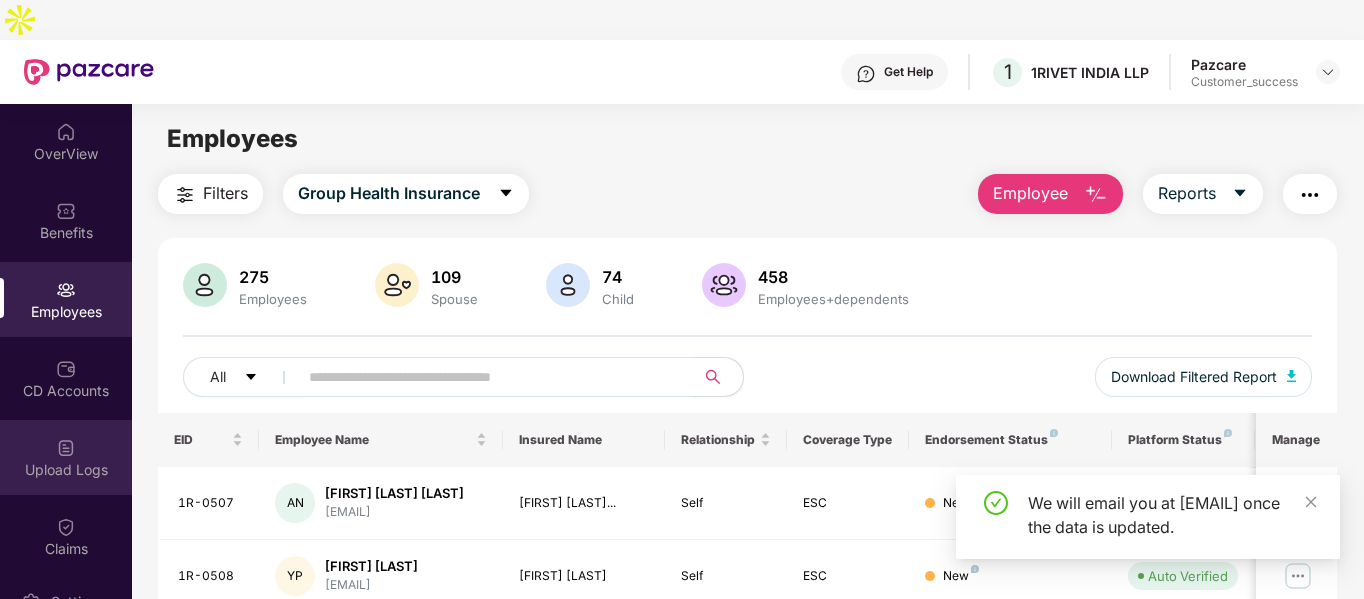 click at bounding box center [66, 448] 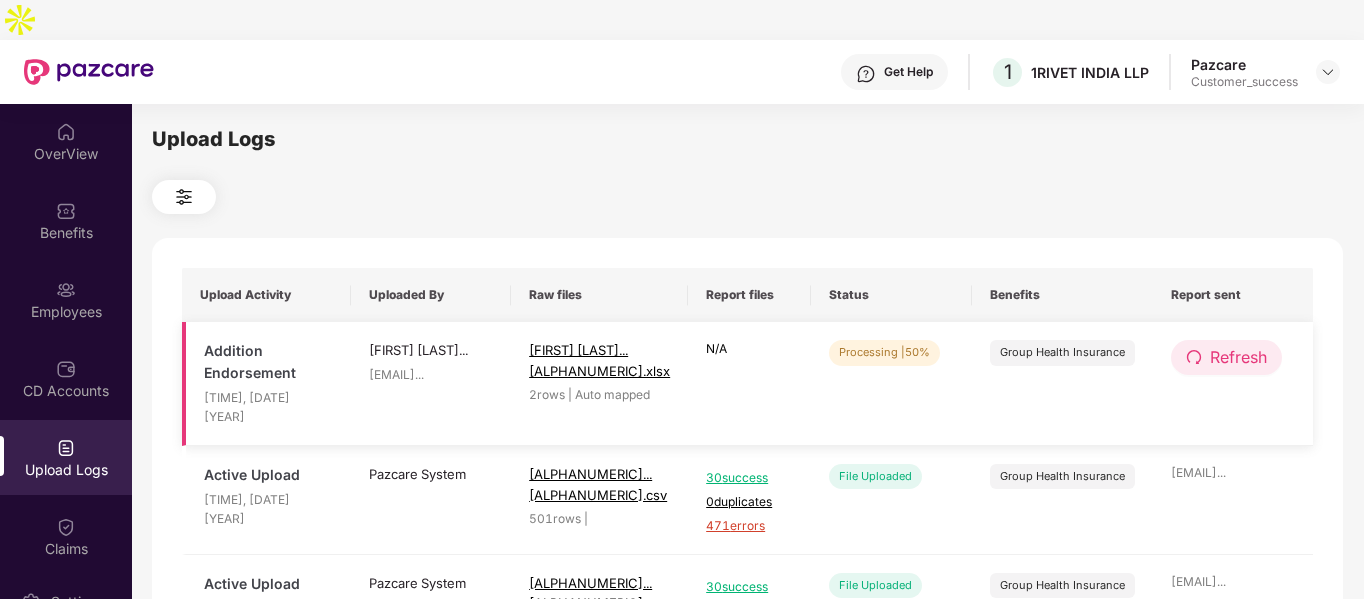click on "Refresh" at bounding box center [1238, 357] 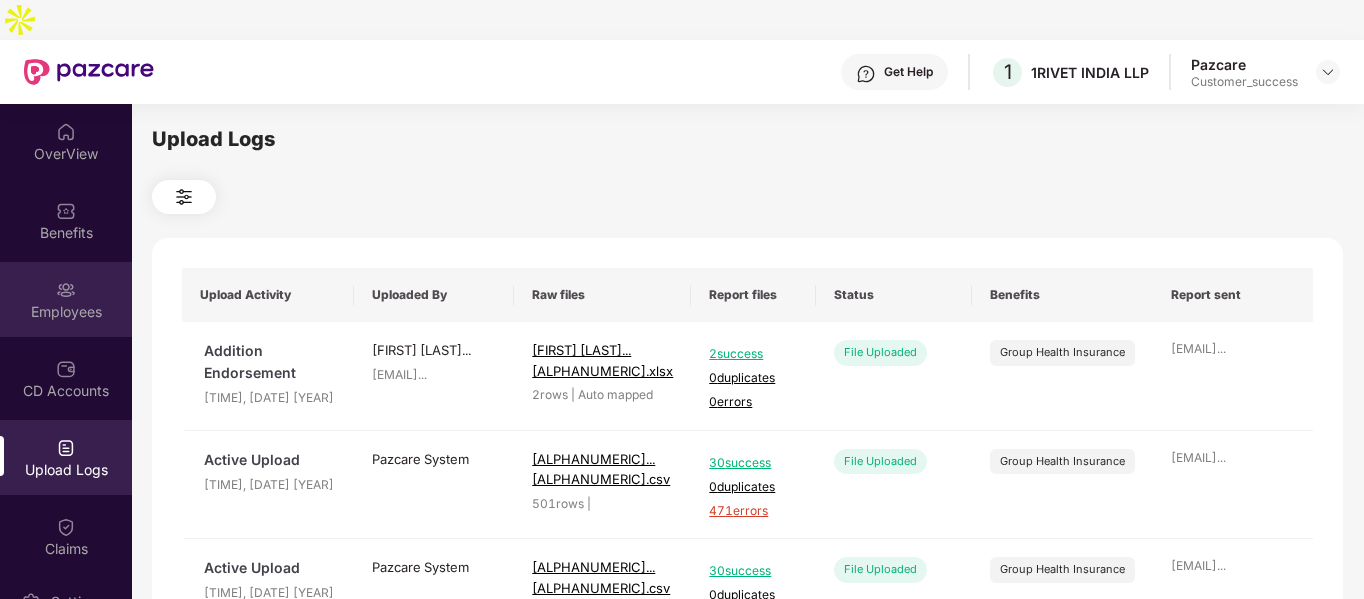 click on "Employees" at bounding box center [66, 299] 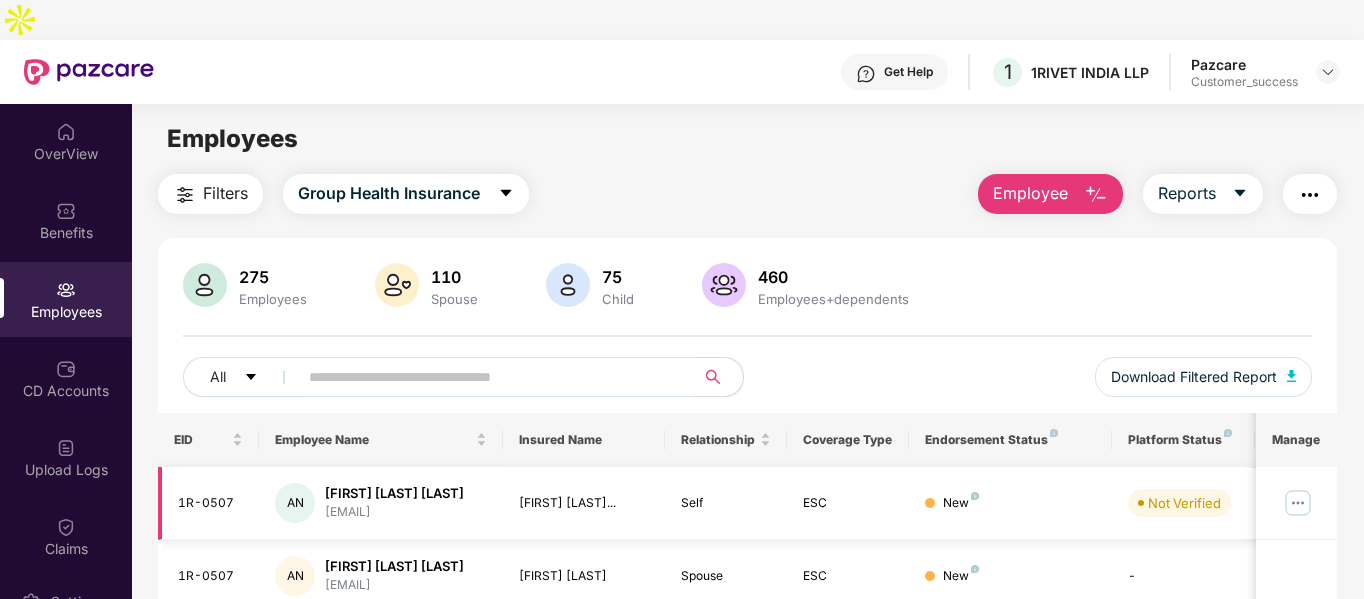 scroll, scrollTop: 137, scrollLeft: 0, axis: vertical 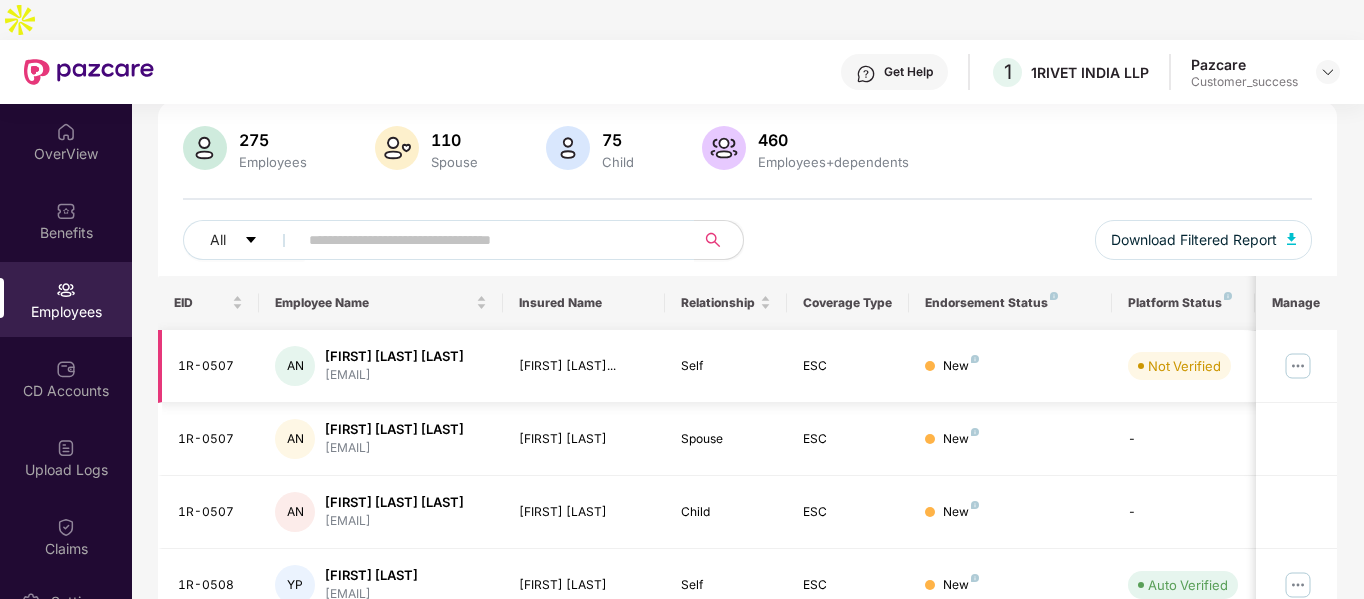 click on "1R-0507" at bounding box center (211, 366) 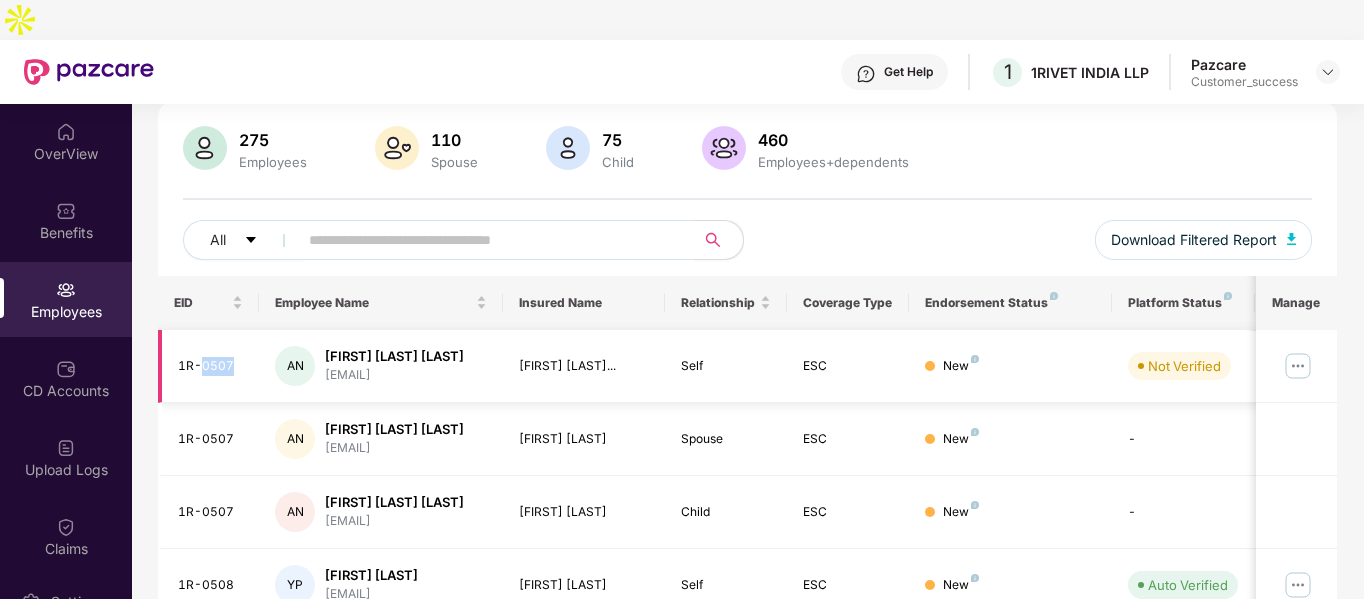 click on "1R-0507" at bounding box center [211, 366] 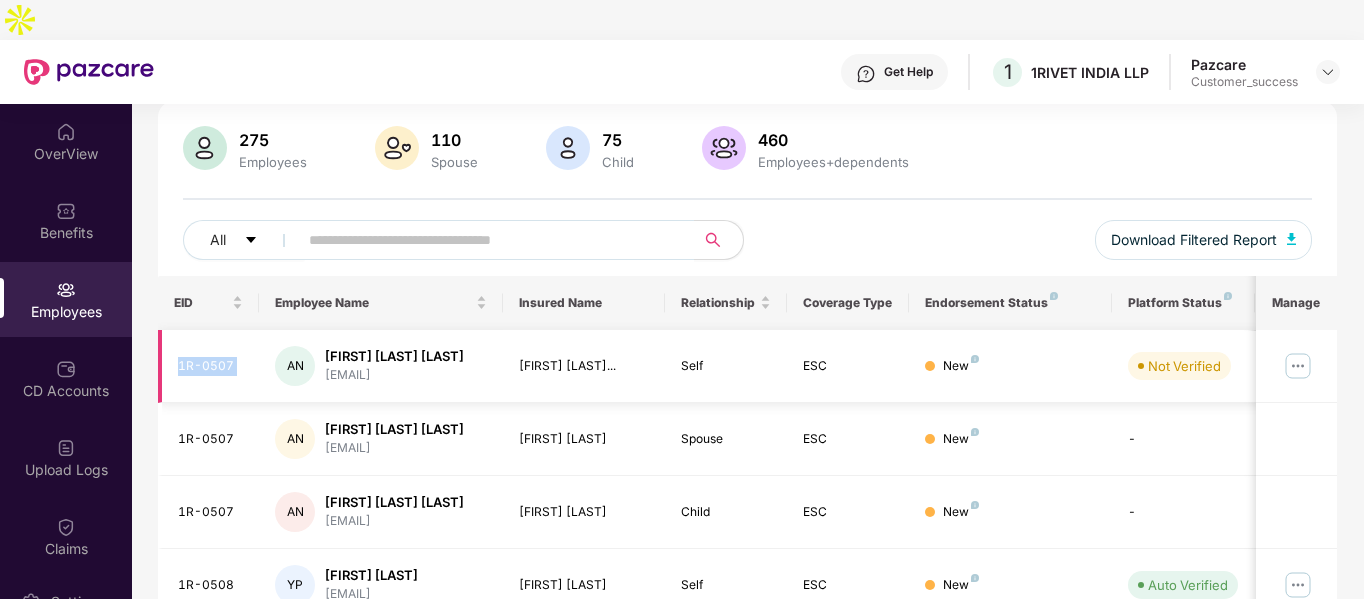 click on "1R-0507" at bounding box center (211, 366) 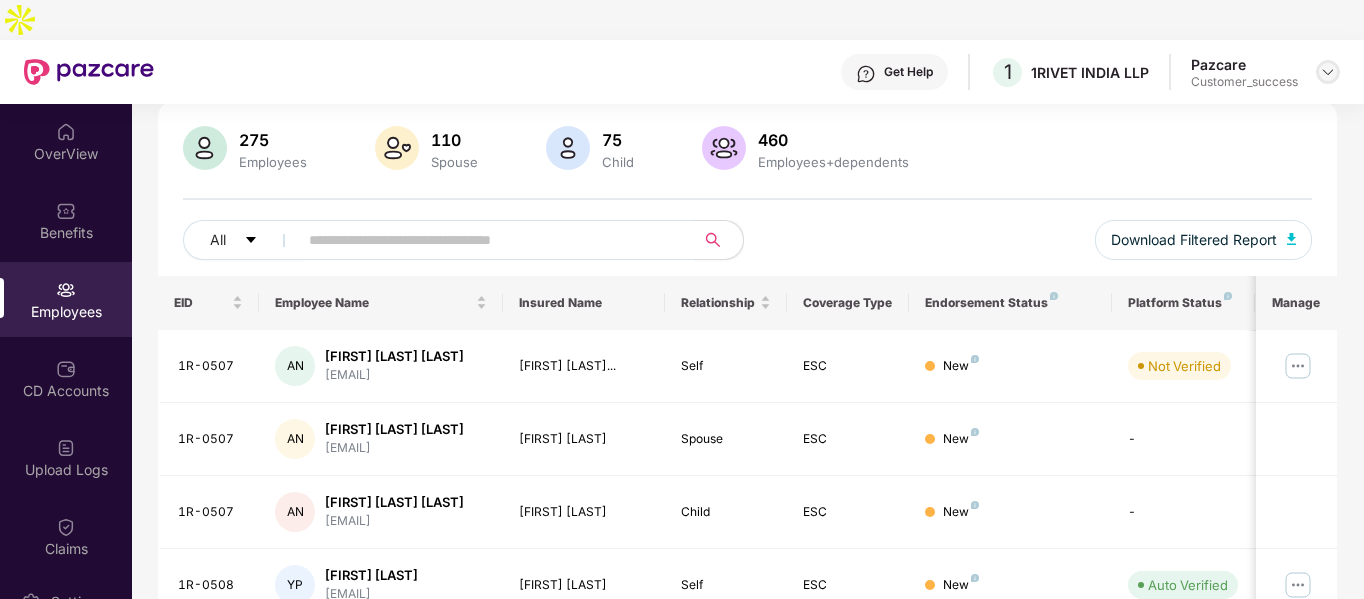 click at bounding box center [1328, 72] 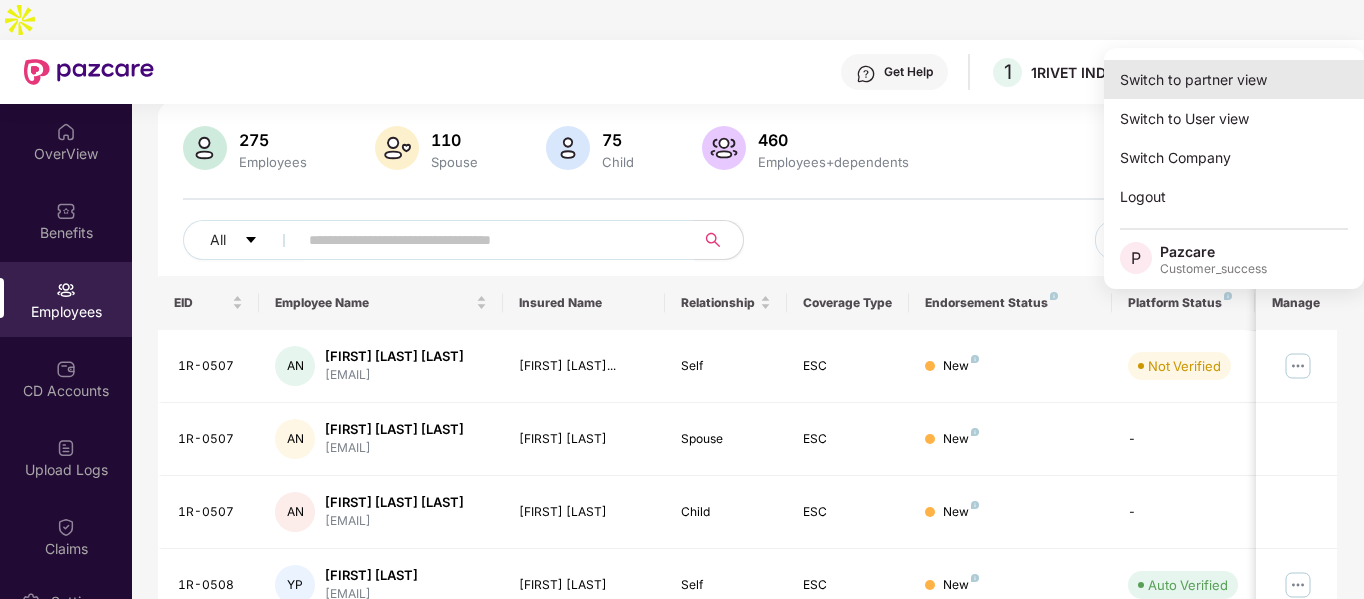 click on "Switch to partner view" at bounding box center [1234, 79] 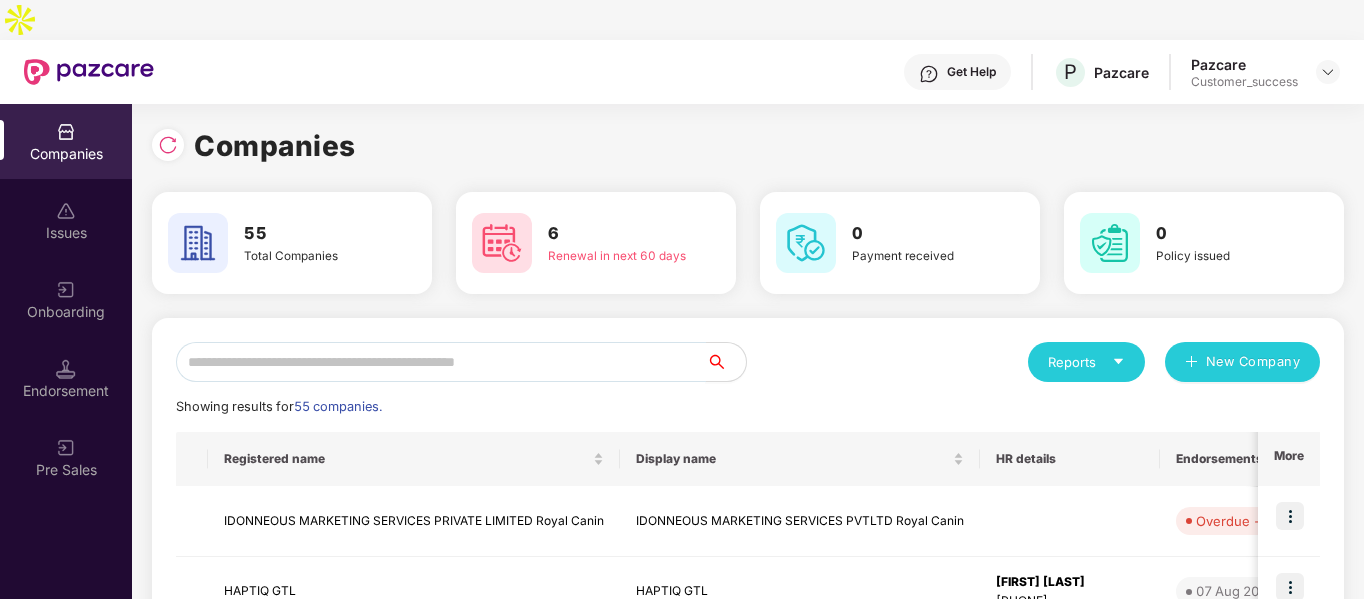 click at bounding box center (441, 362) 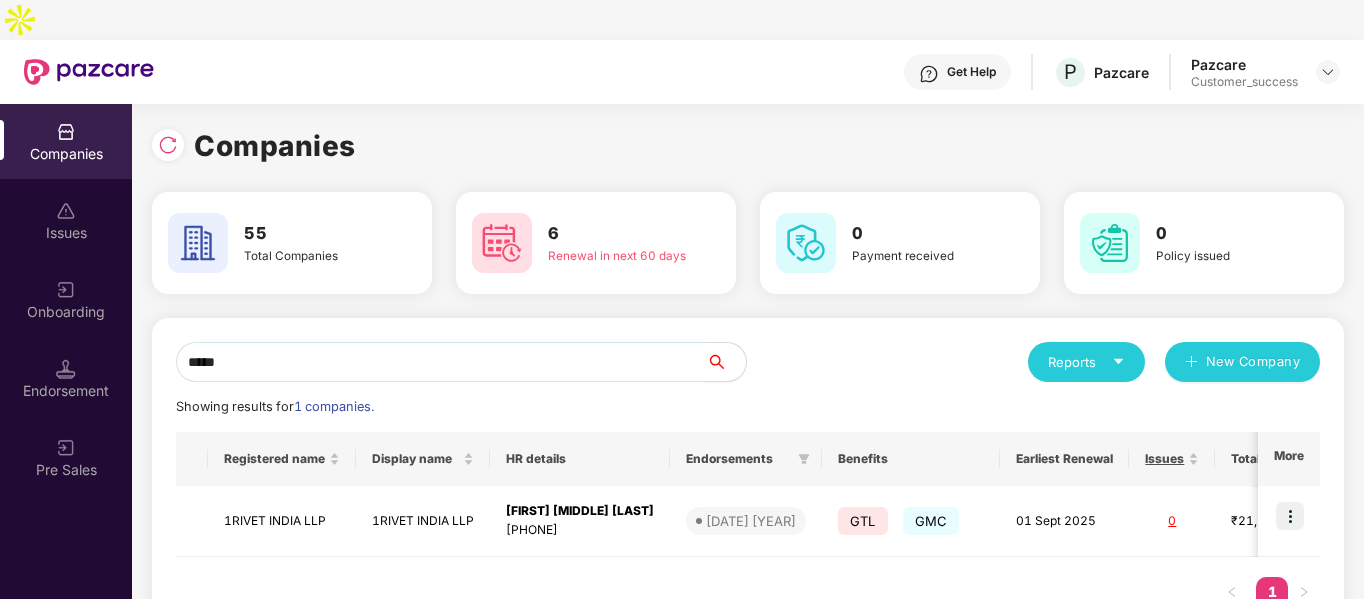 type on "*****" 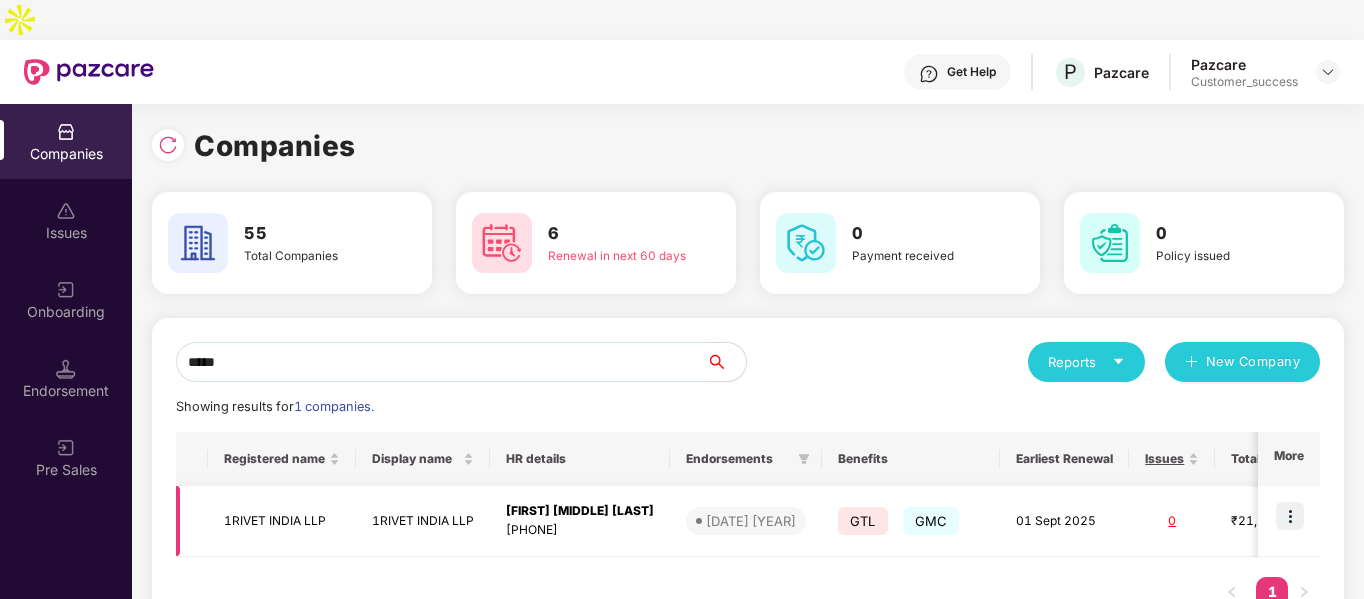scroll, scrollTop: 0, scrollLeft: 295, axis: horizontal 